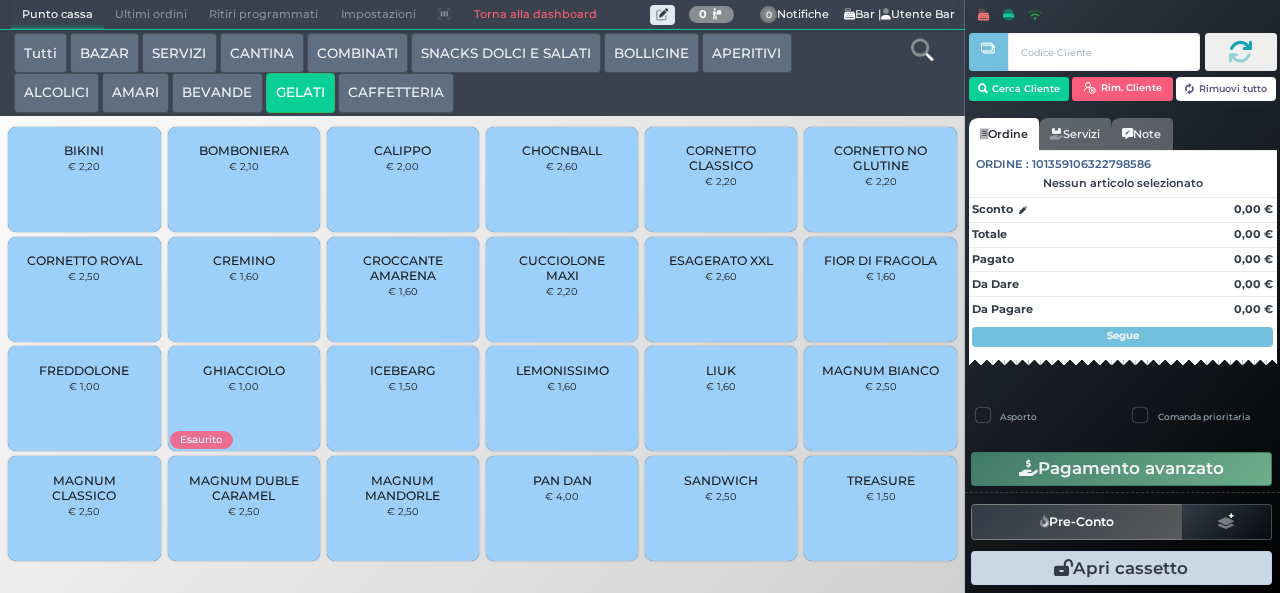 scroll, scrollTop: 0, scrollLeft: 0, axis: both 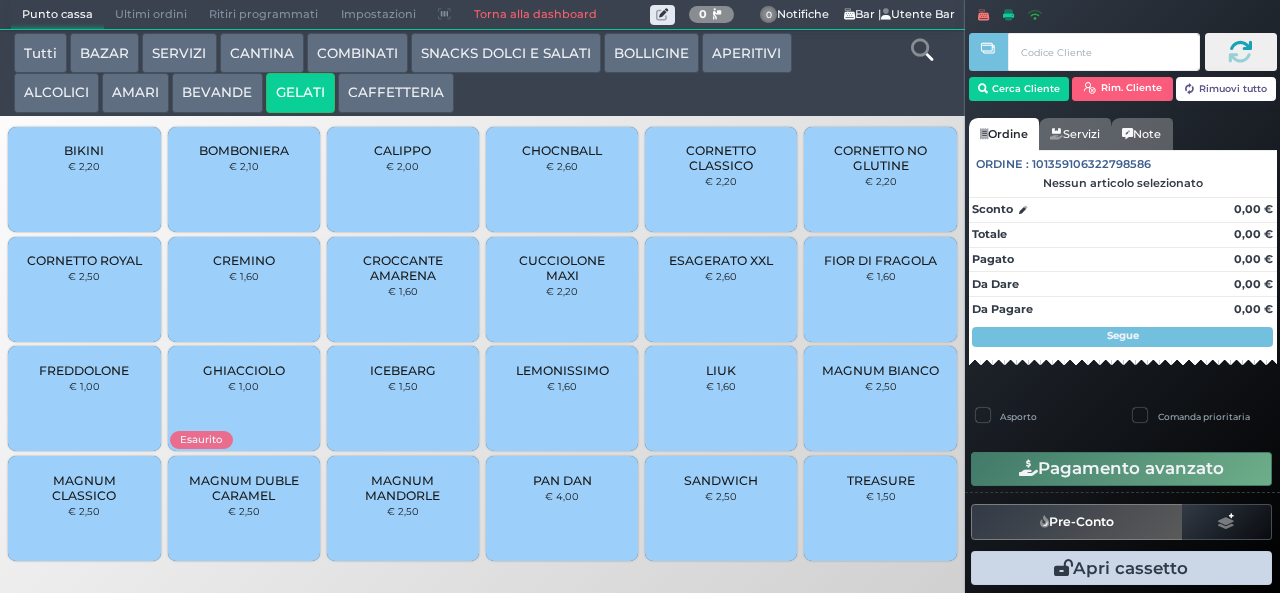 click on "GHIACCIOLO" at bounding box center [244, 370] 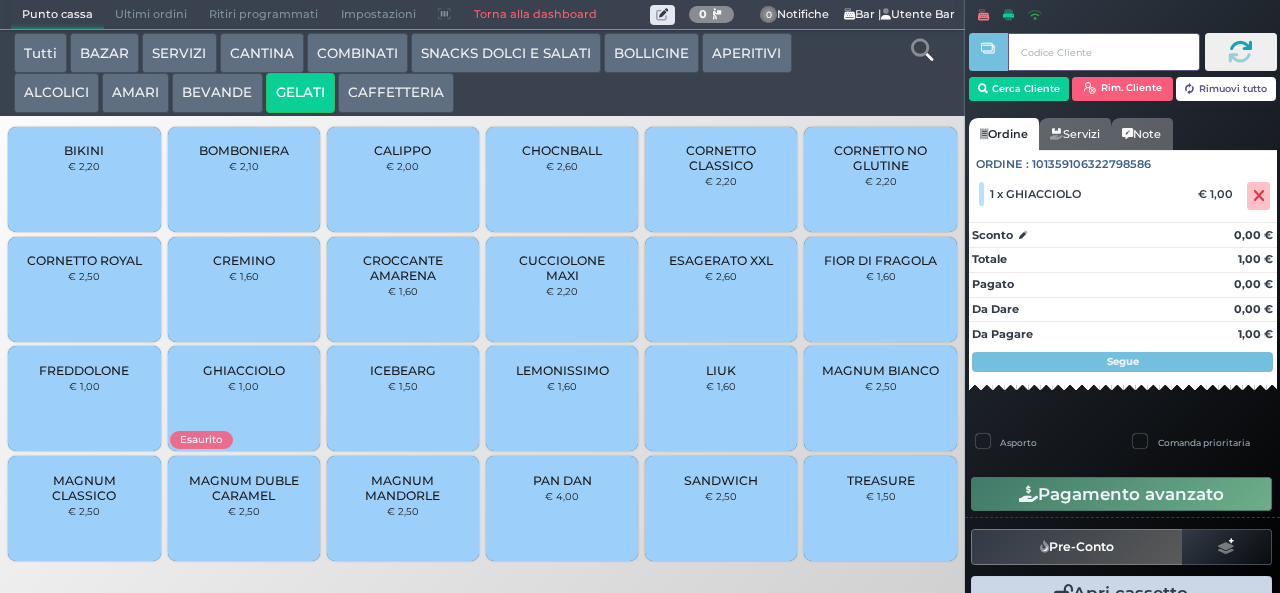 type 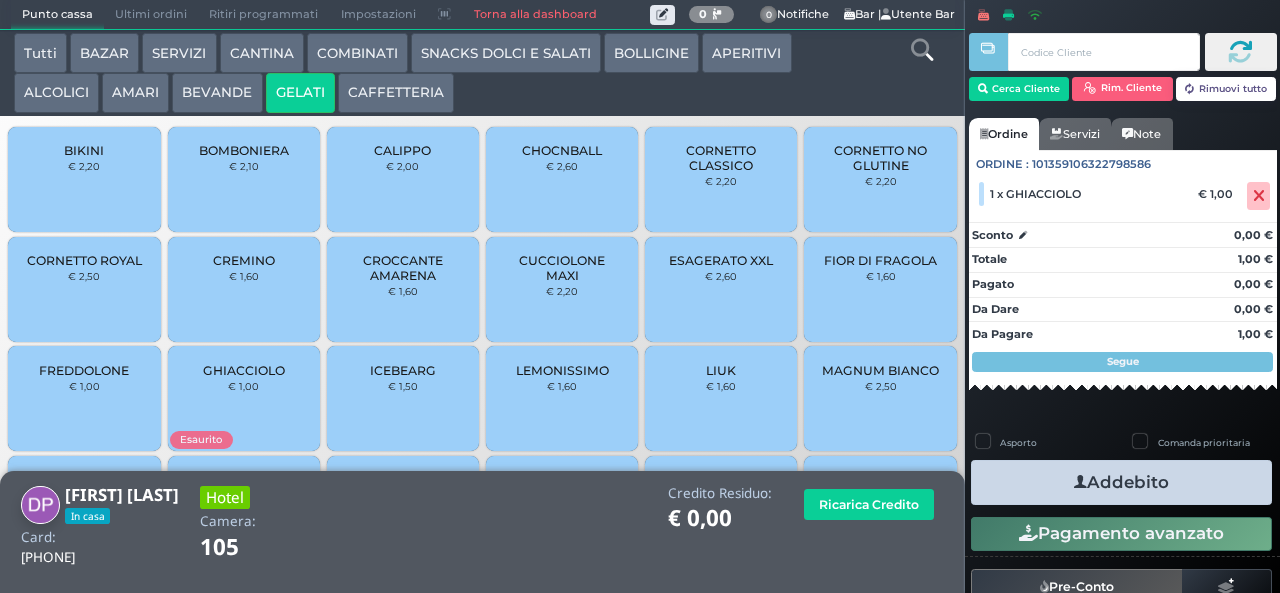 click at bounding box center (1080, 482) 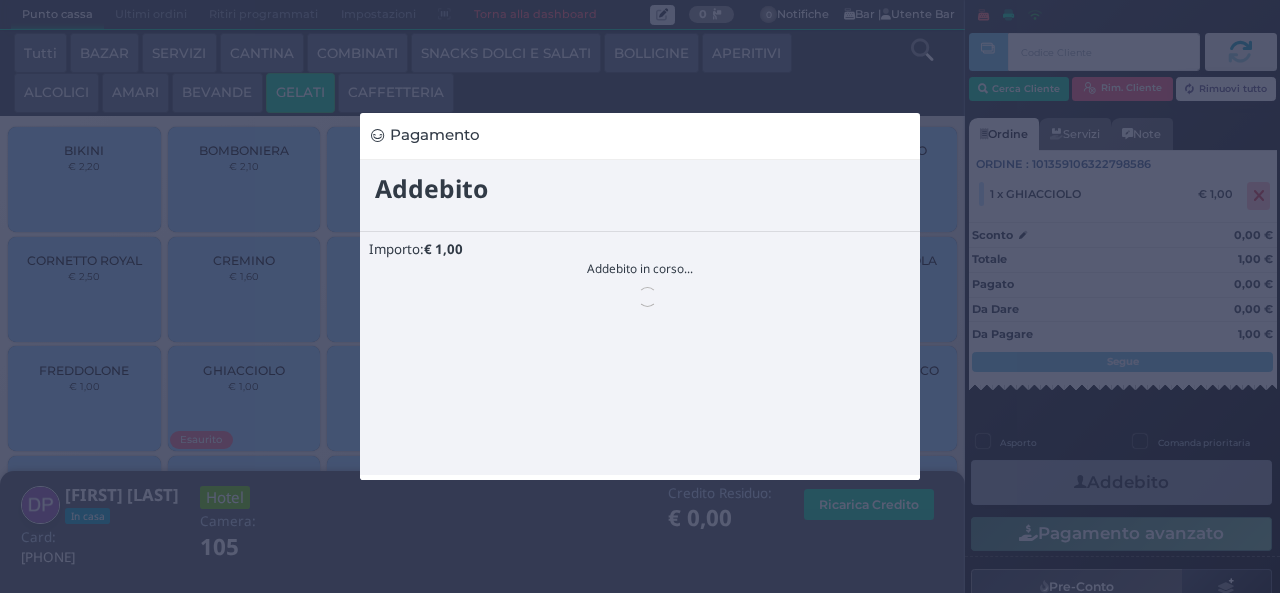 scroll, scrollTop: 0, scrollLeft: 0, axis: both 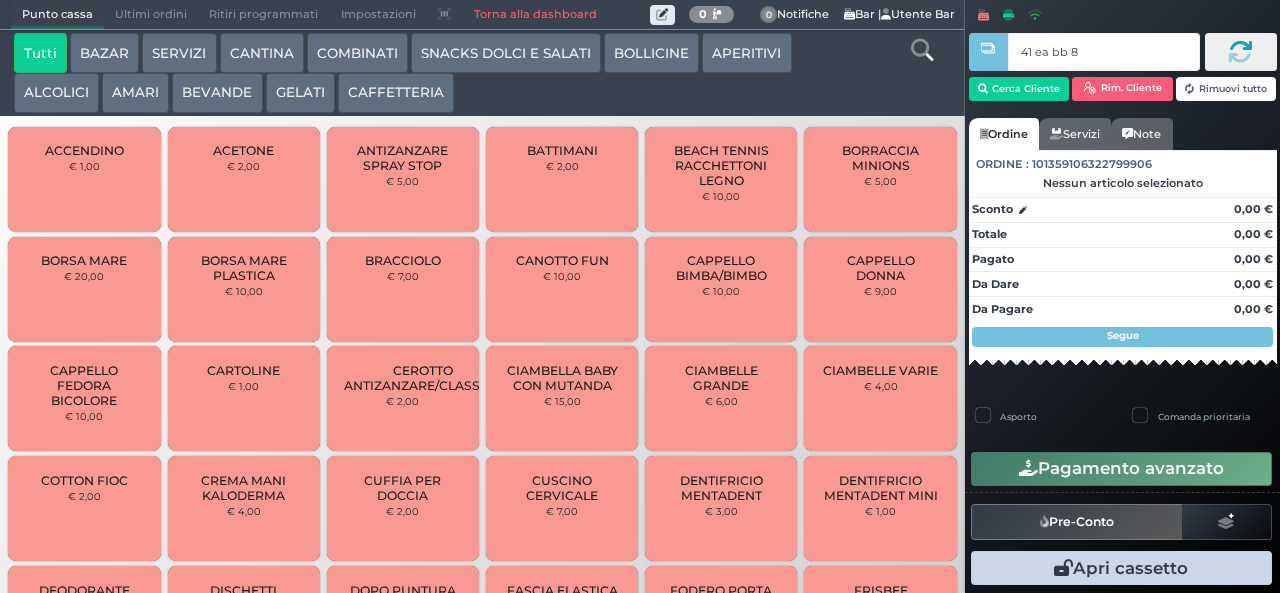 type on "41 ea bb 8b" 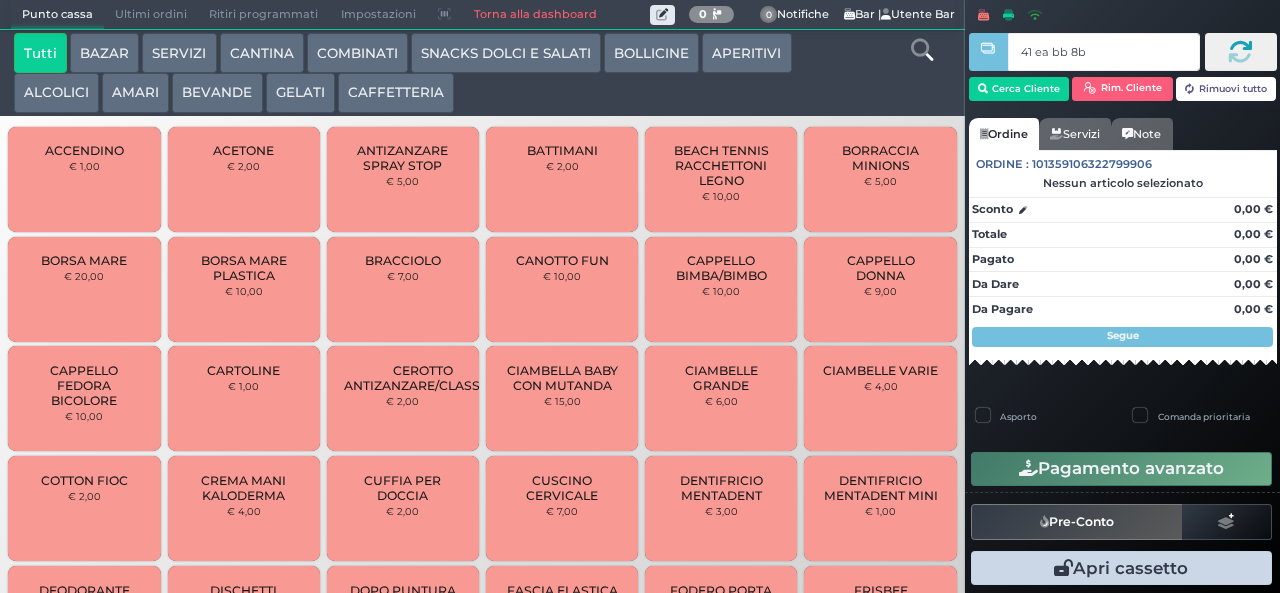 type 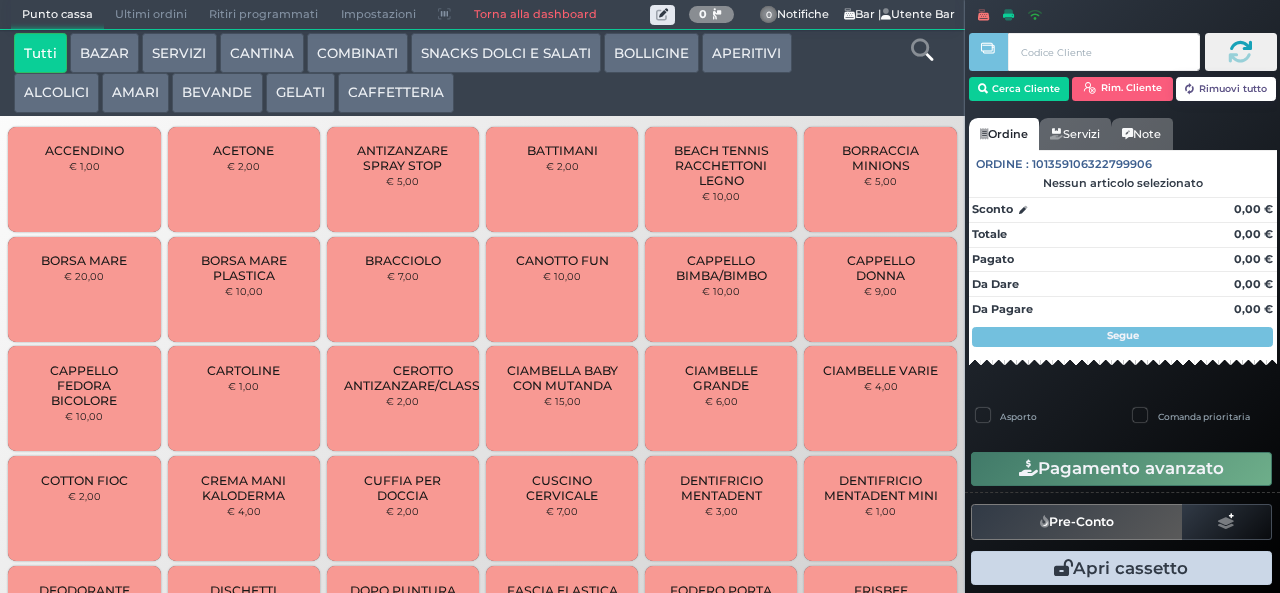 click at bounding box center (0, 0) 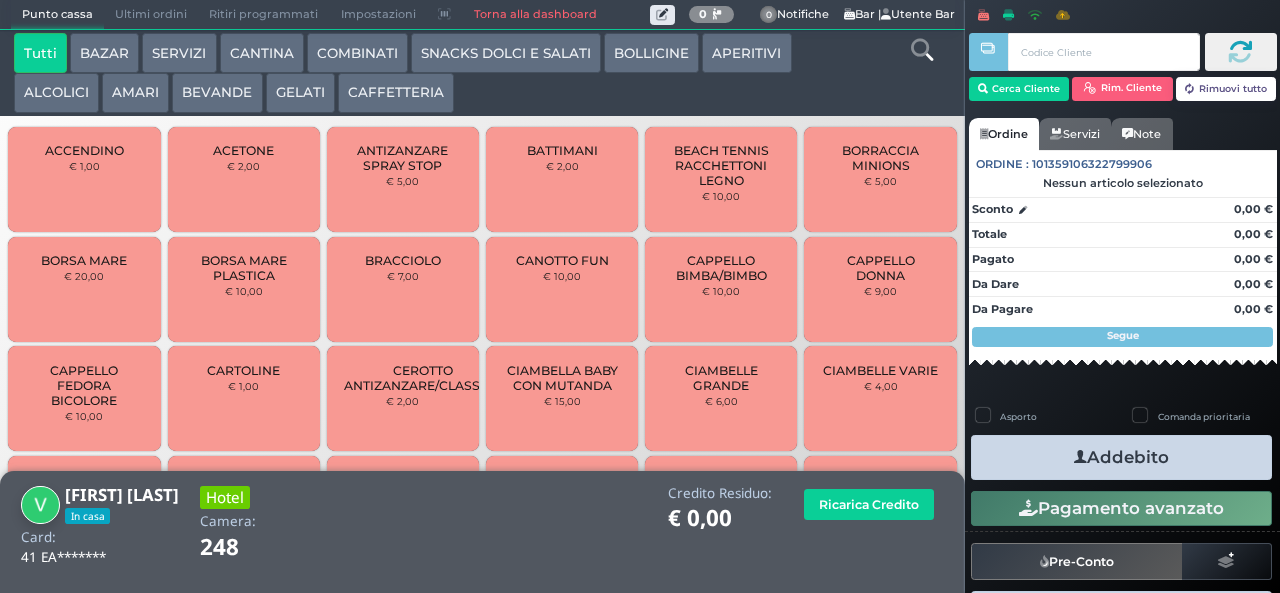 click on "GELATI" at bounding box center (300, 93) 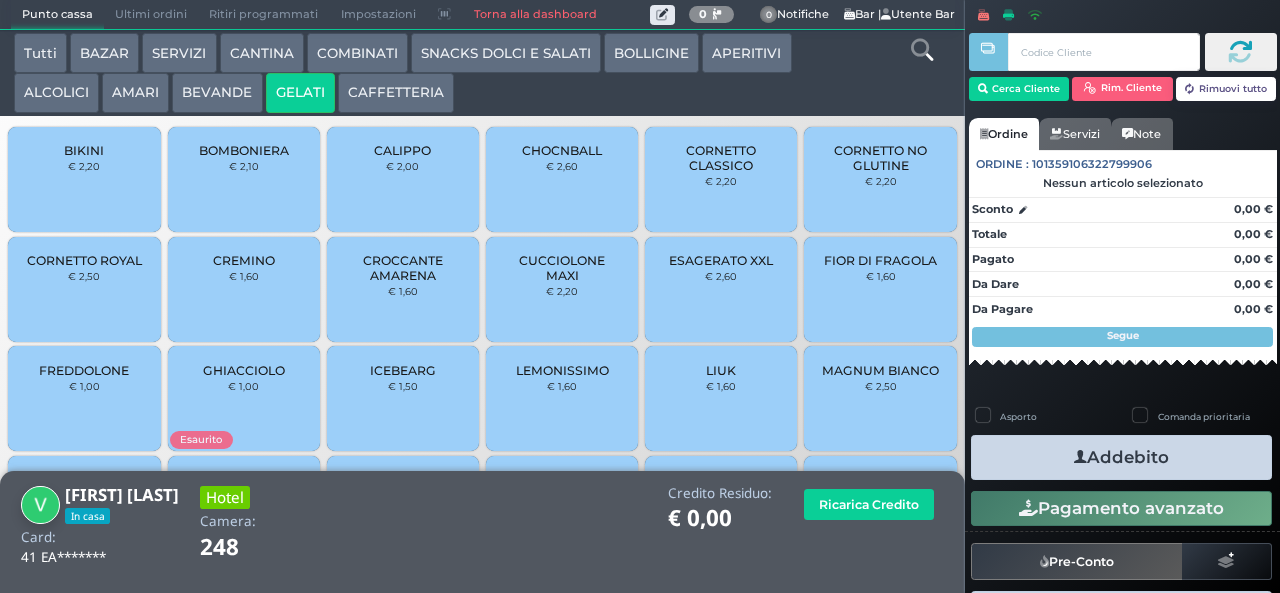 scroll, scrollTop: 133, scrollLeft: 0, axis: vertical 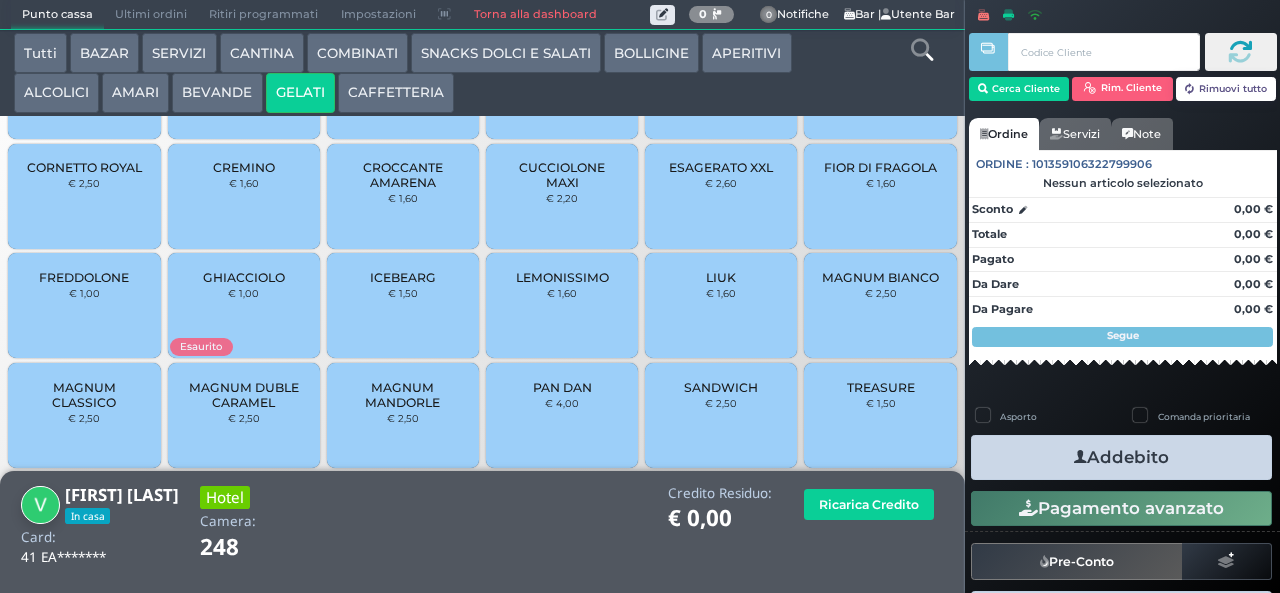 click on "TREASURE" at bounding box center (881, 387) 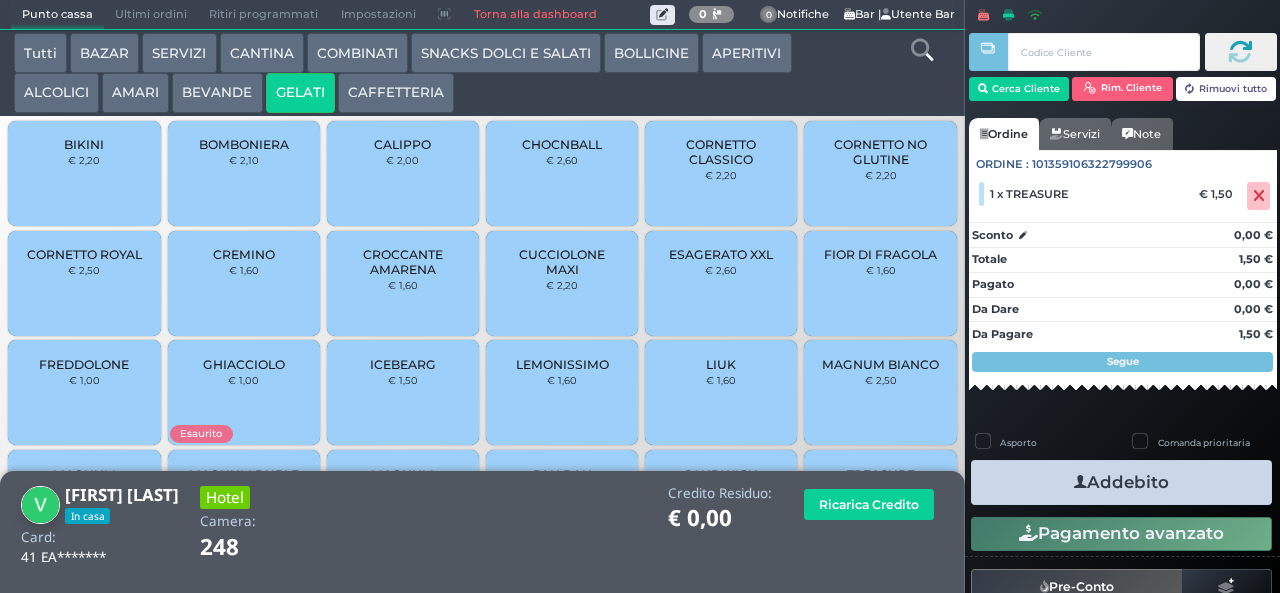scroll, scrollTop: 20, scrollLeft: 0, axis: vertical 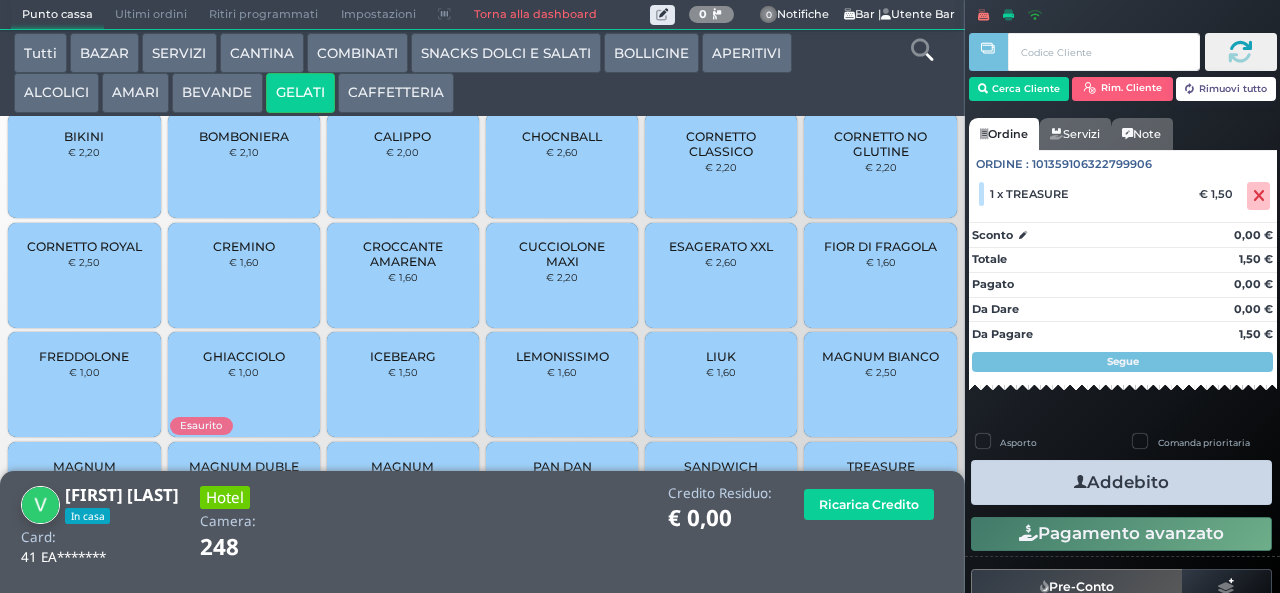 click on "BEVANDE" at bounding box center (217, 93) 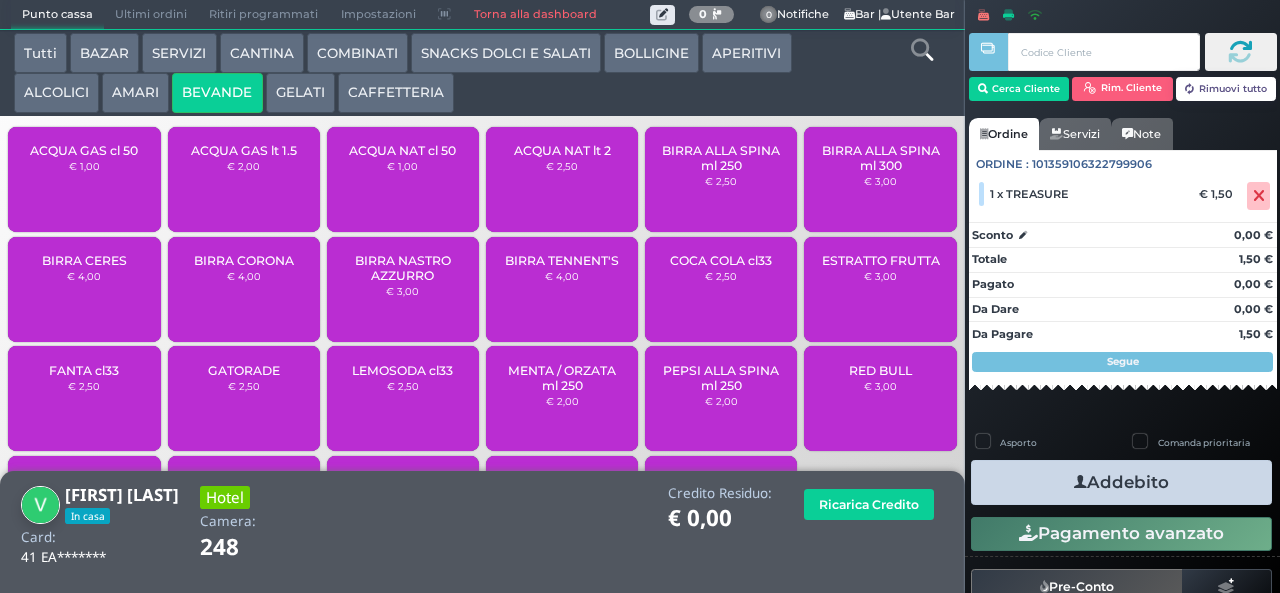 scroll, scrollTop: 0, scrollLeft: 0, axis: both 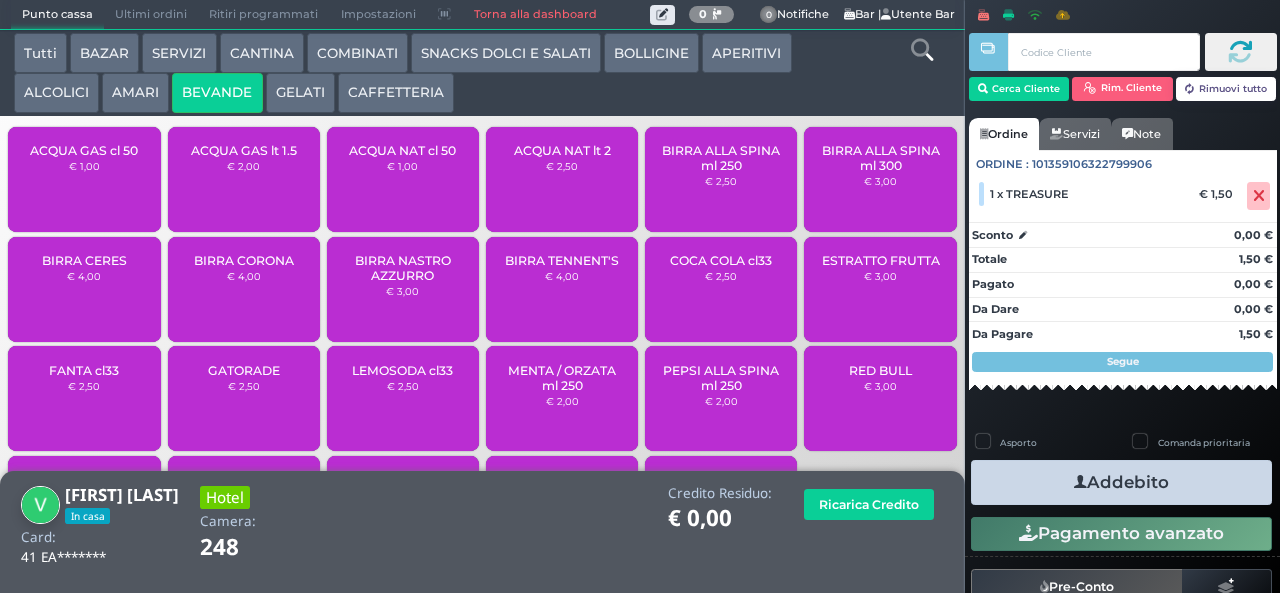 click on "ACQUA NAT cl 50
€ 1,00" at bounding box center [403, 179] 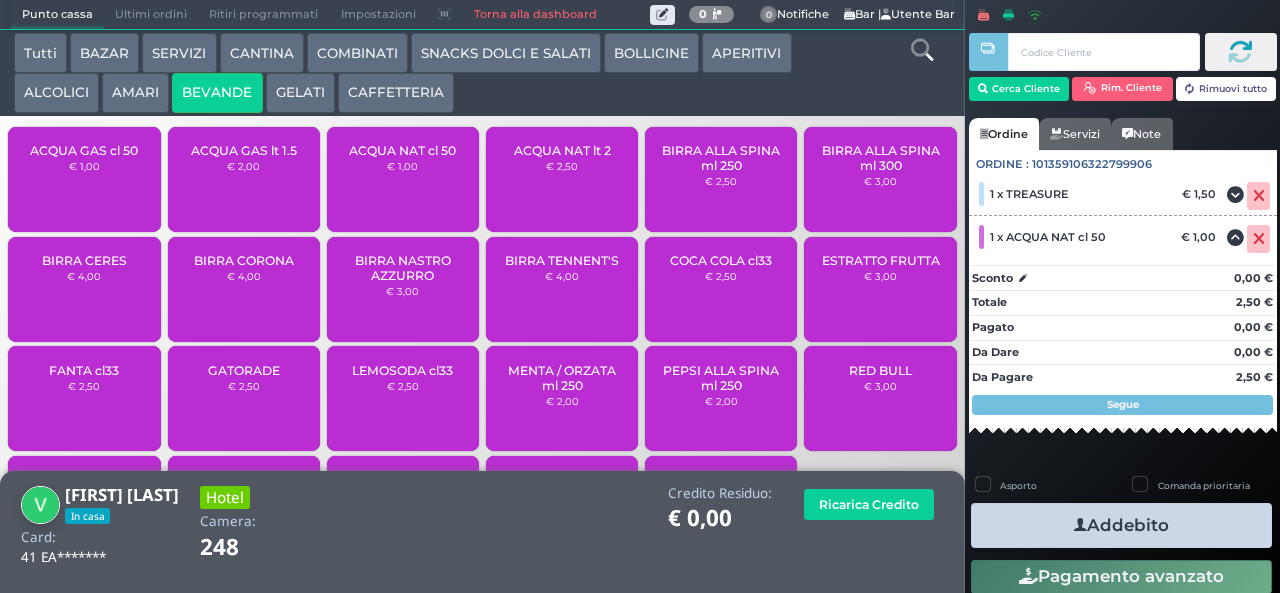 click at bounding box center (1080, 525) 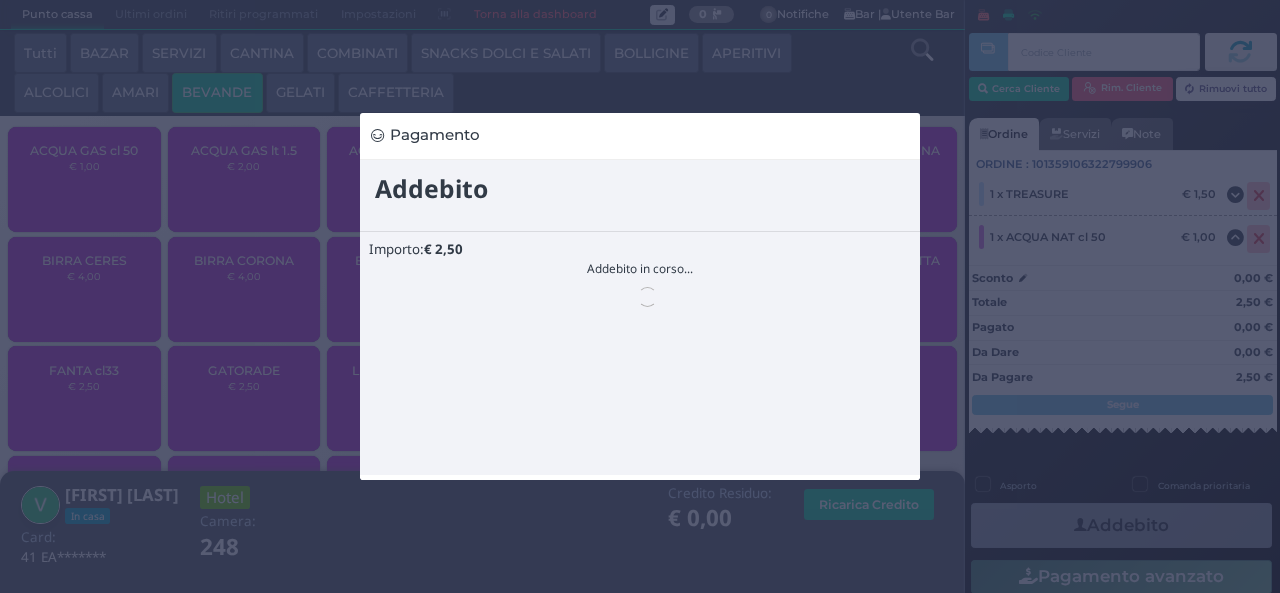 scroll, scrollTop: 0, scrollLeft: 0, axis: both 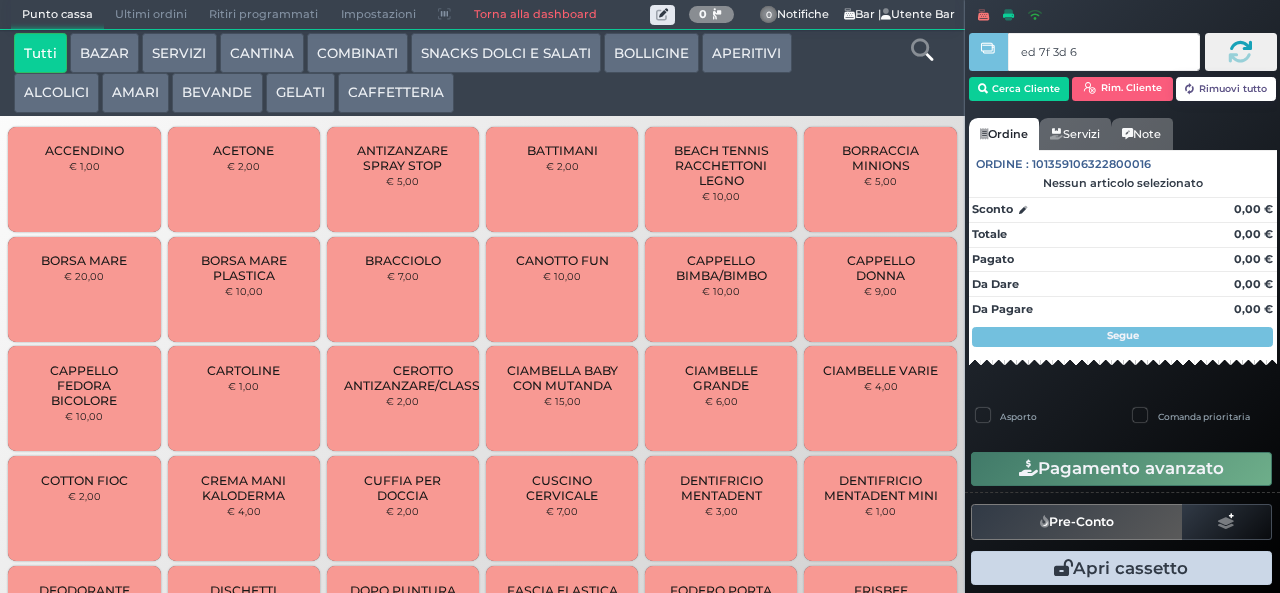 type on "ed 7f 3d 66" 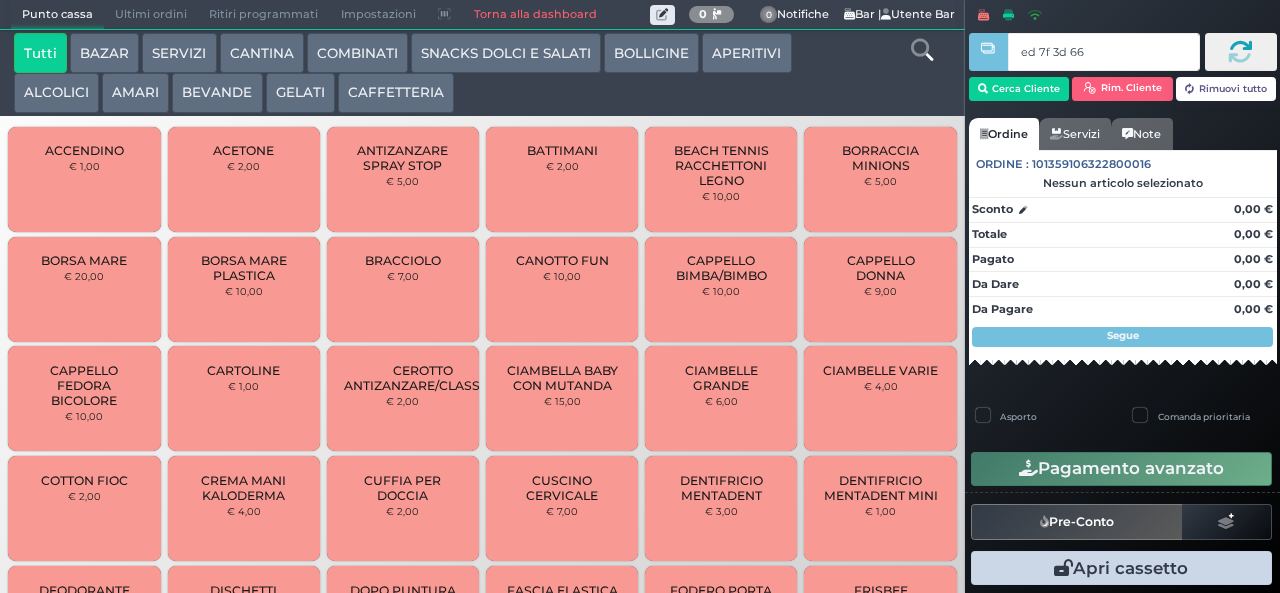 type 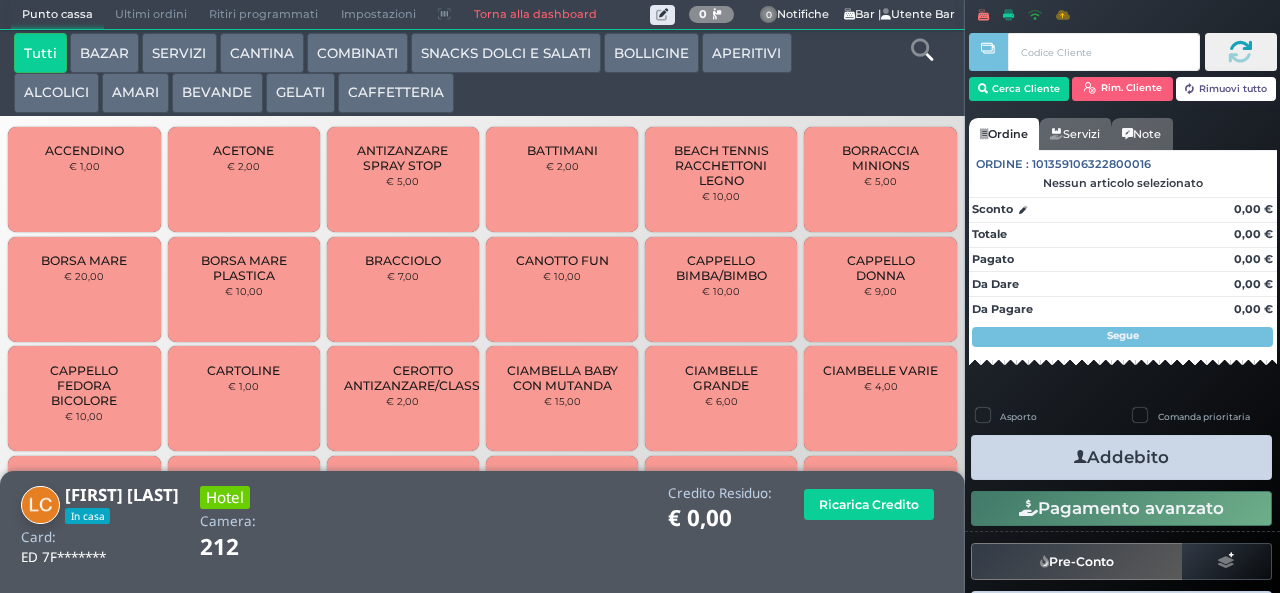 click on "BEVANDE" at bounding box center (217, 93) 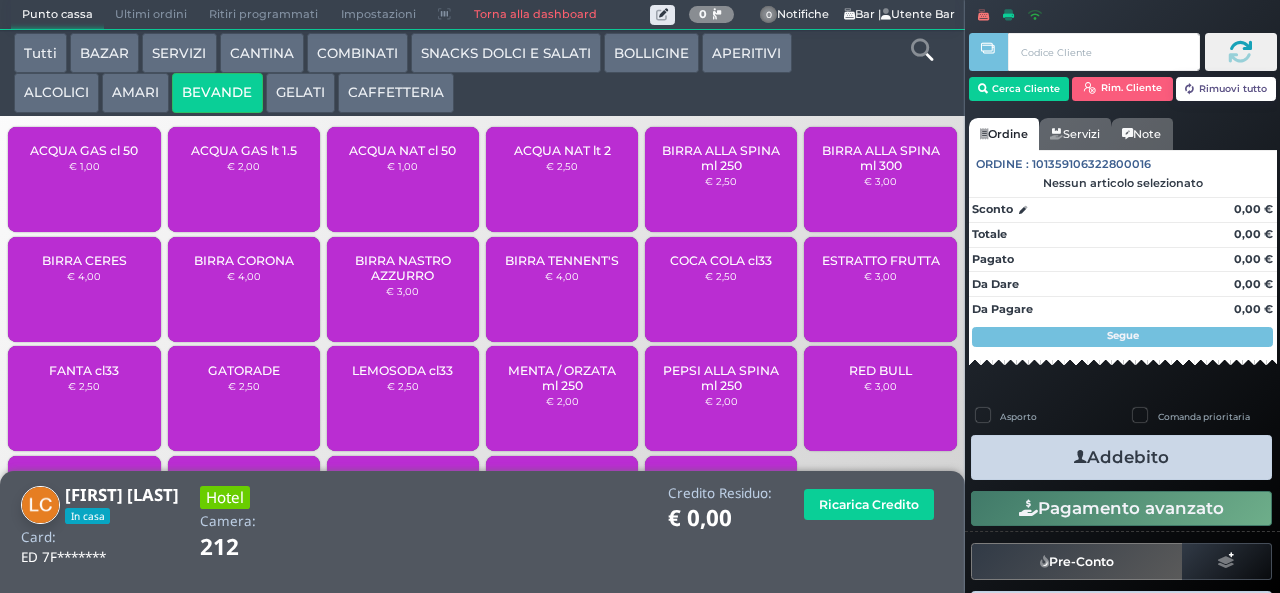 click on "ACQUA NAT cl 50" at bounding box center [402, 150] 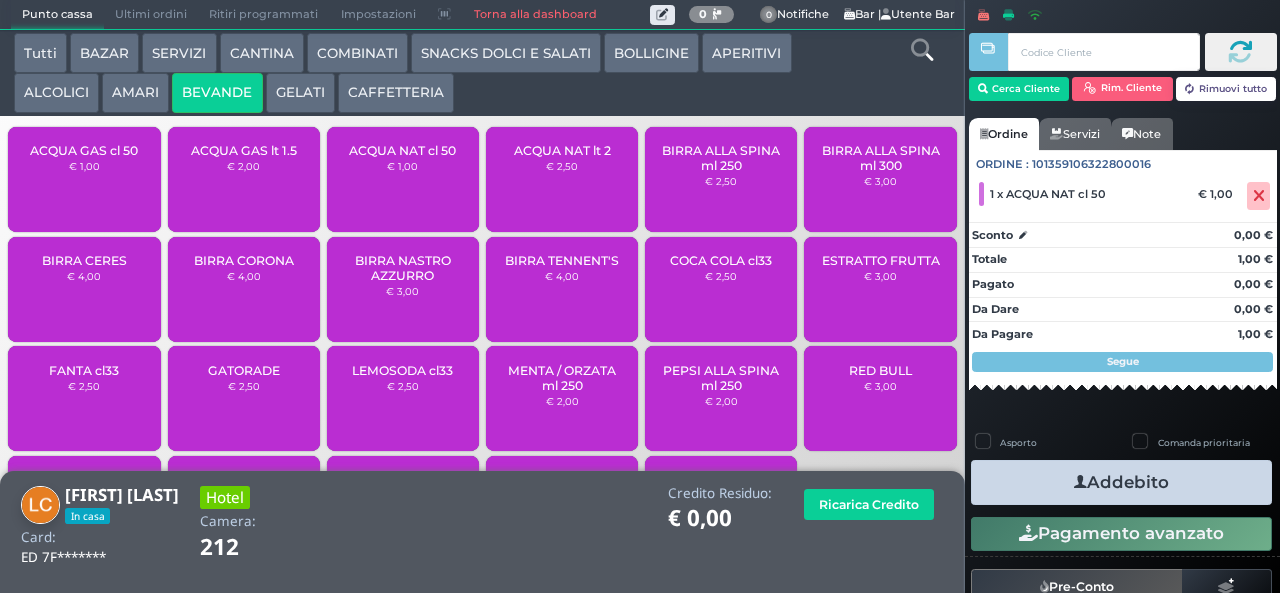 click at bounding box center [1080, 482] 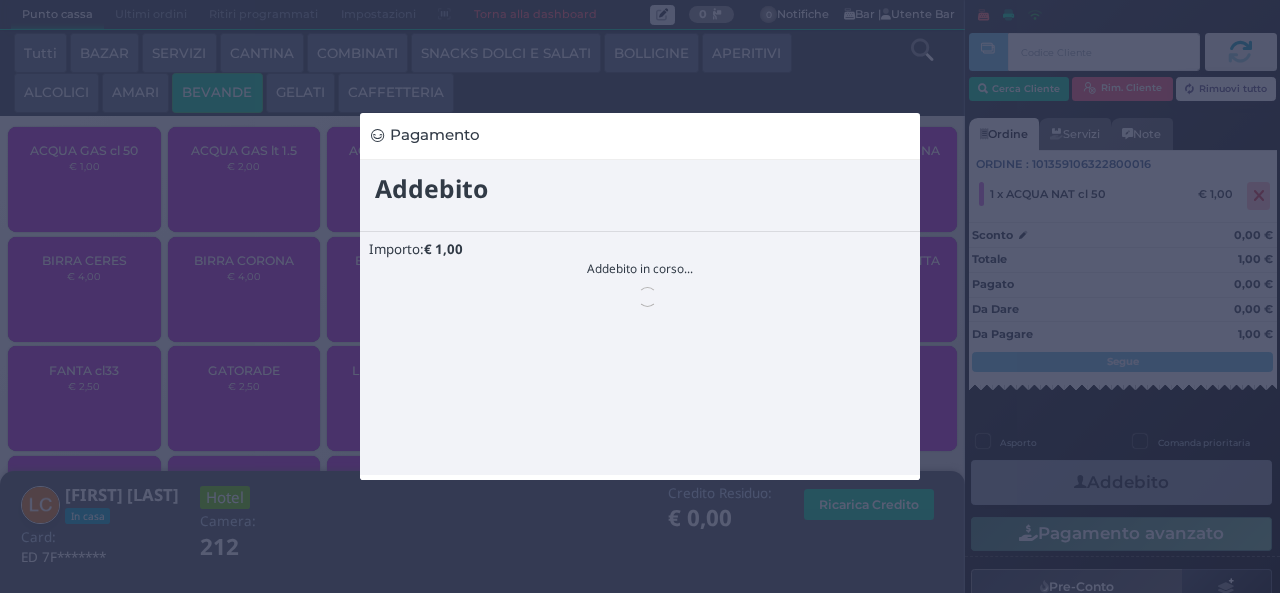 scroll, scrollTop: 0, scrollLeft: 0, axis: both 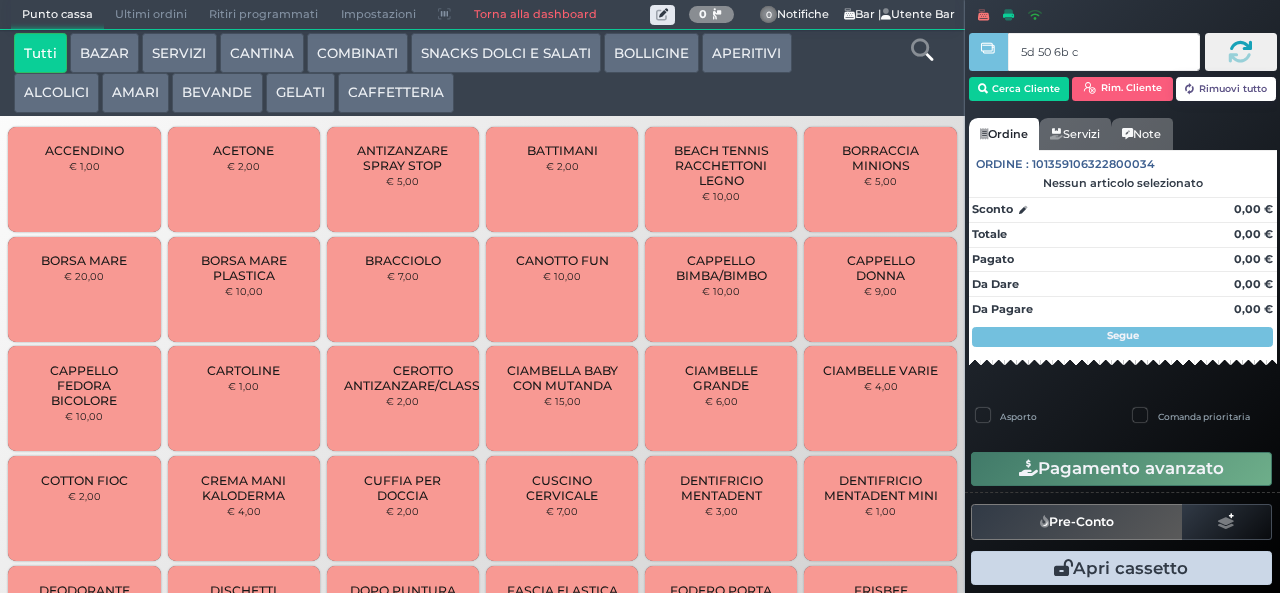type on "5d 50 6b c3" 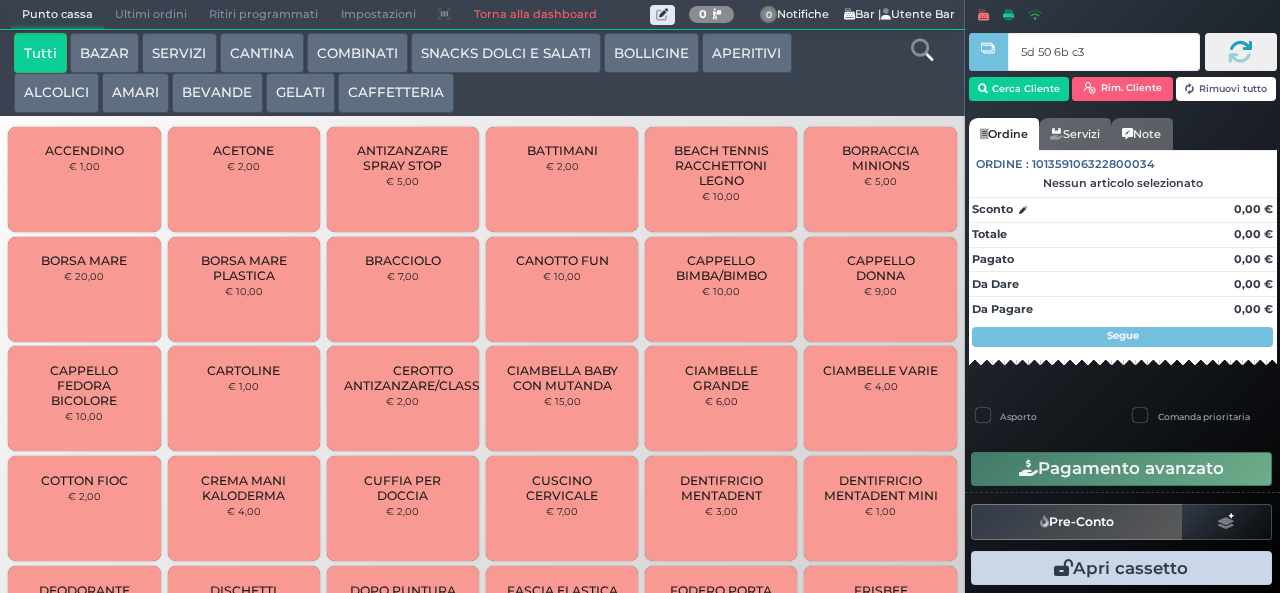 type 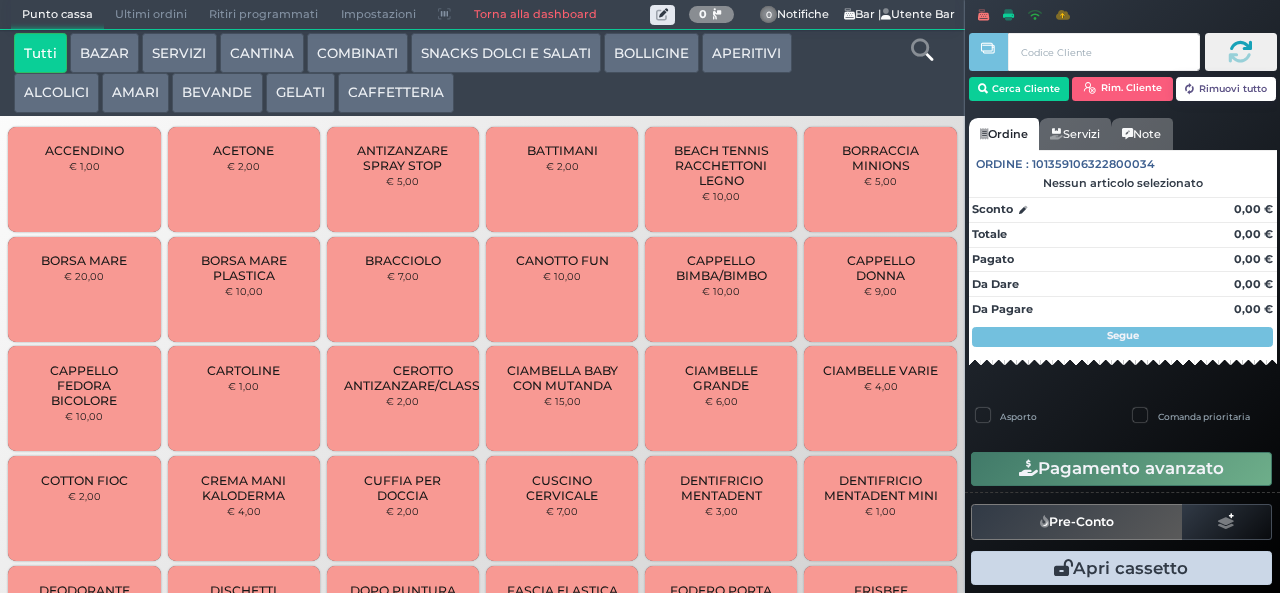 click on "CAFFETTERIA" at bounding box center (396, 93) 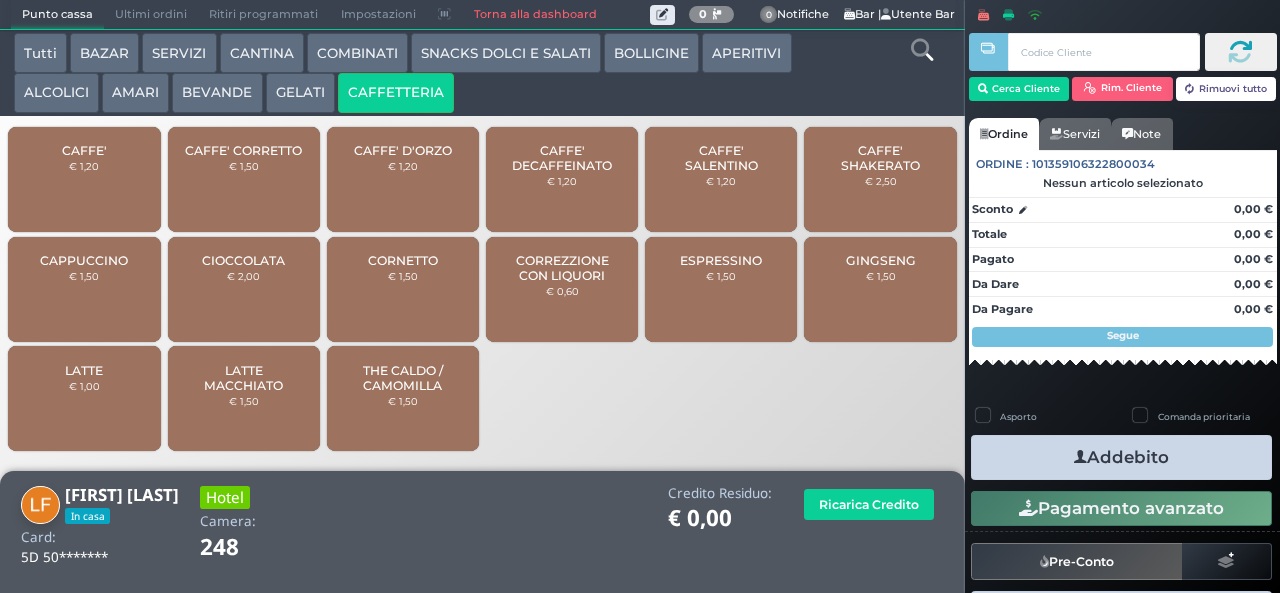 click on "GINGSENG
€ 1,50" at bounding box center [880, 289] 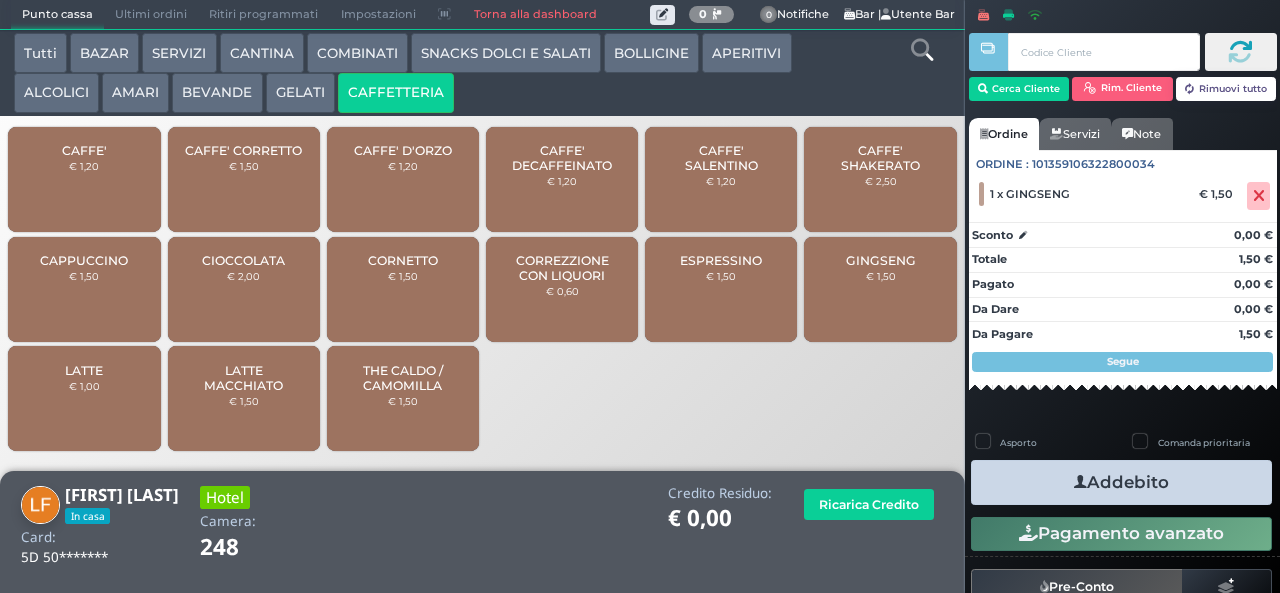 click on "Addebito" at bounding box center [1121, 482] 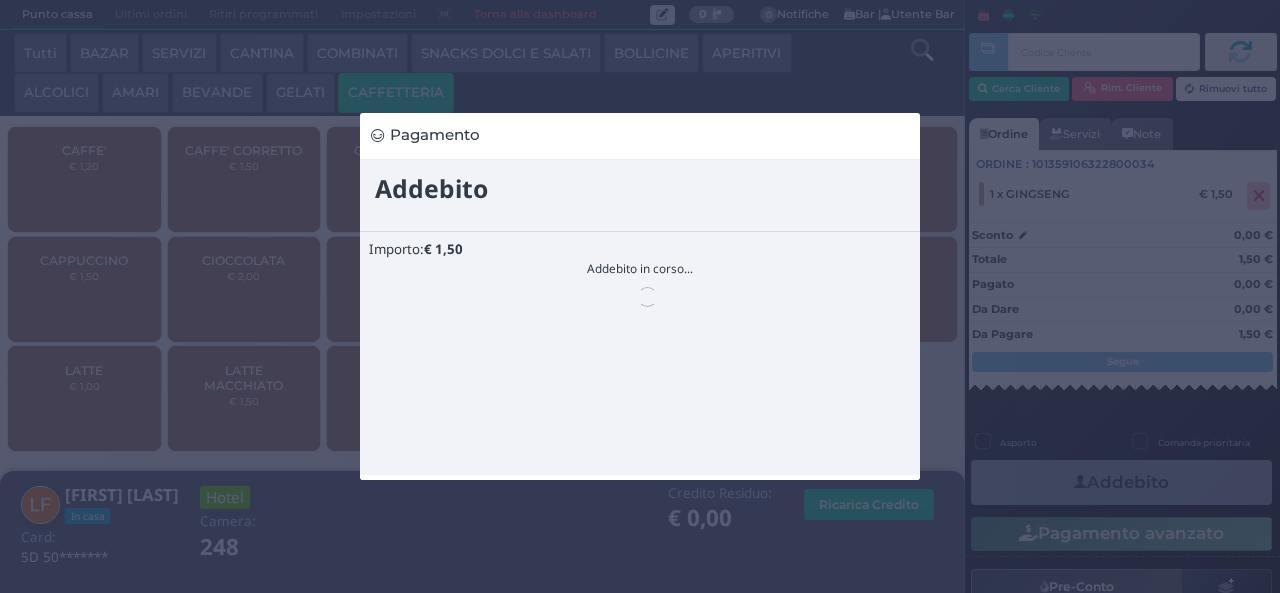 scroll, scrollTop: 0, scrollLeft: 0, axis: both 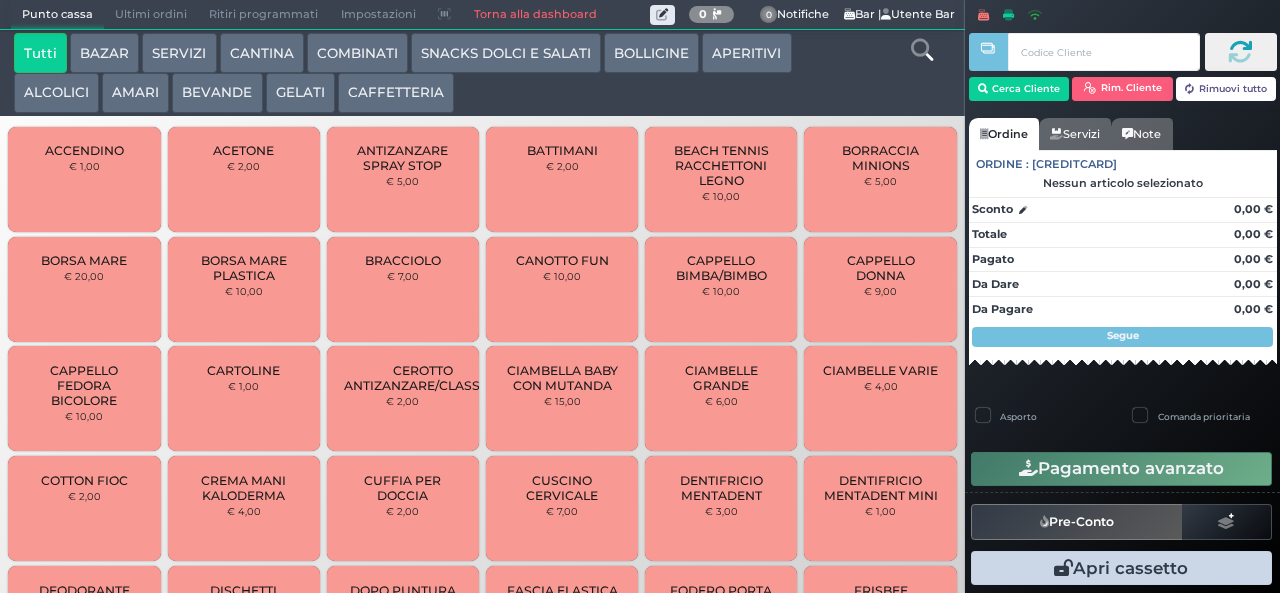 click on "SNACKS DOLCI E SALATI" at bounding box center [506, 53] 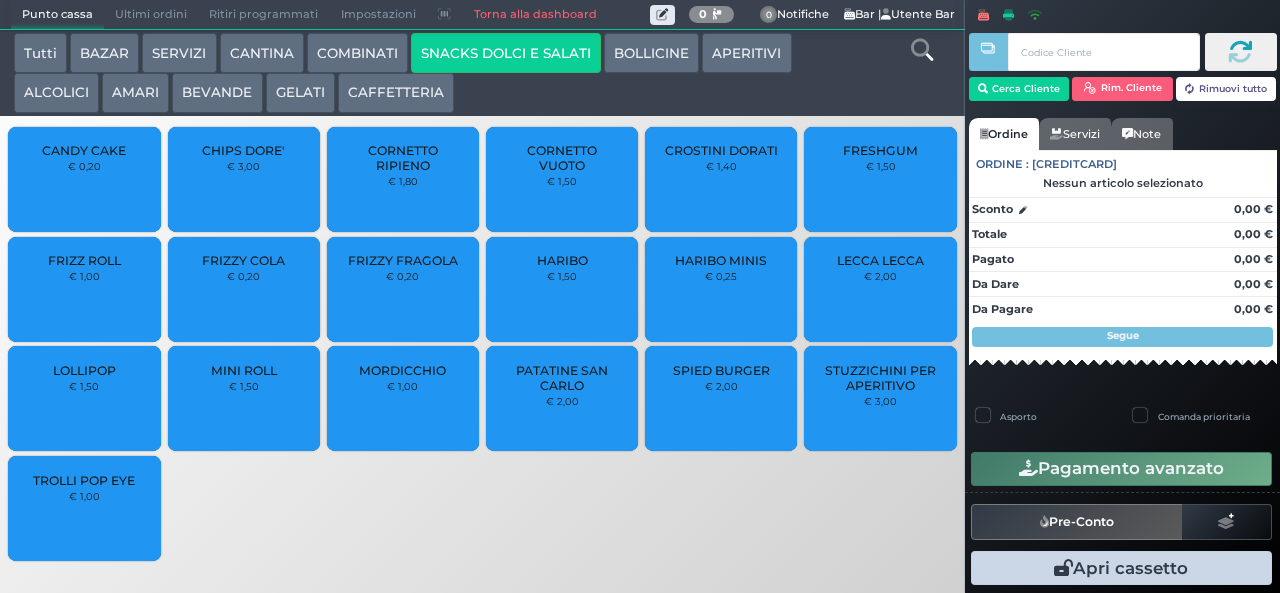 click on "LOLLIPOP" at bounding box center [84, 370] 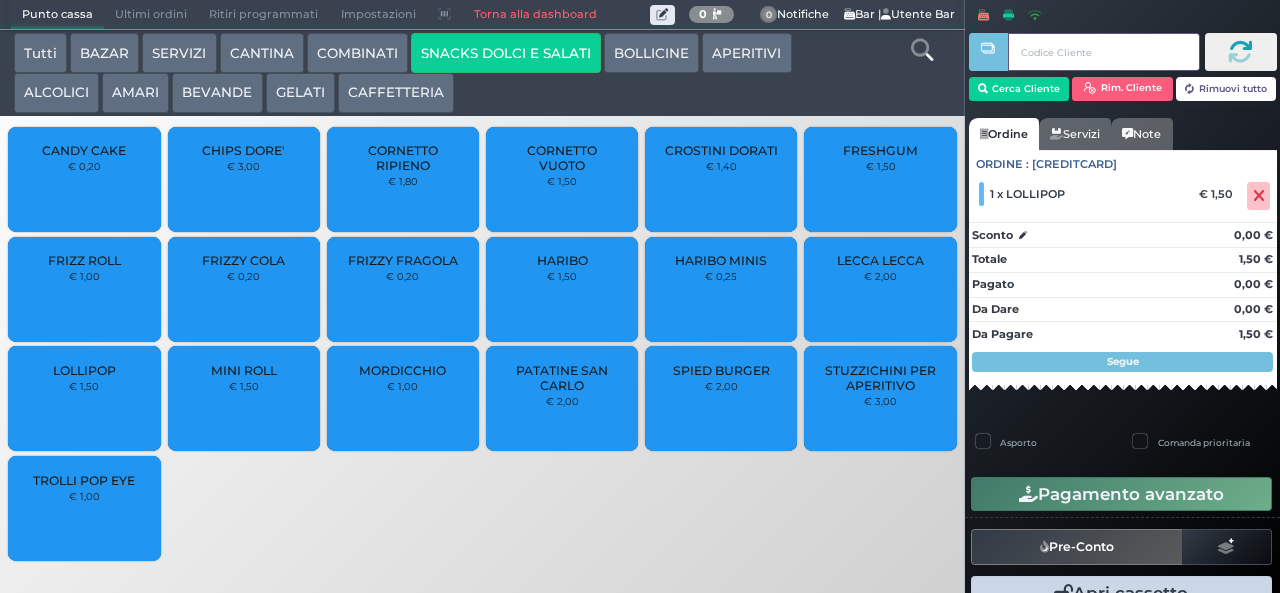 type 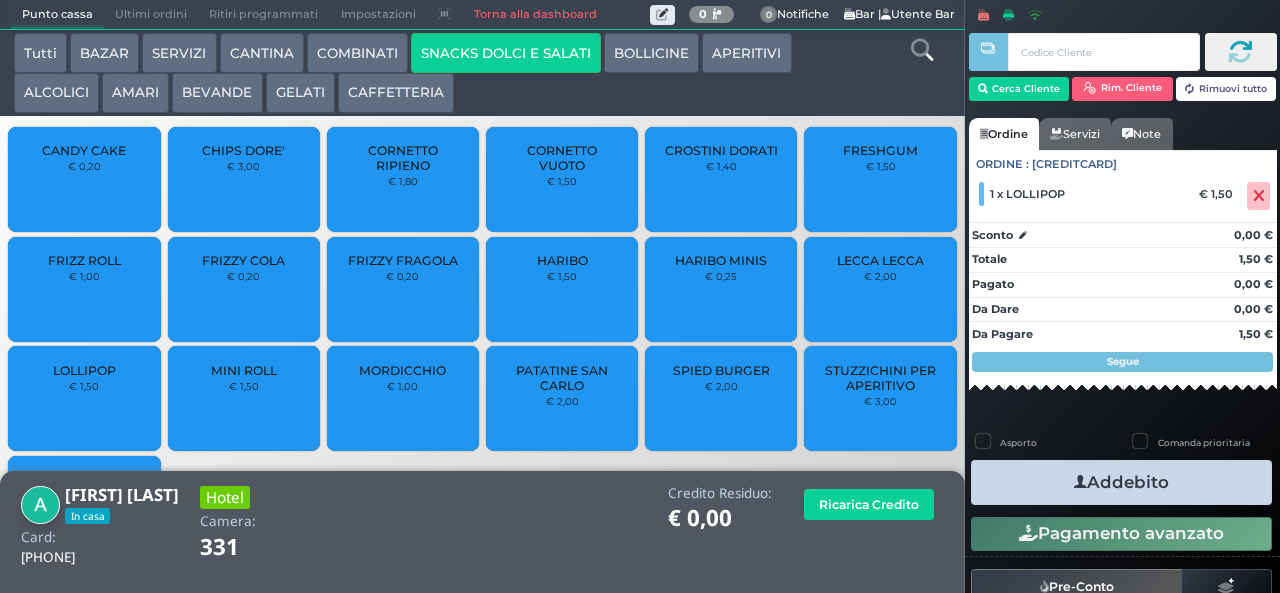 click on "Addebito" at bounding box center [1121, 482] 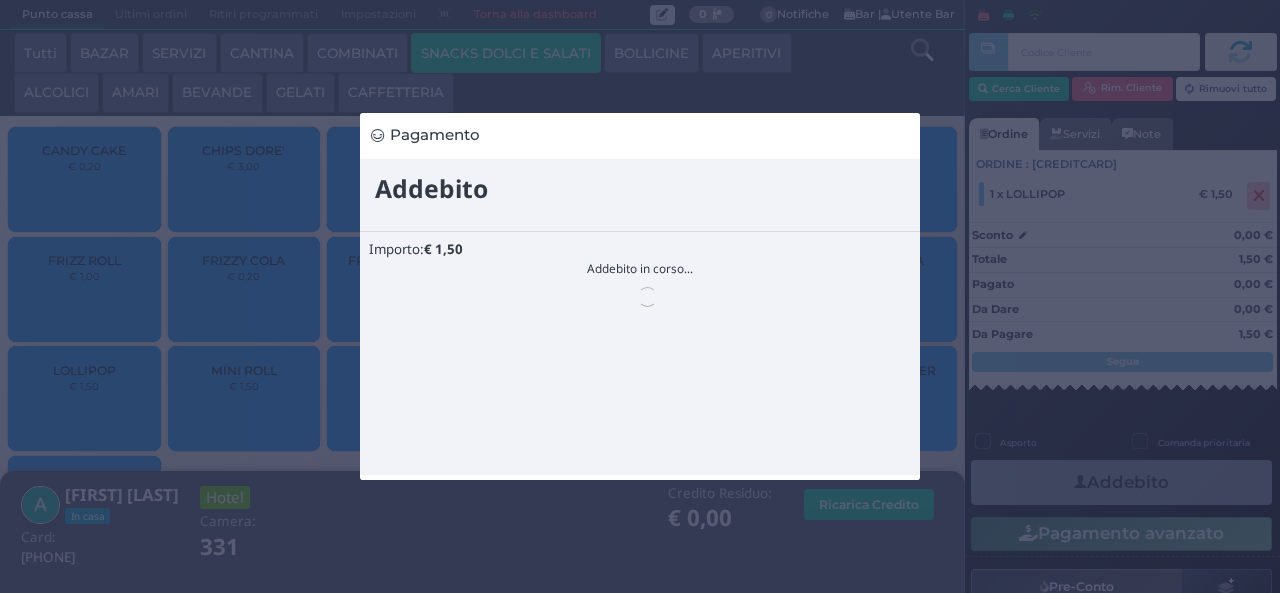 scroll, scrollTop: 0, scrollLeft: 0, axis: both 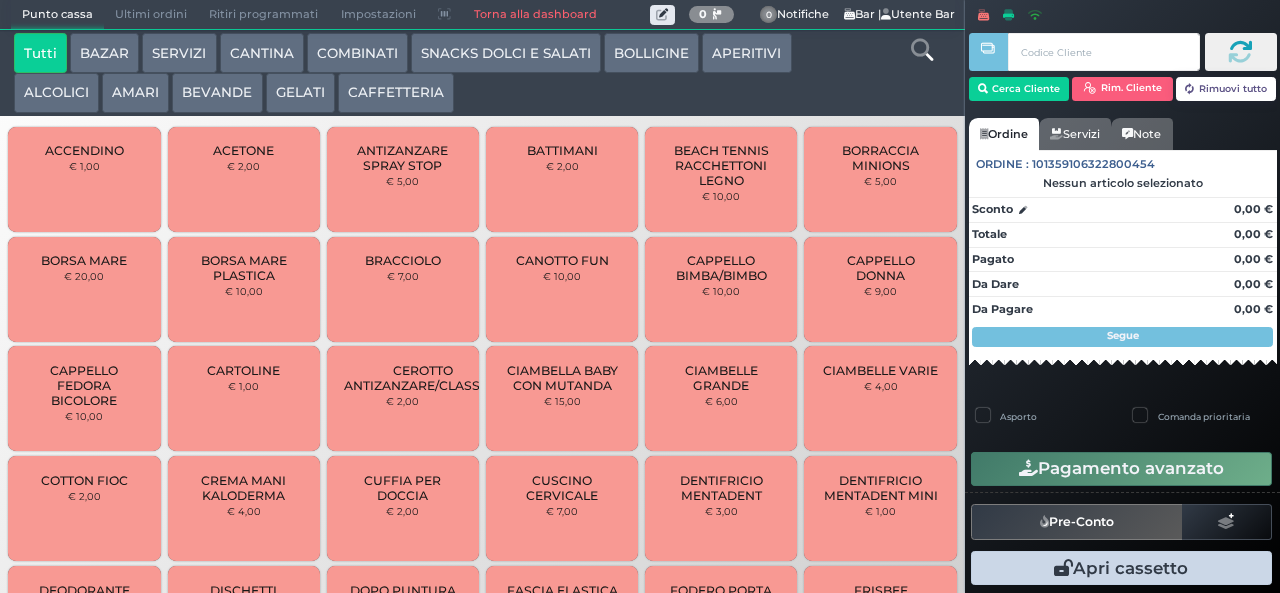 click on "GELATI" at bounding box center (300, 93) 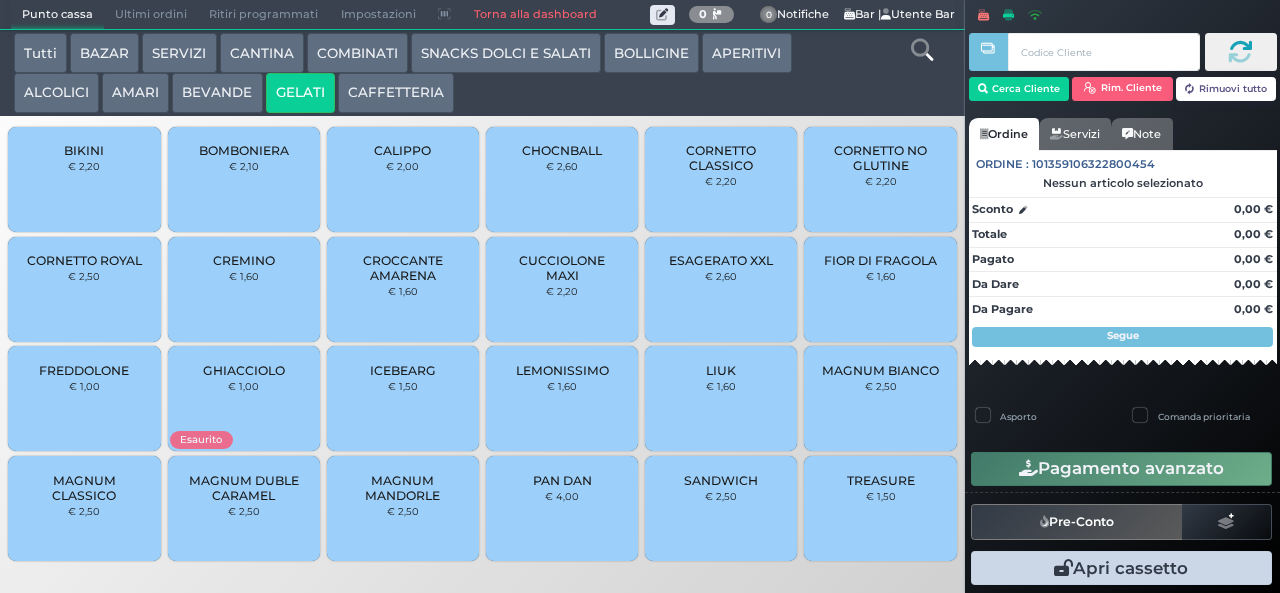 click on "MAGNUM BIANCO
€ 2,50" at bounding box center [880, 398] 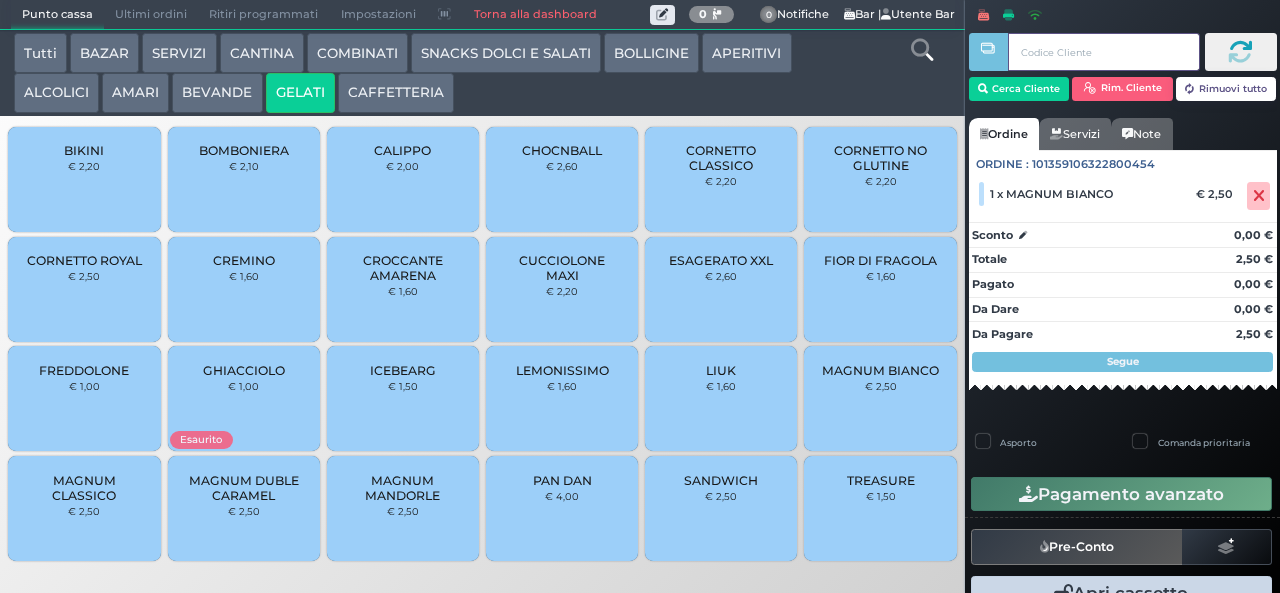 type 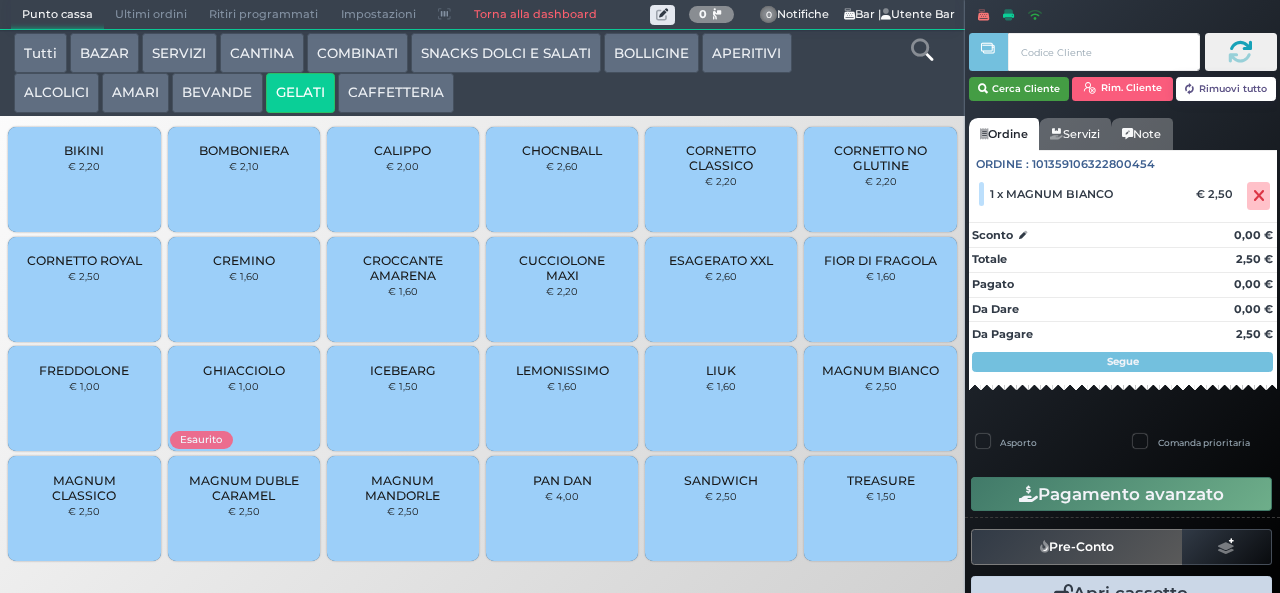 click on "Cerca Cliente" at bounding box center (1019, 89) 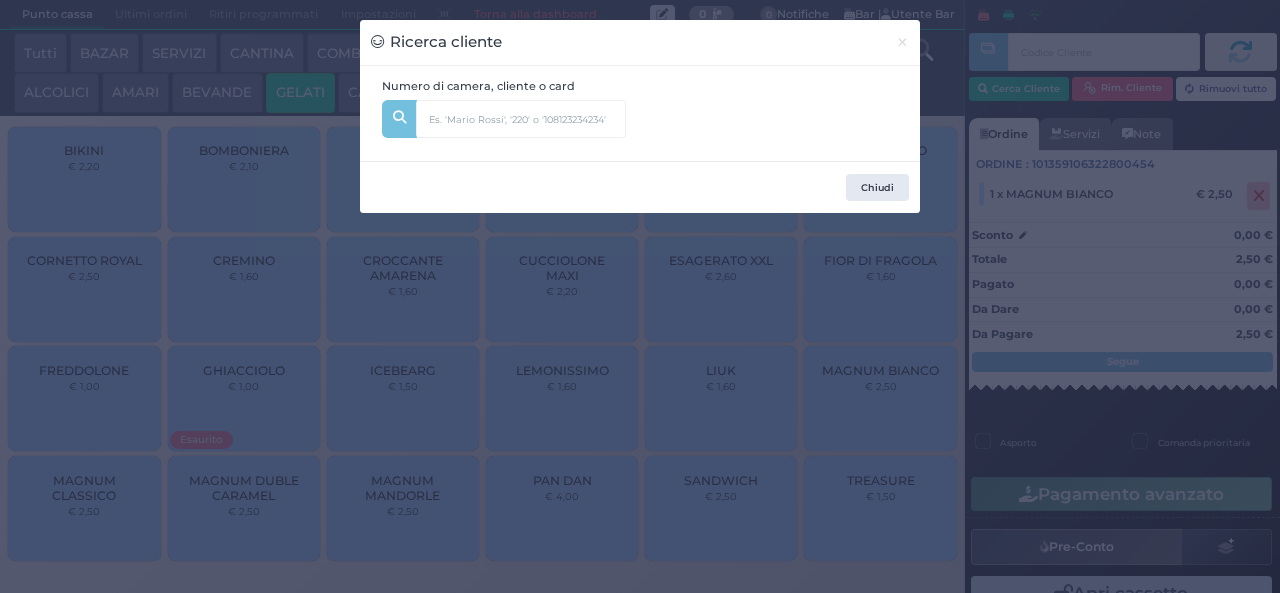 click on "Ricerca cliente
×
Numero di camera, cliente o card
Chiudi" at bounding box center (640, 296) 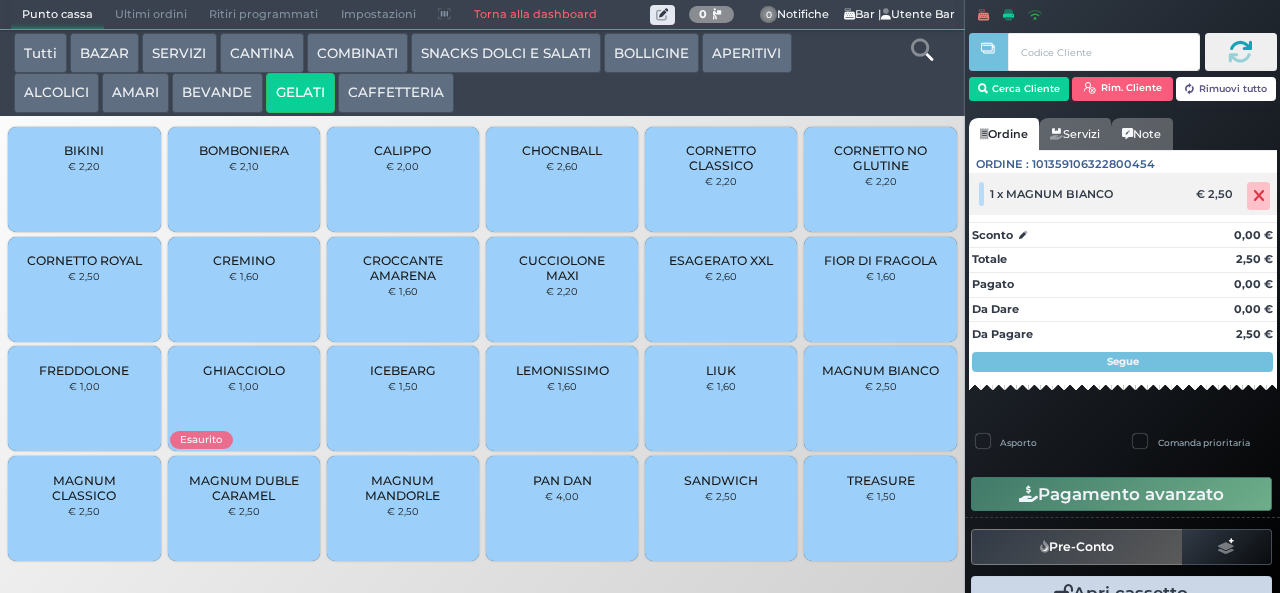 click at bounding box center (1259, 196) 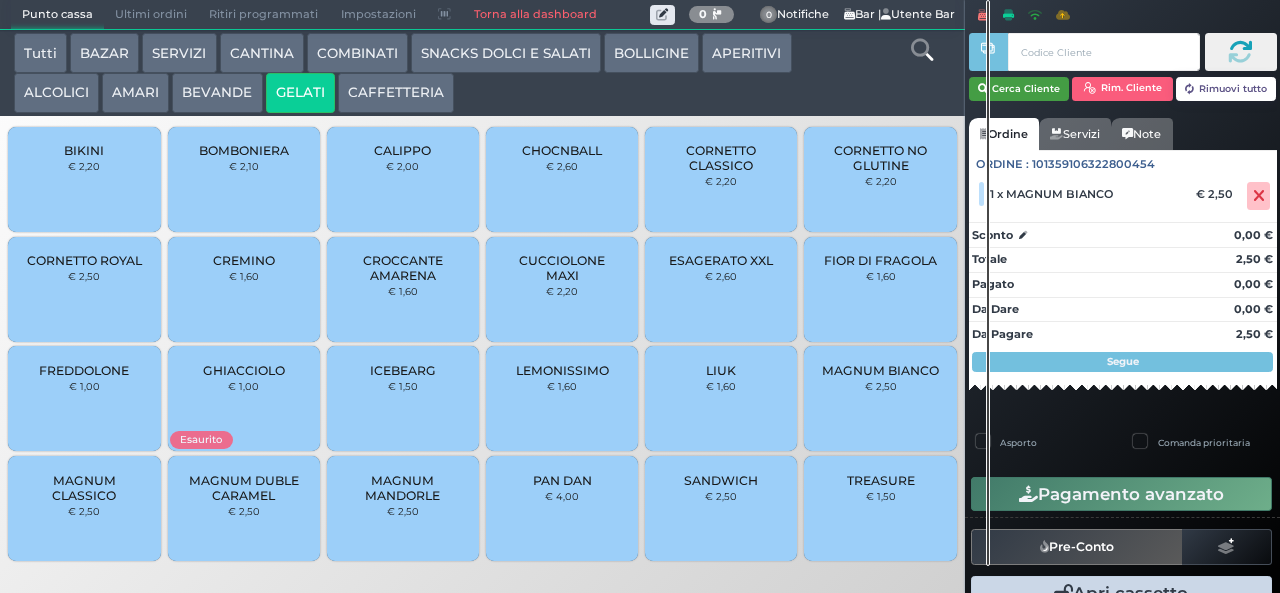 click on "Cerca Cliente" at bounding box center [1019, 89] 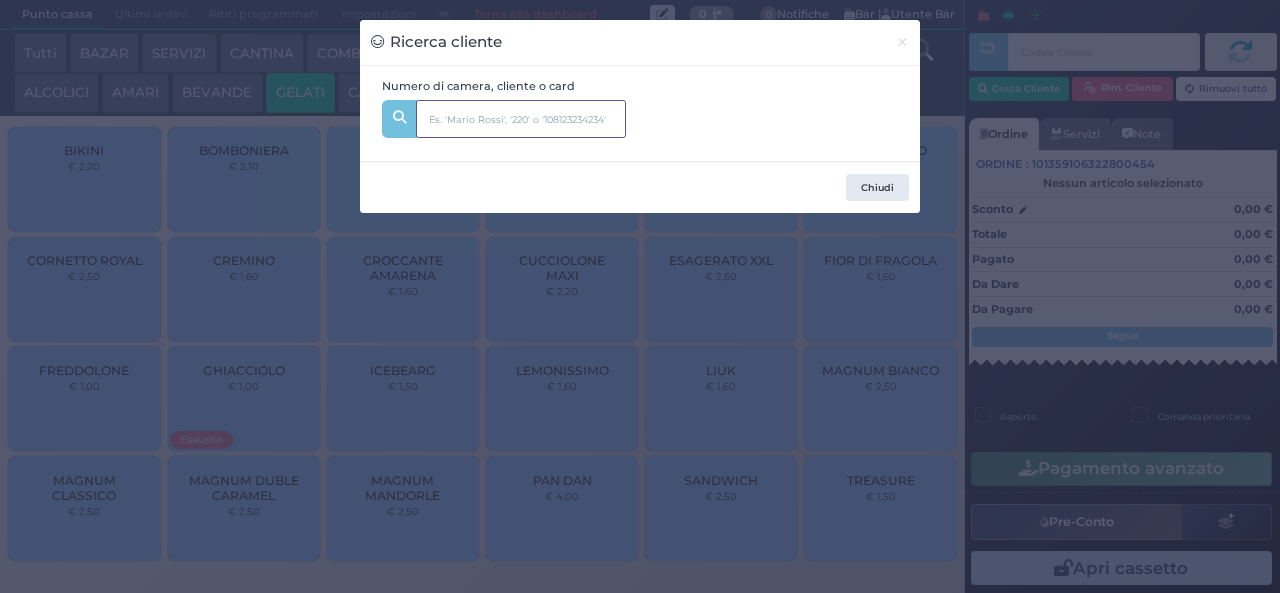 click at bounding box center (521, 119) 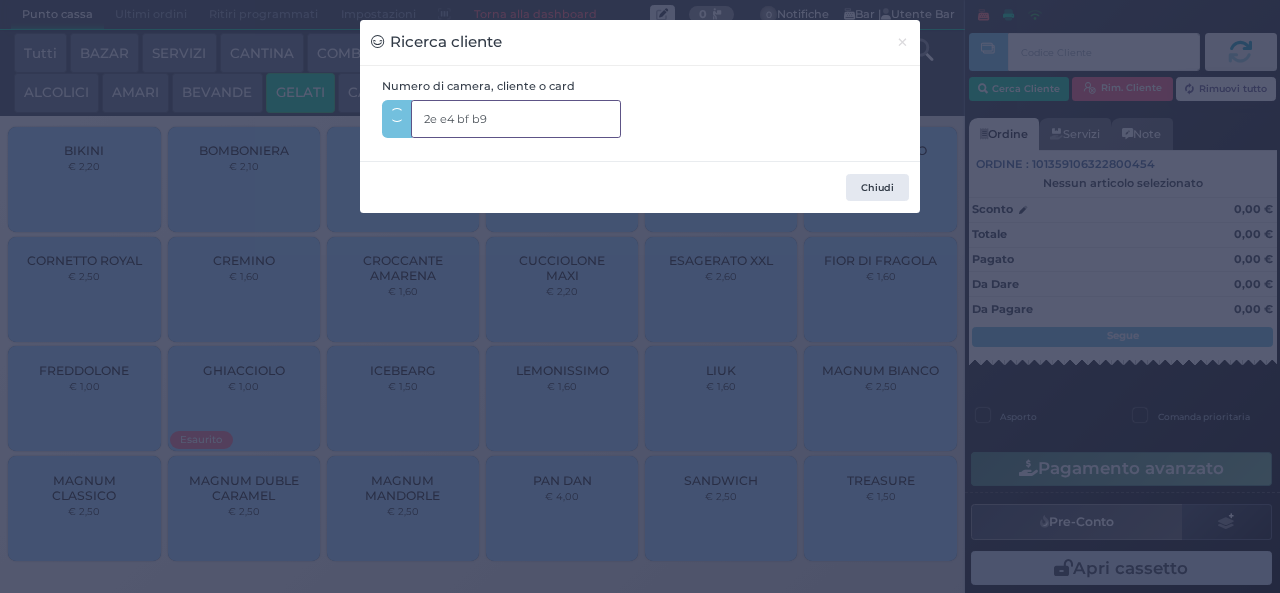type on "2e e4 bf b9" 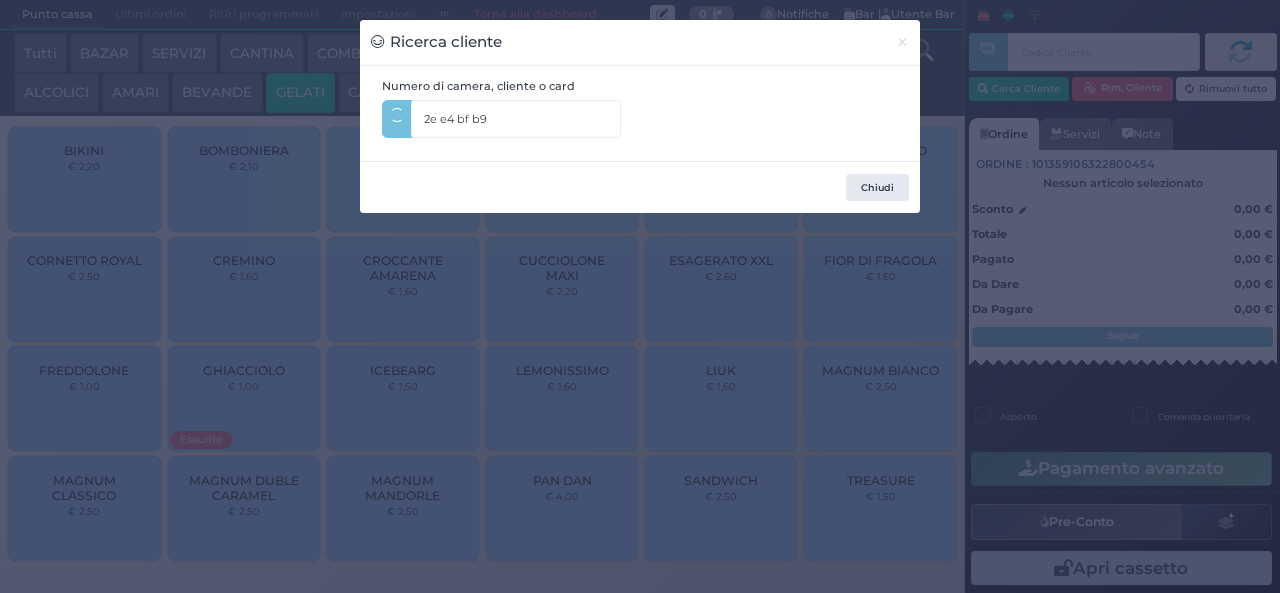 type 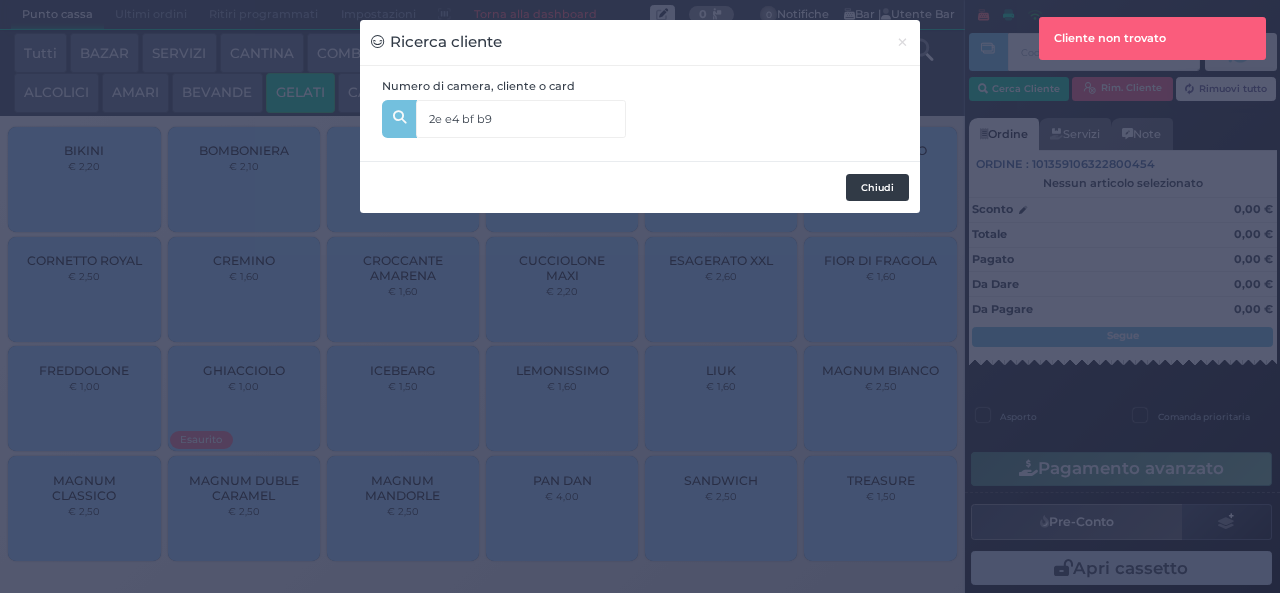 click on "Chiudi" at bounding box center [877, 188] 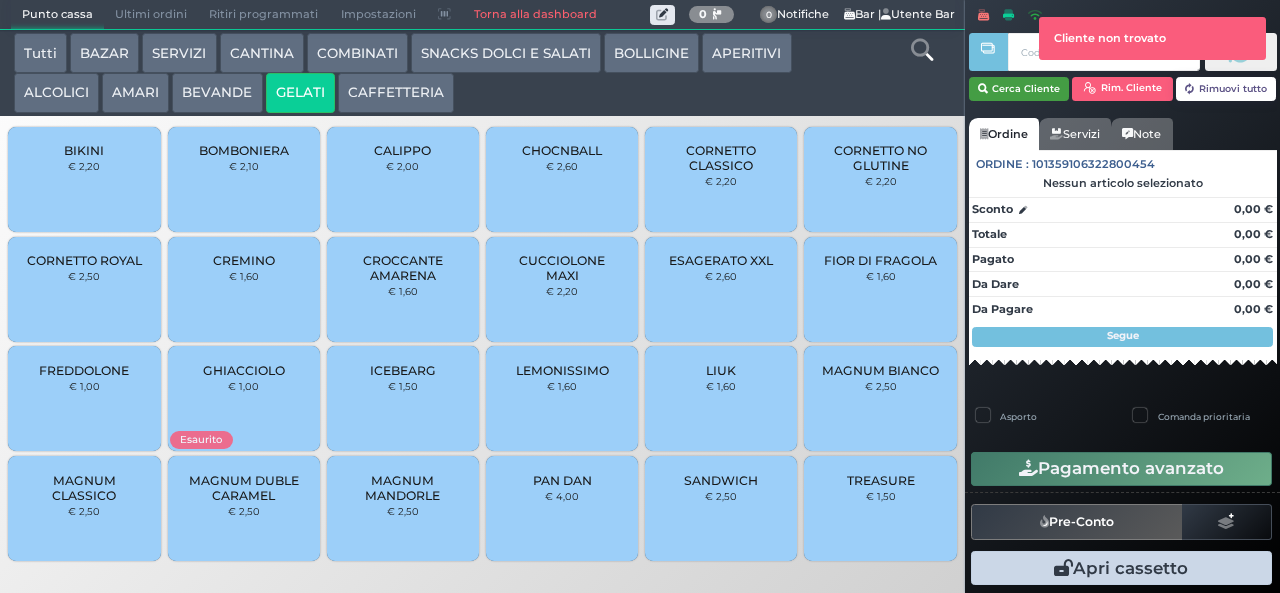 click on "Cerca Cliente" at bounding box center [1019, 89] 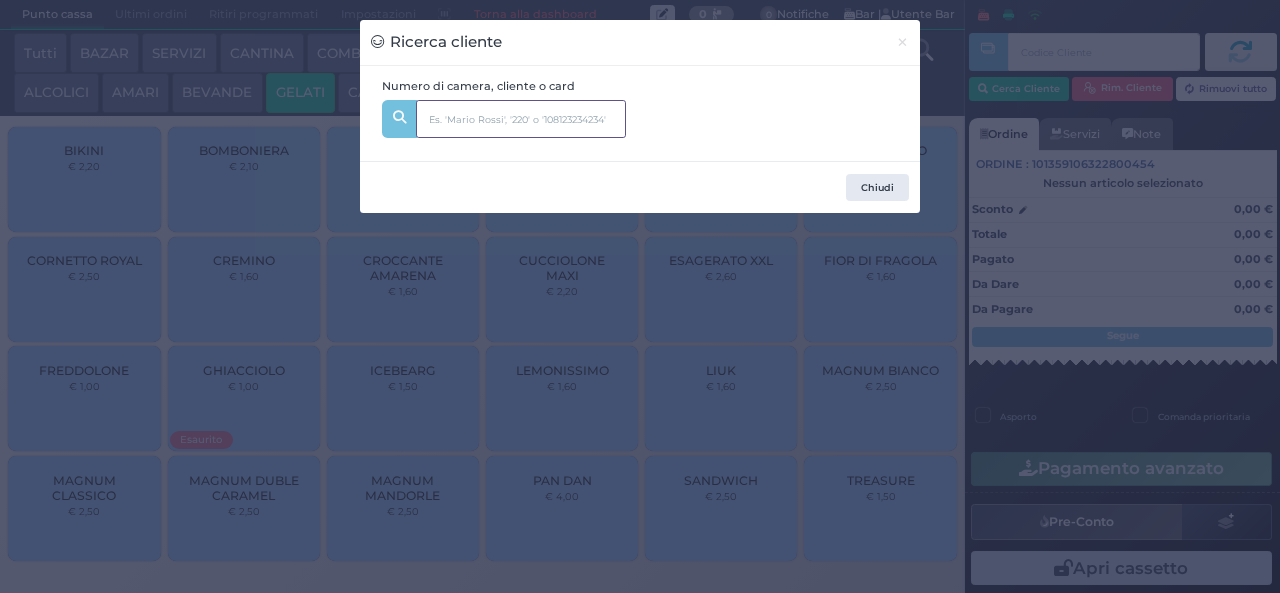 click at bounding box center (521, 119) 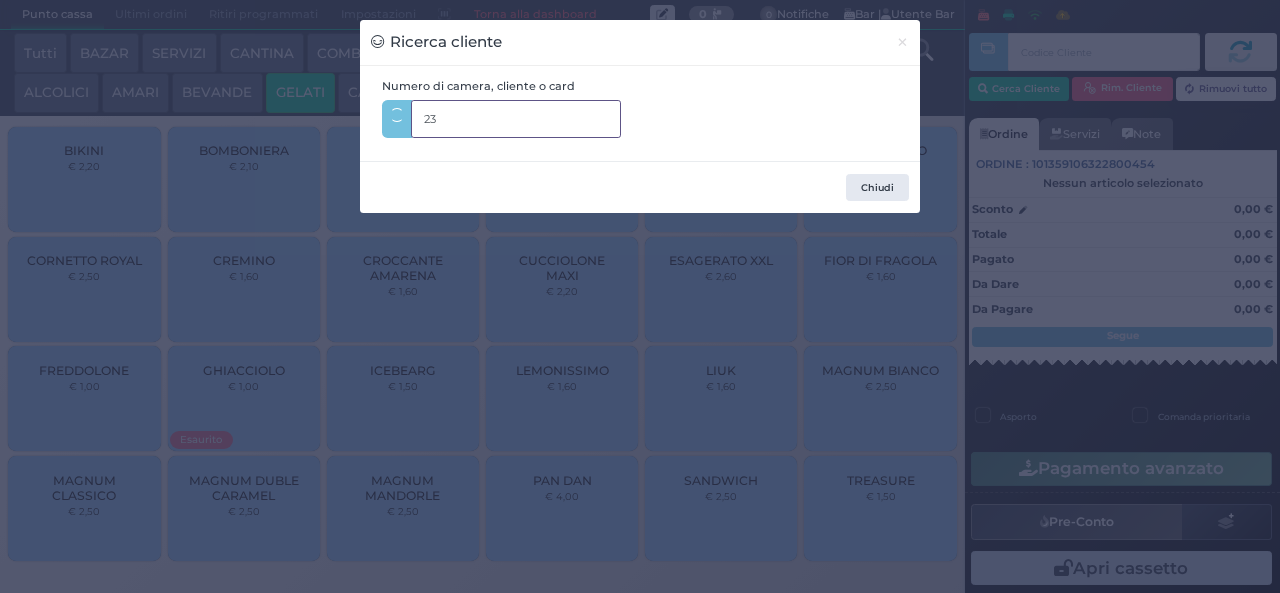 type on "233" 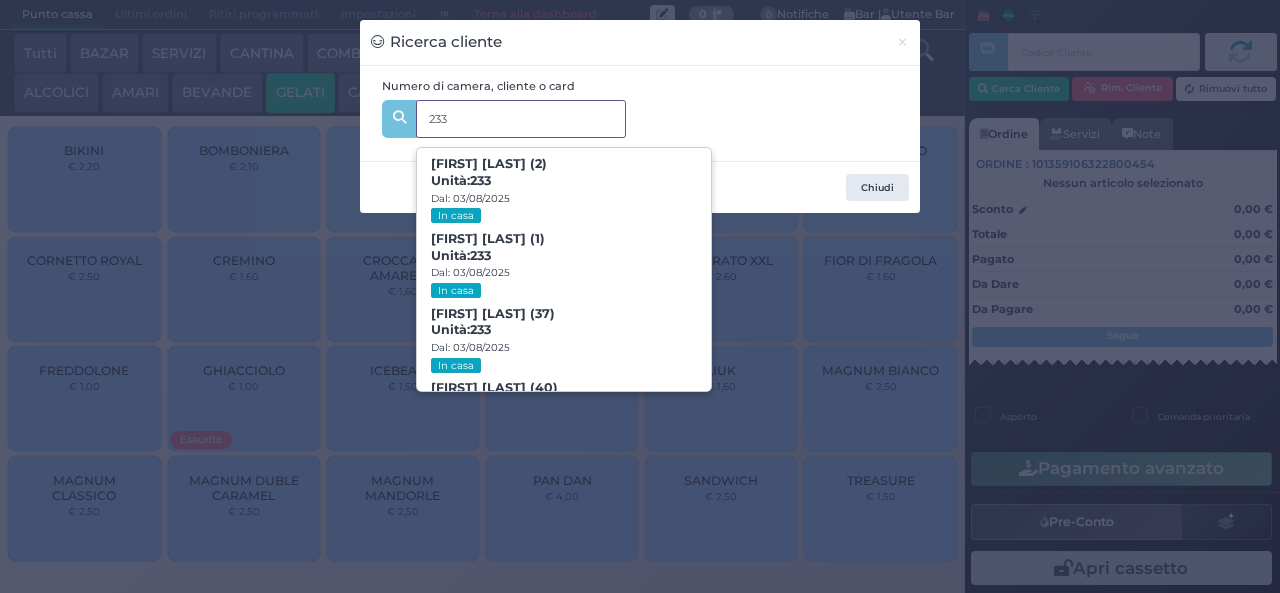 click on "GIORGIA ADAMO (2) Unità:  233 Dal: 03/08/2025 In casa" at bounding box center (563, 190) 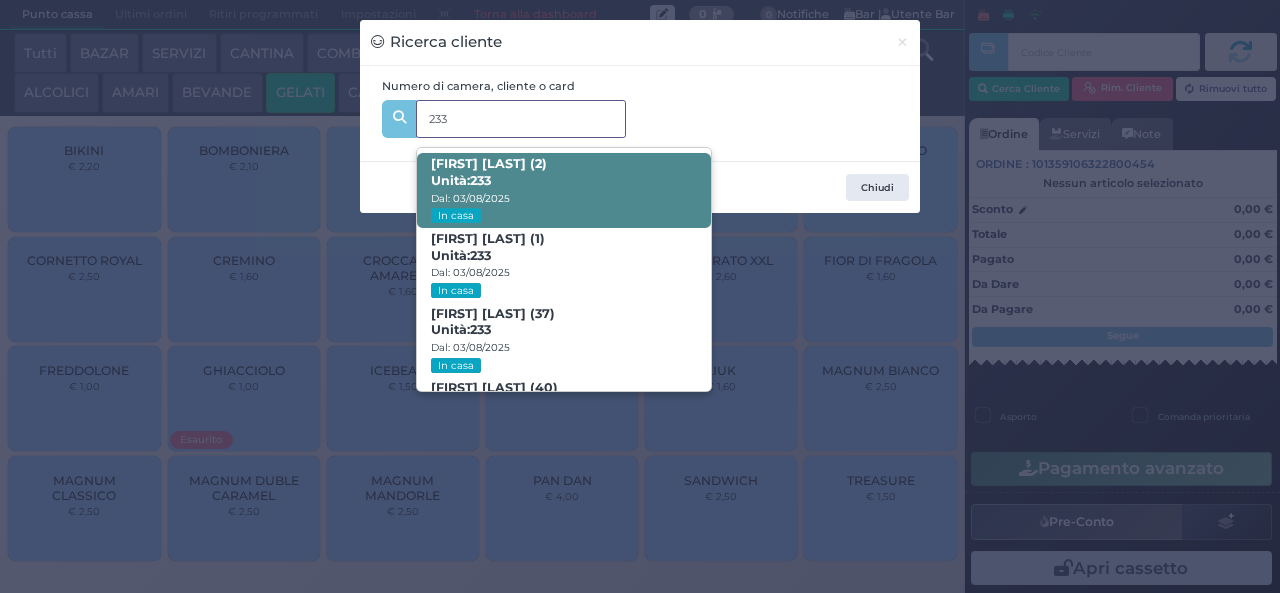 type 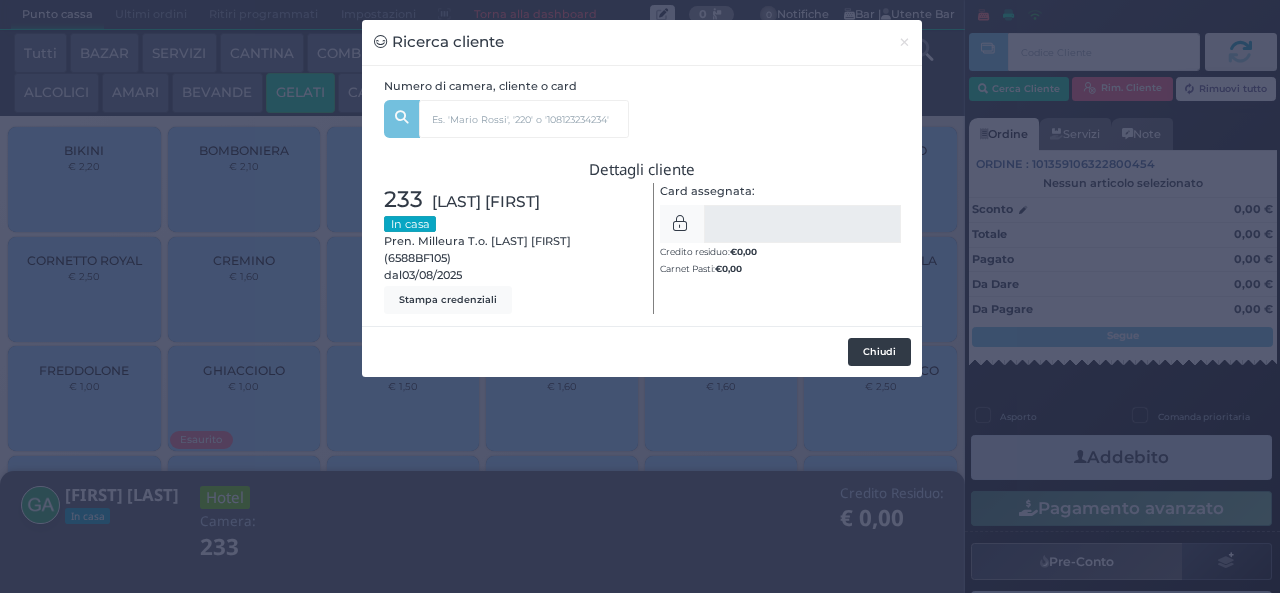 click on "Chiudi" at bounding box center (879, 352) 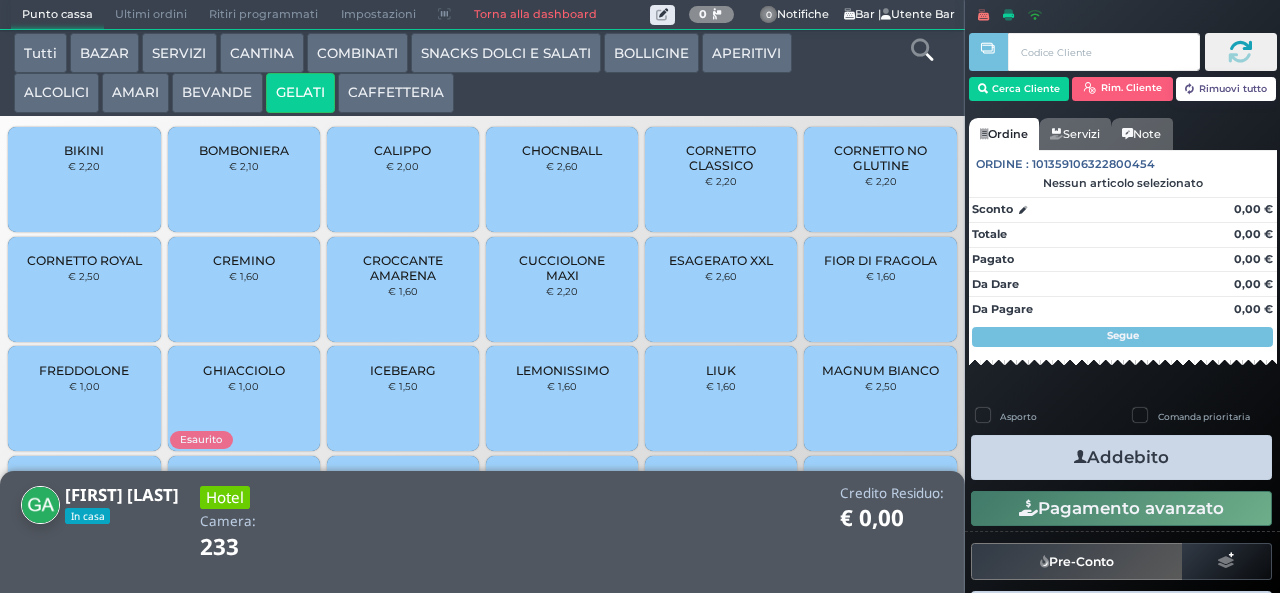 click on "Addebito" at bounding box center (1121, 457) 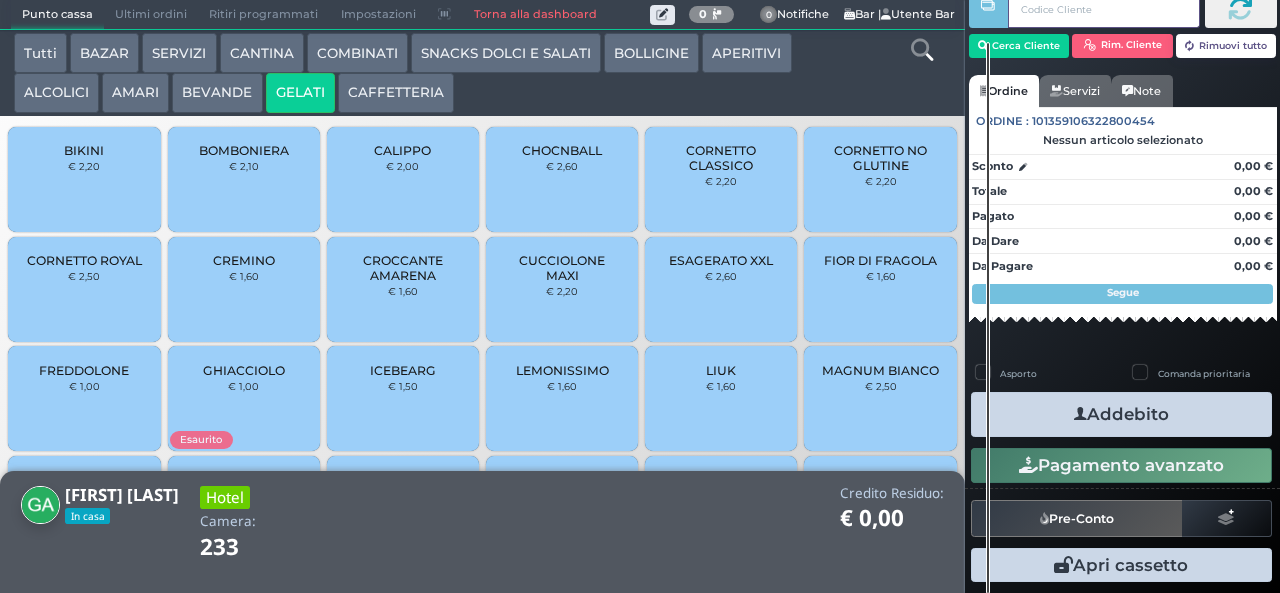 type 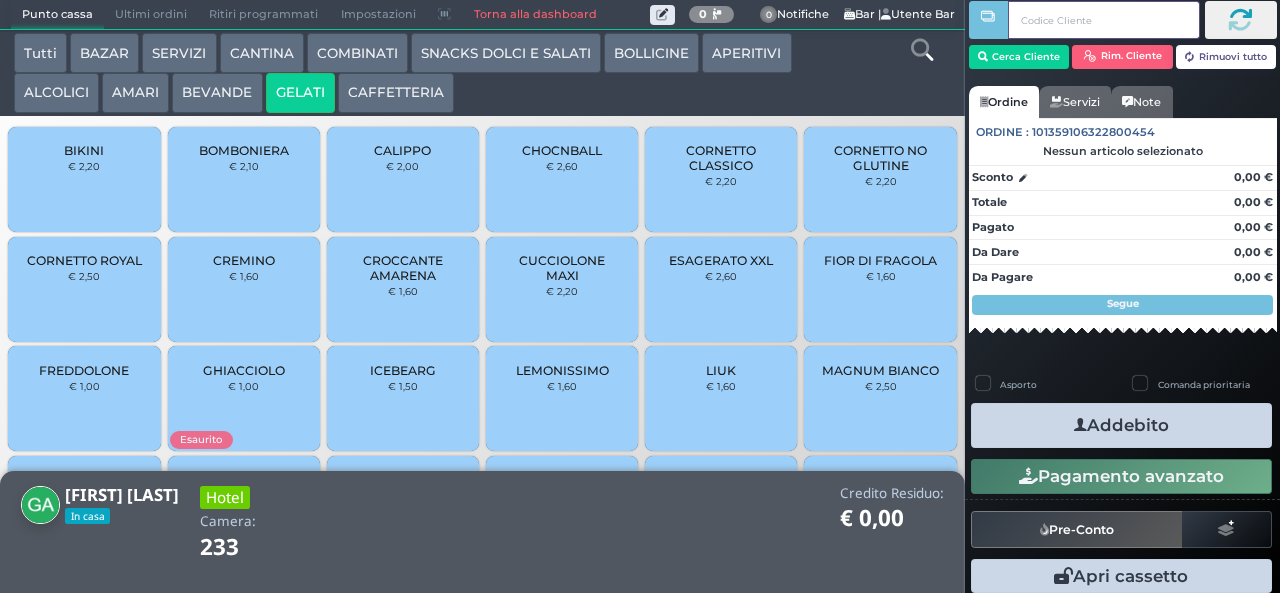 scroll, scrollTop: 133, scrollLeft: 0, axis: vertical 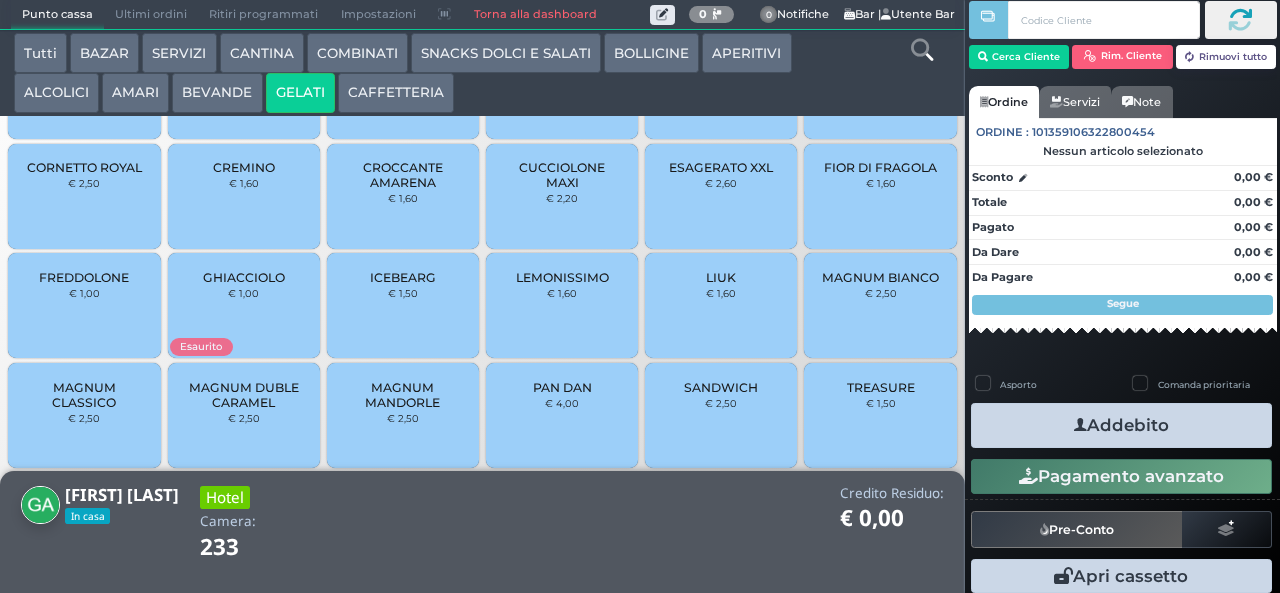 click on "MAGNUM BIANCO" at bounding box center [880, 277] 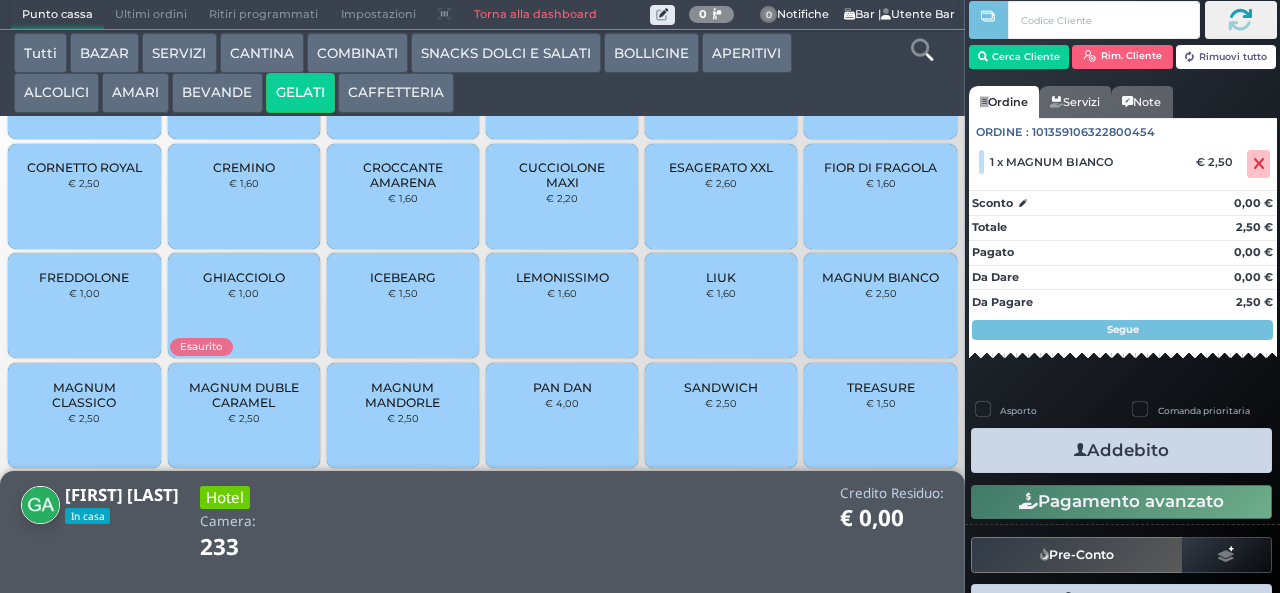 click on "Addebito" at bounding box center (1121, 450) 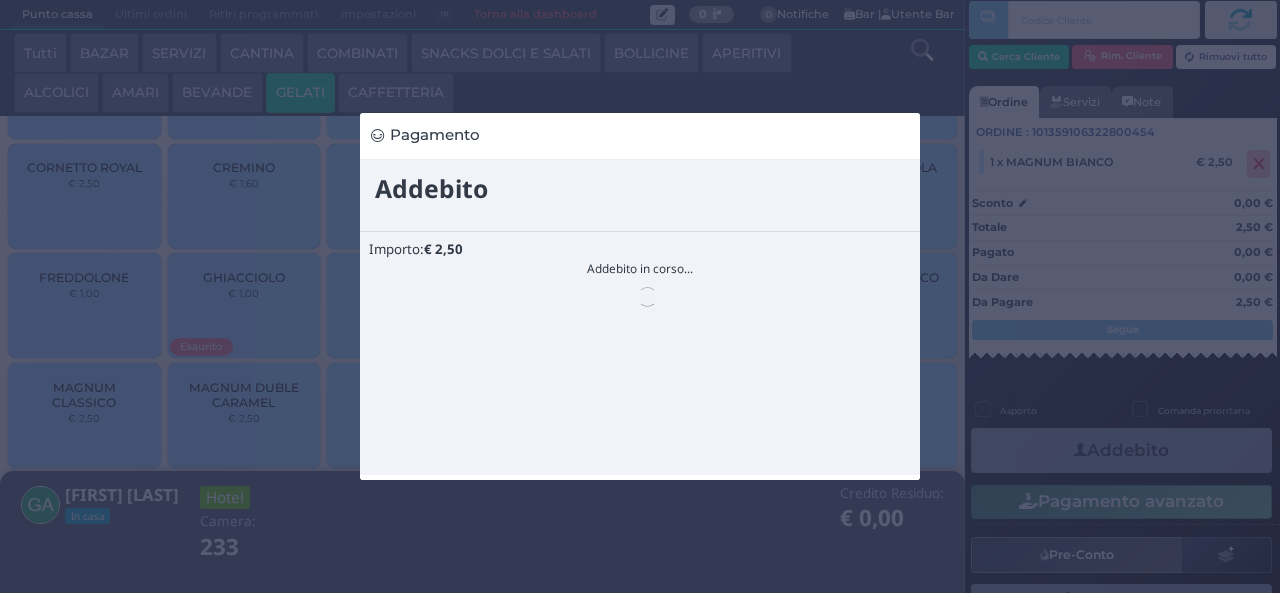 scroll, scrollTop: 0, scrollLeft: 0, axis: both 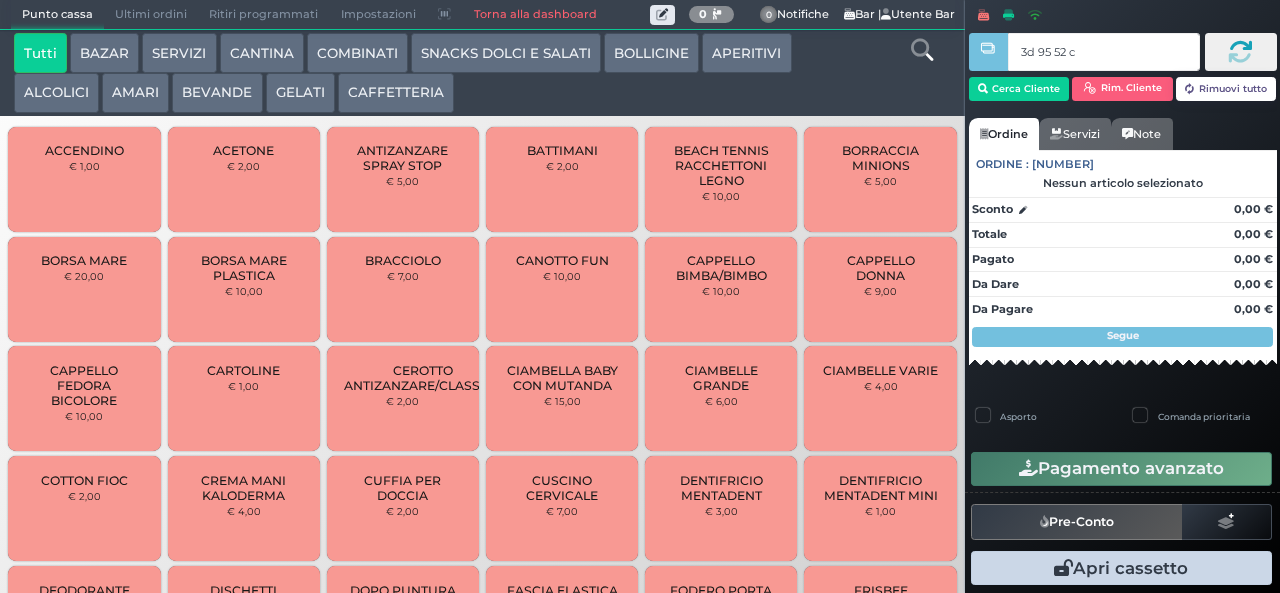 type on "3d 95 52 c3" 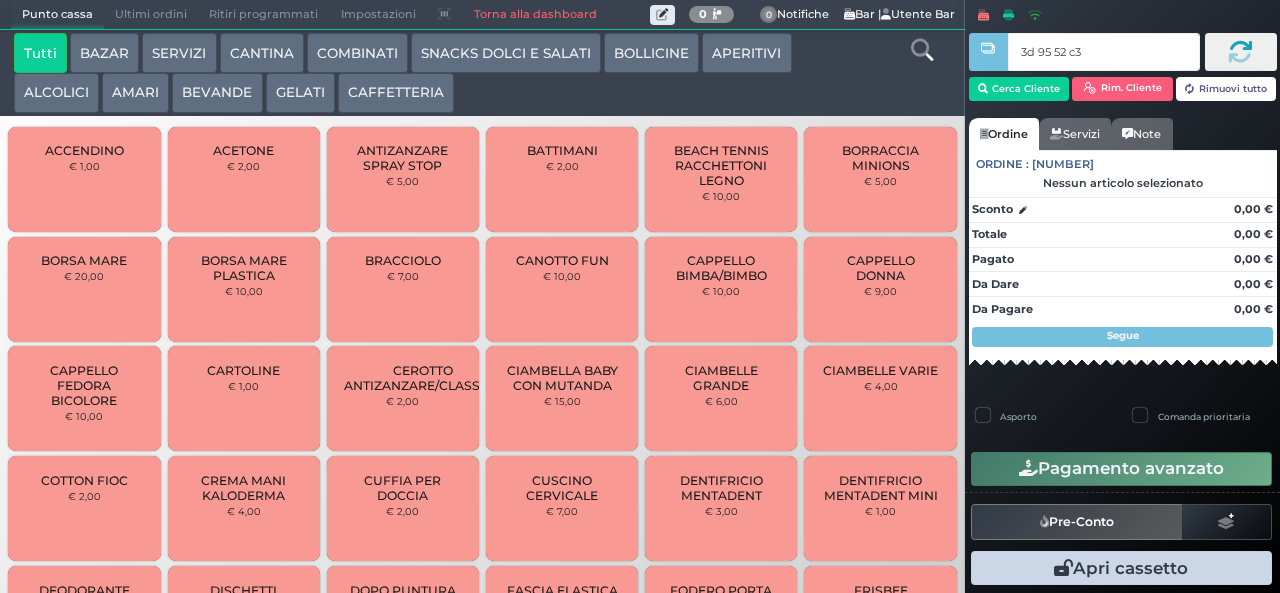 type 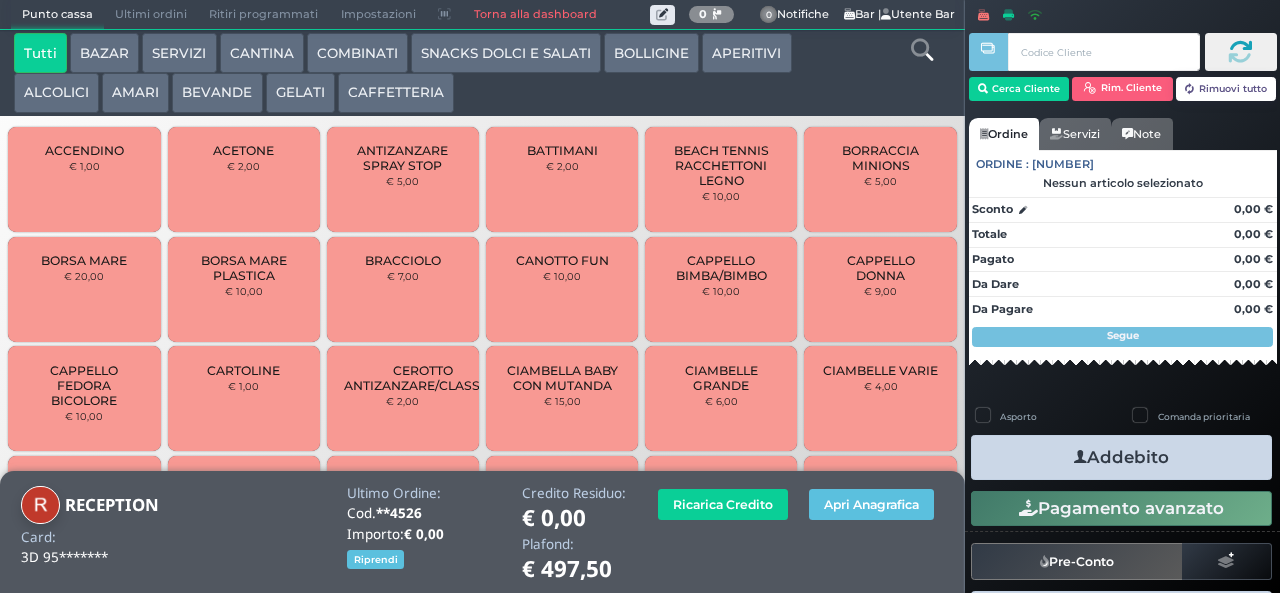 click on "BEVANDE" at bounding box center [217, 93] 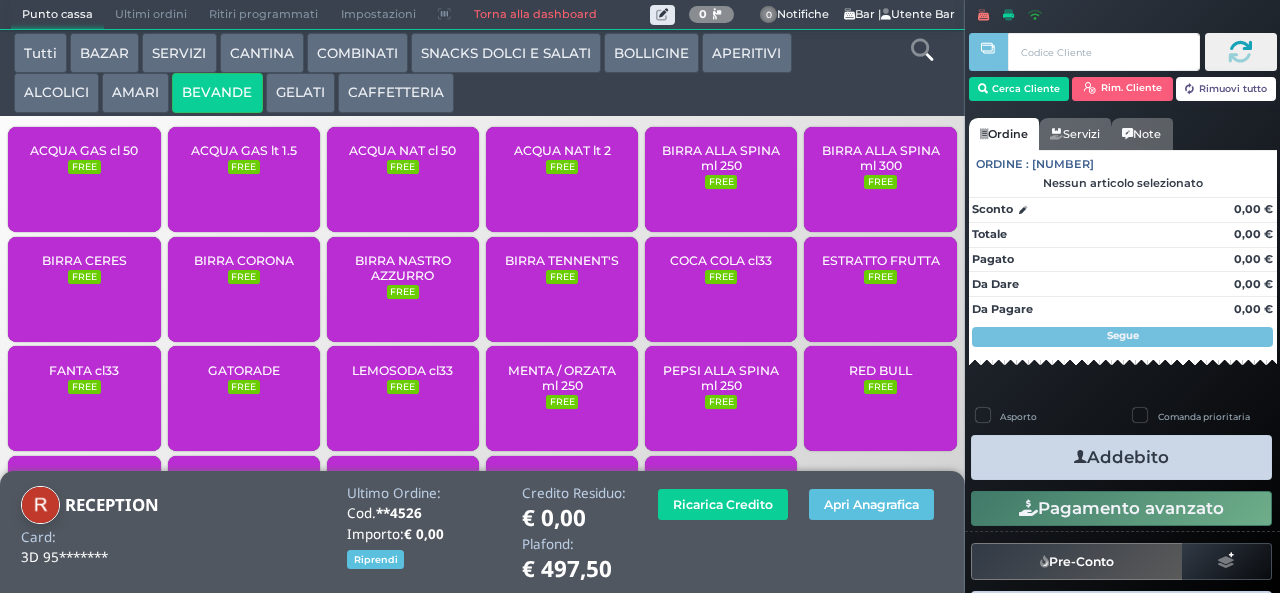 click on "ACQUA NAT lt 2" at bounding box center (562, 150) 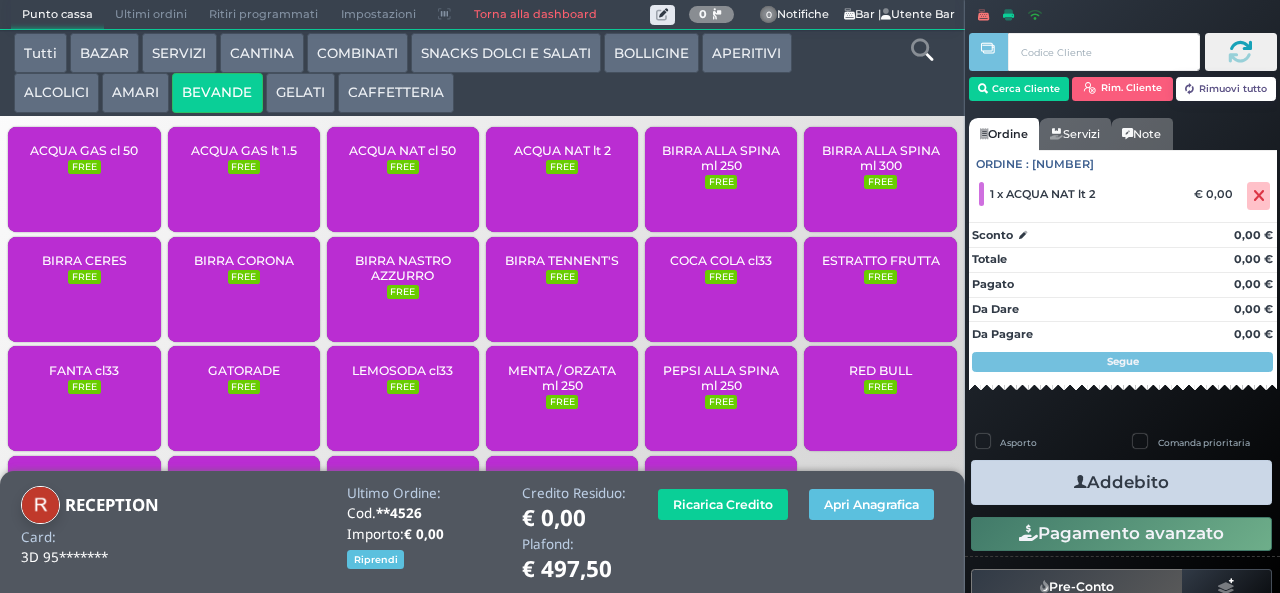 click on "Addebito" at bounding box center [1121, 482] 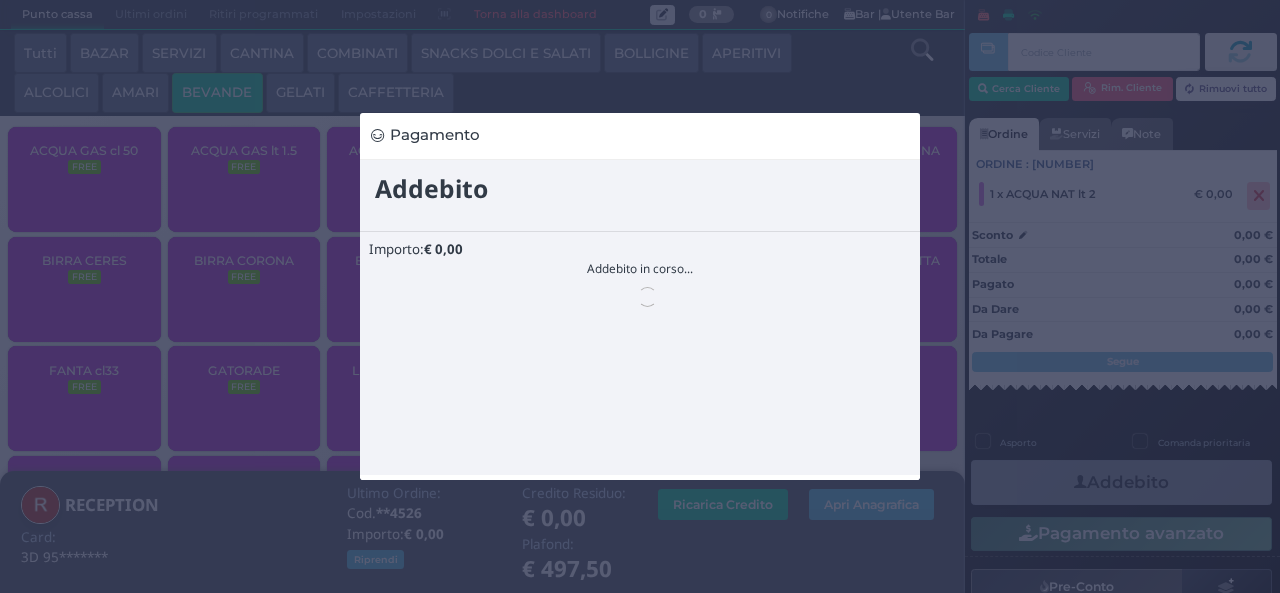 scroll, scrollTop: 0, scrollLeft: 0, axis: both 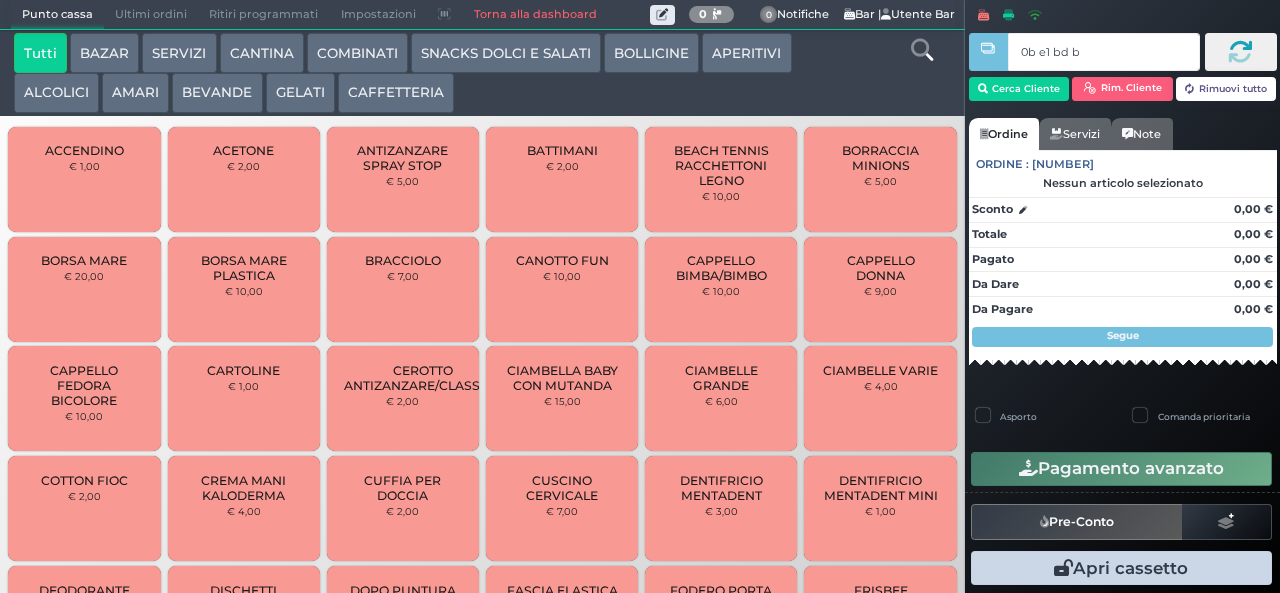 type on "0b e1 bd b9" 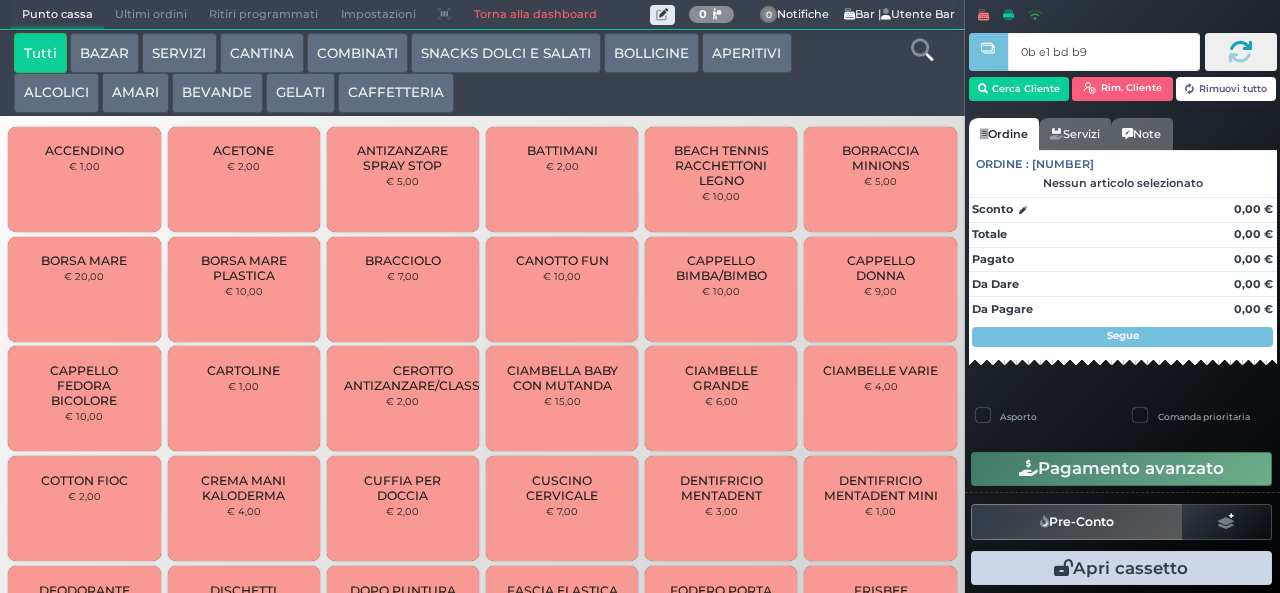 type 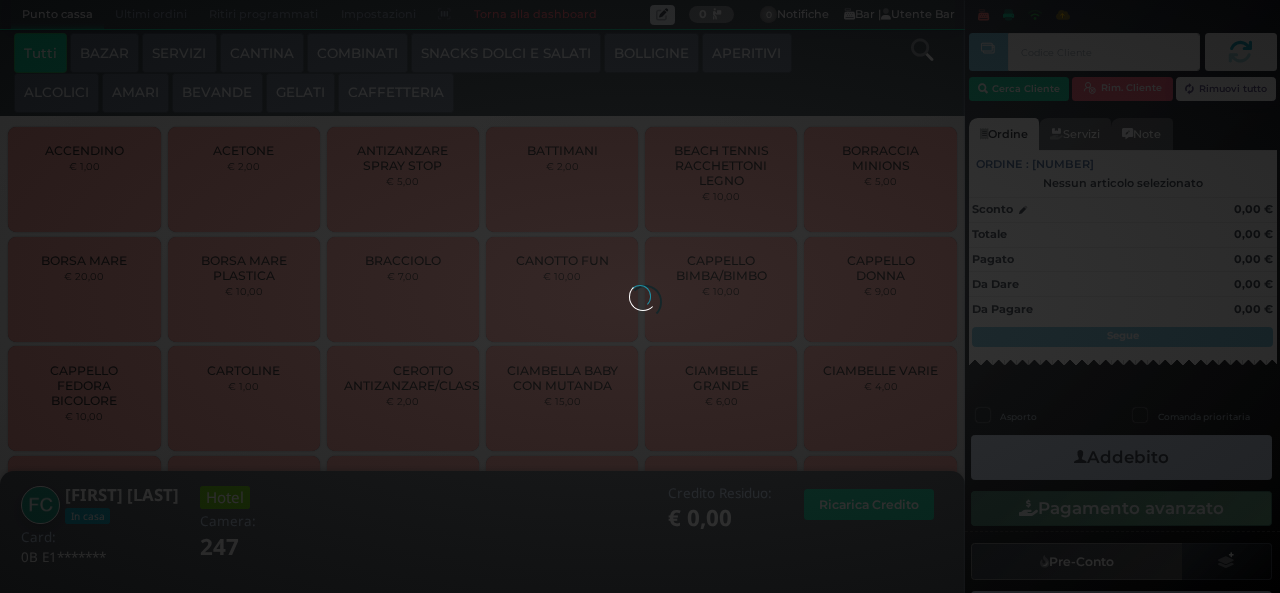 click on "GELATI" at bounding box center (300, 93) 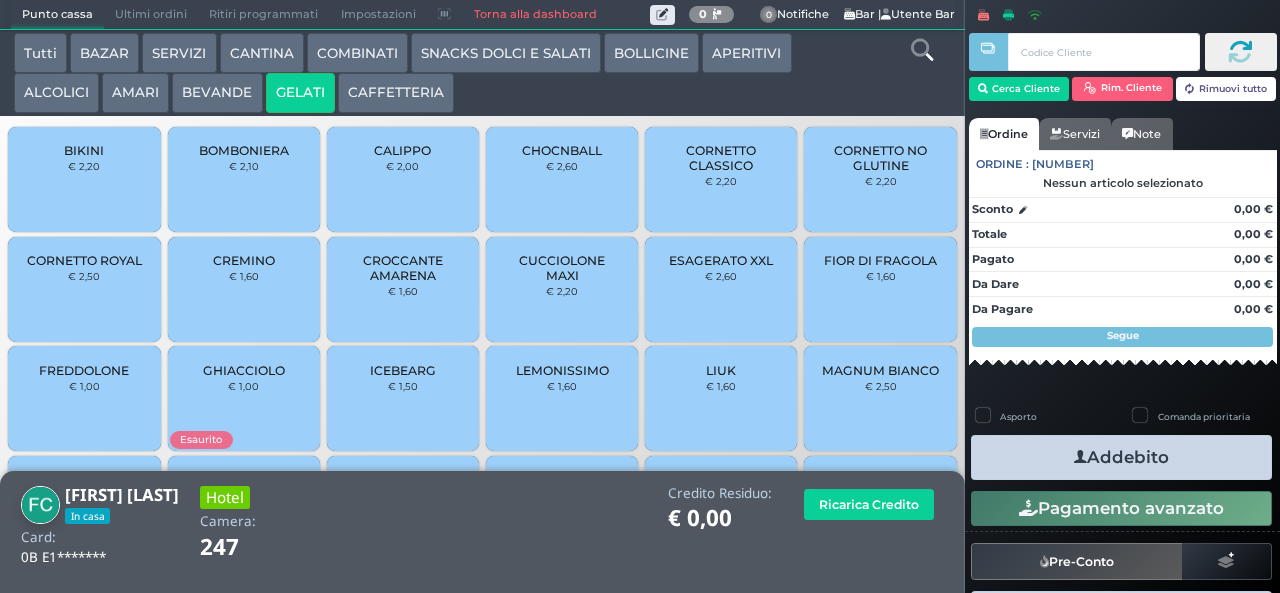 click on "CUCCIOLONE MAXI" at bounding box center [562, 268] 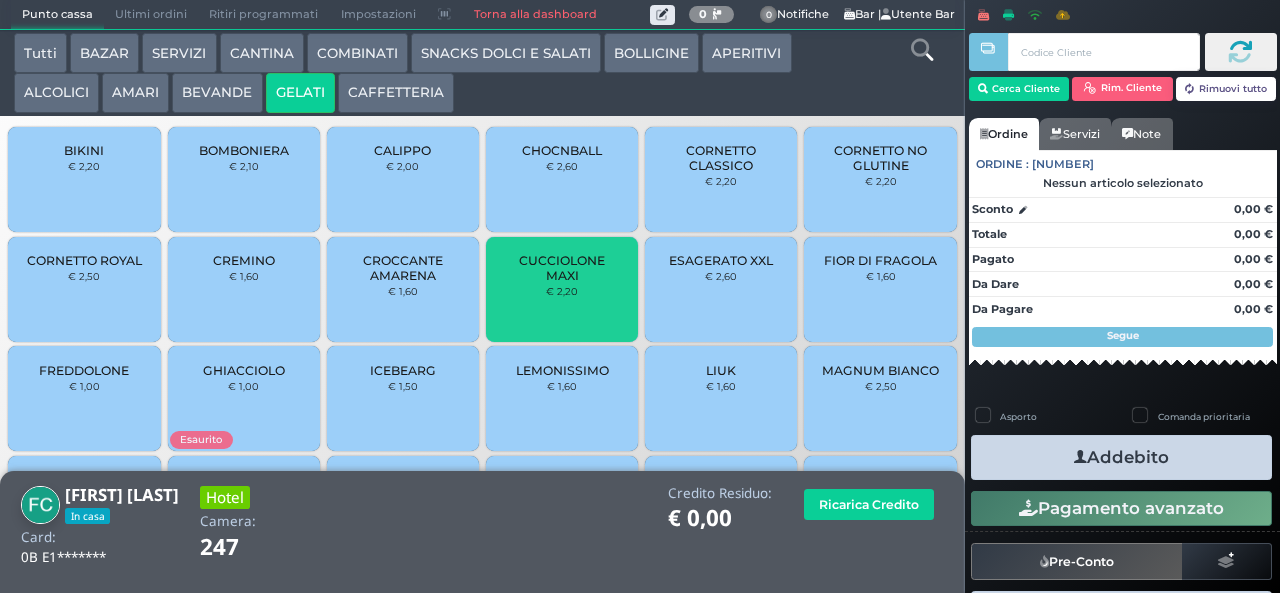 click on "CUCCIOLONE MAXI" at bounding box center (562, 268) 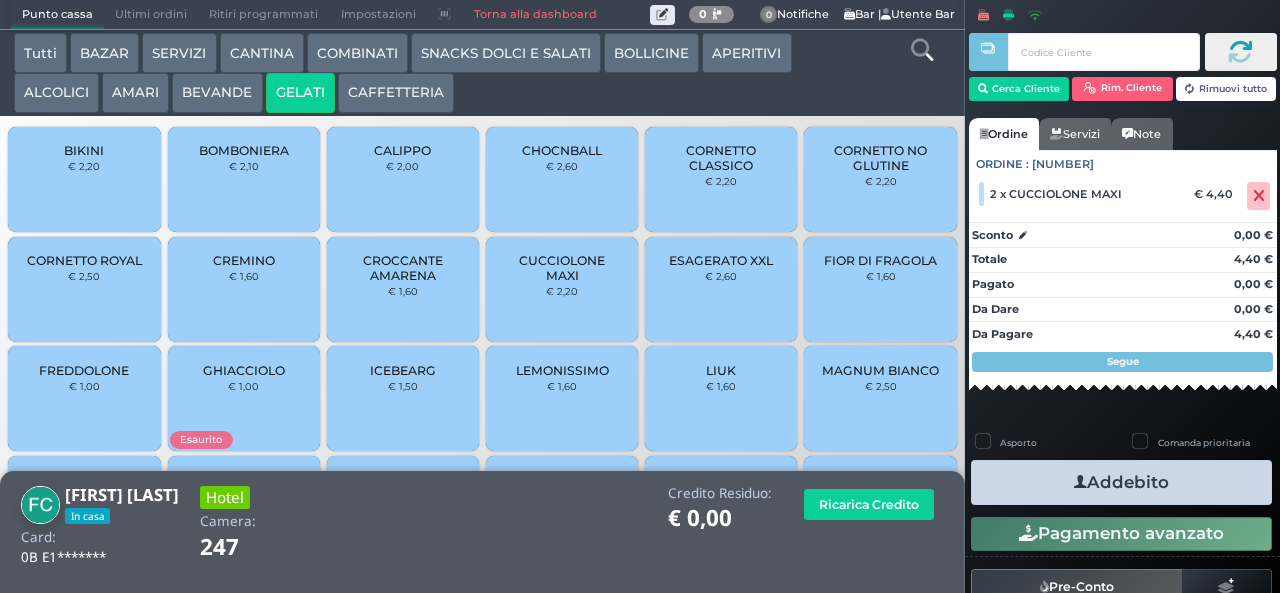 click on "Addebito" at bounding box center [1121, 482] 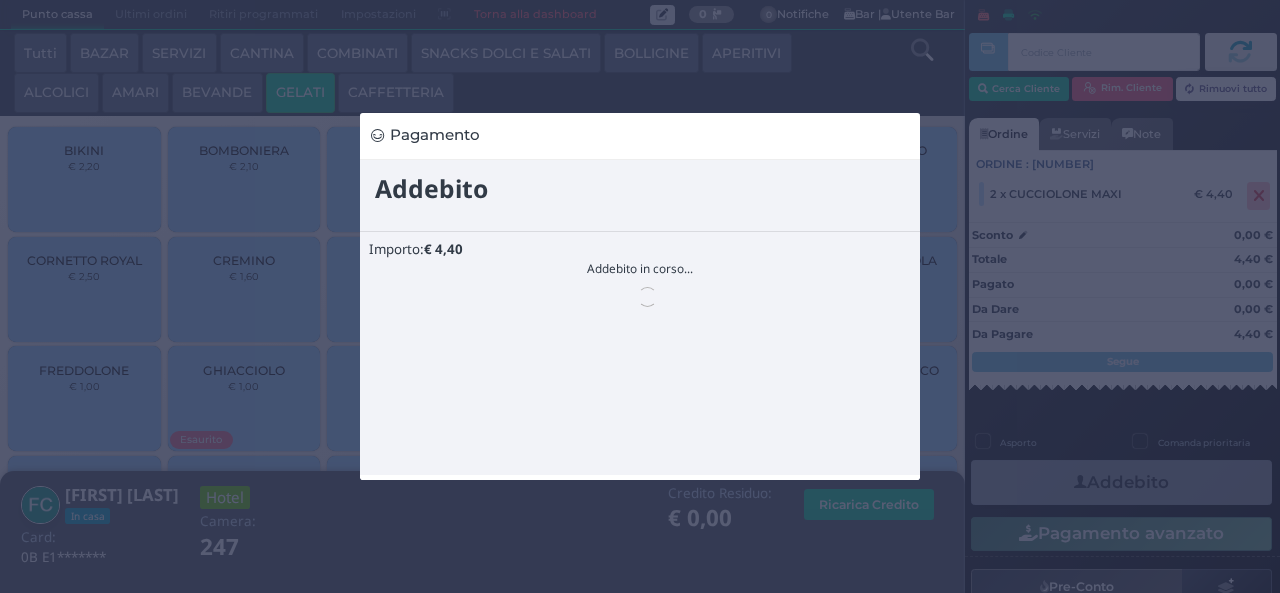 scroll, scrollTop: 0, scrollLeft: 0, axis: both 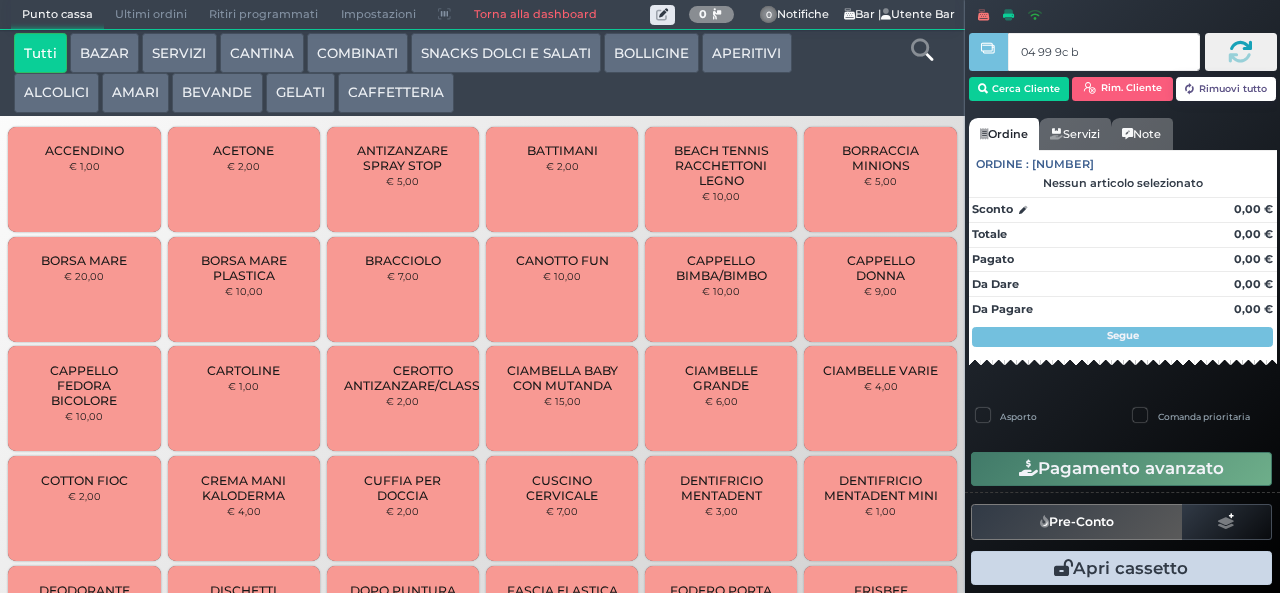 type on "04 99 9c b0" 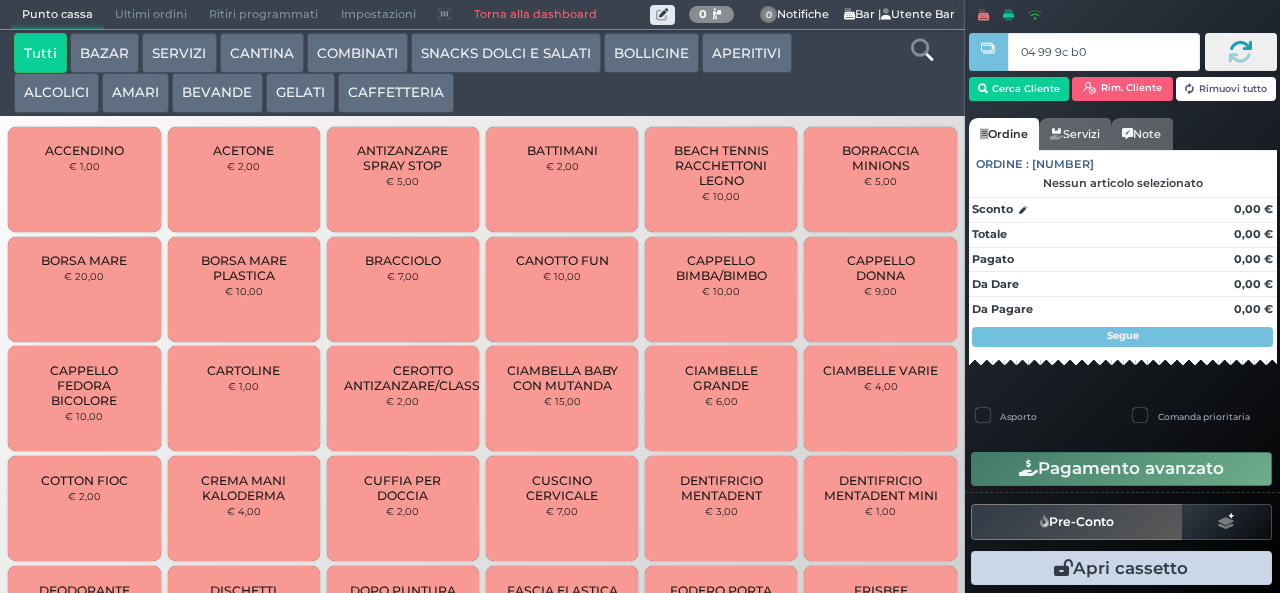 type 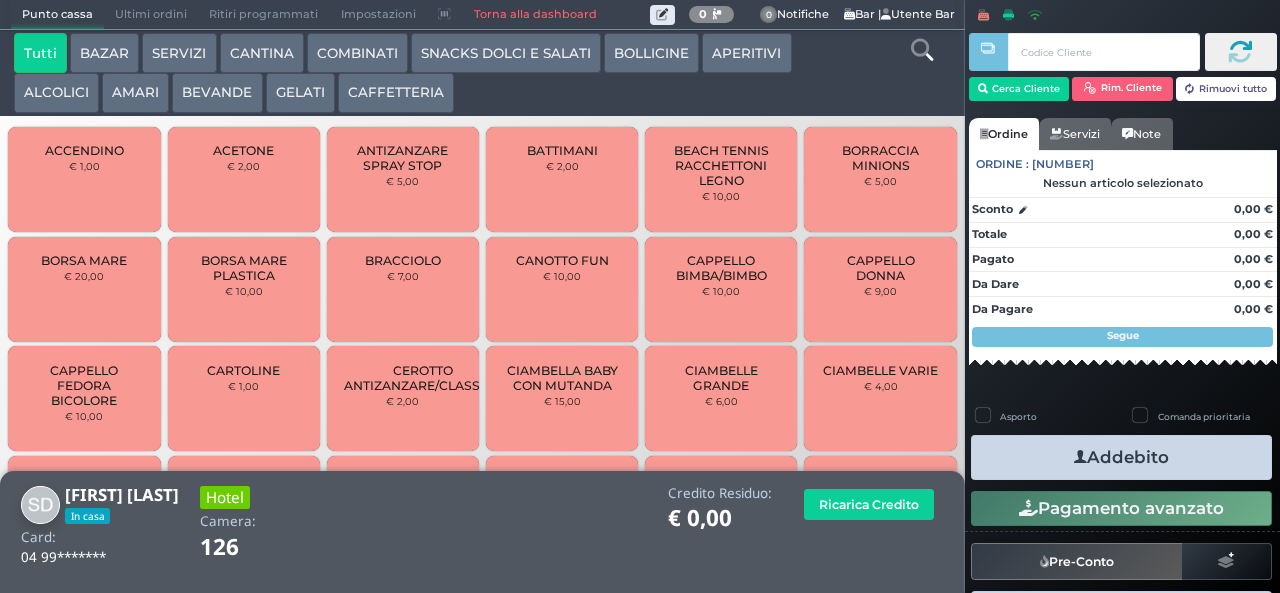 click on "GELATI" at bounding box center [300, 93] 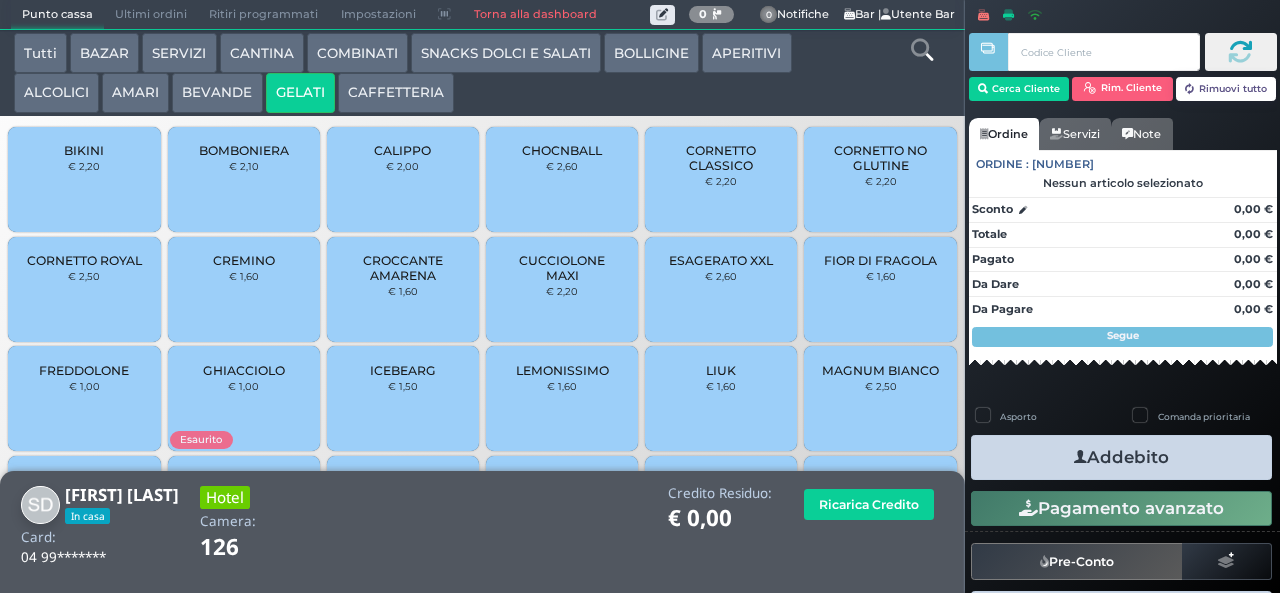 click on "CUCCIOLONE MAXI" at bounding box center [562, 268] 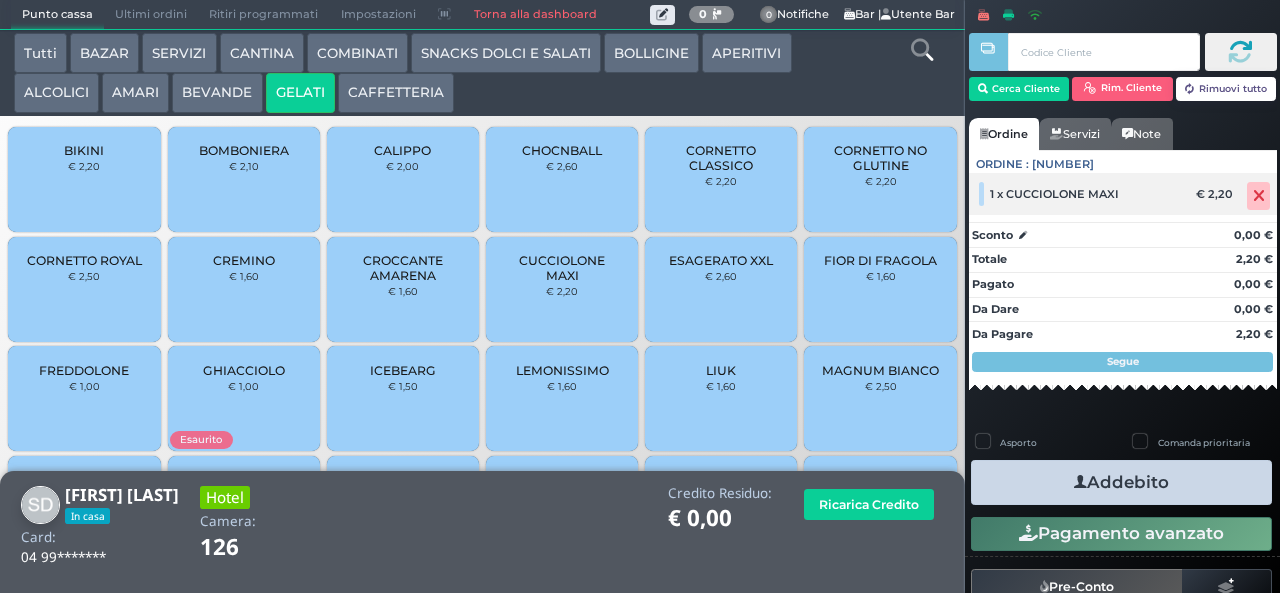 click at bounding box center (1259, 196) 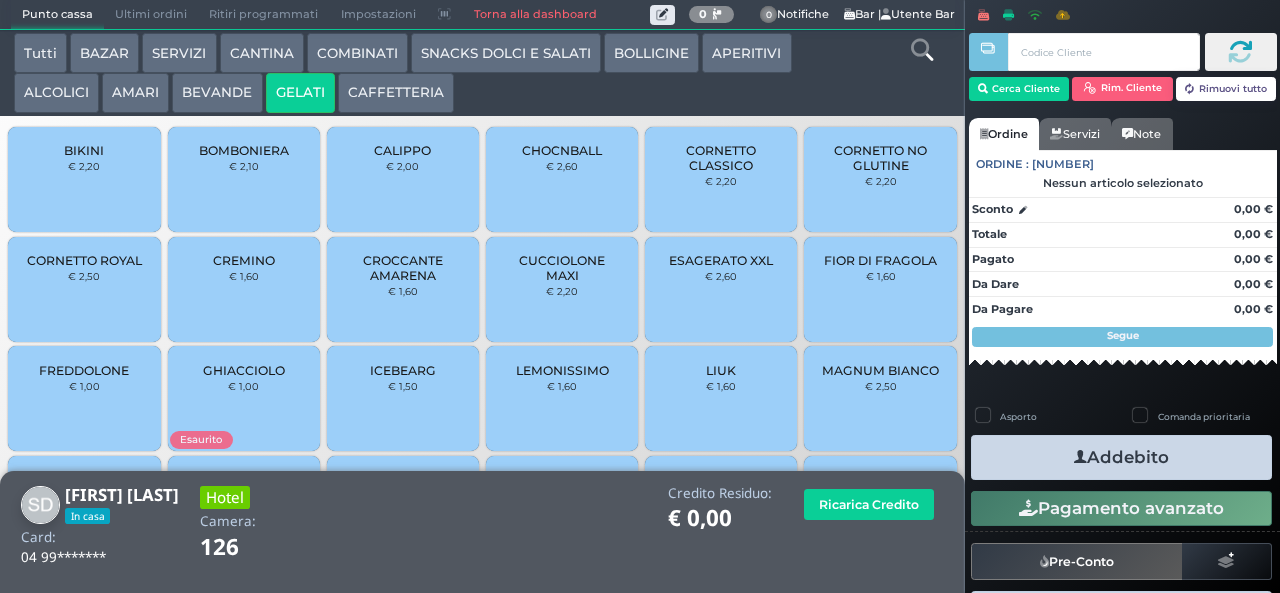 scroll, scrollTop: 133, scrollLeft: 0, axis: vertical 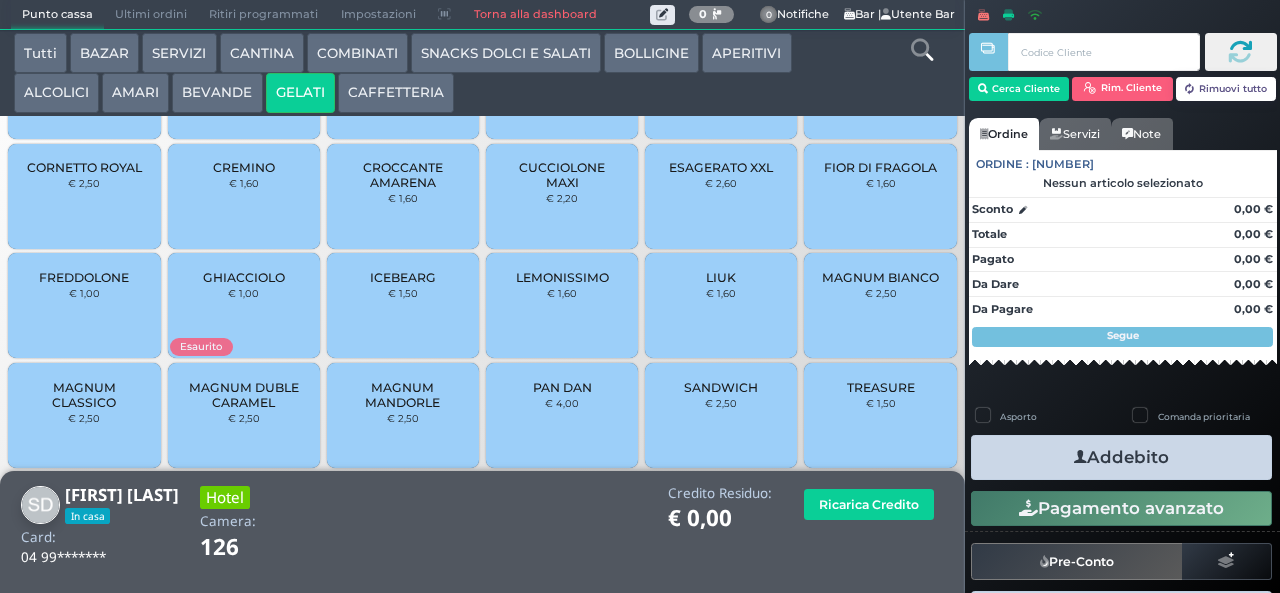 click on "TREASURE" at bounding box center [881, 387] 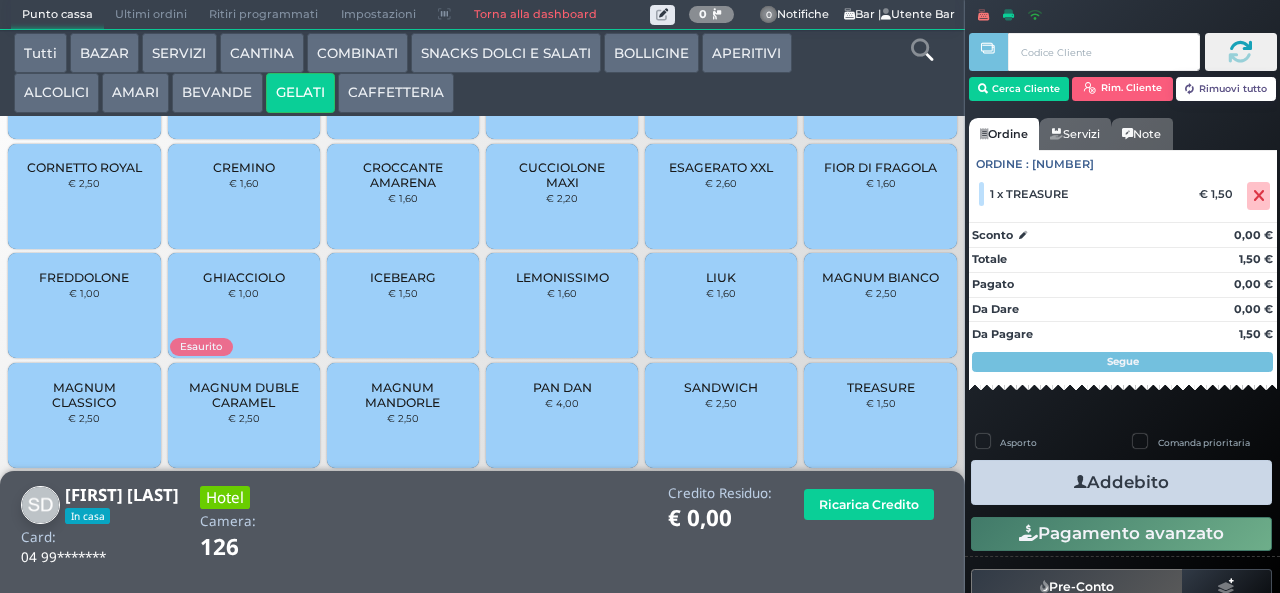 click on "Addebito" at bounding box center (1121, 482) 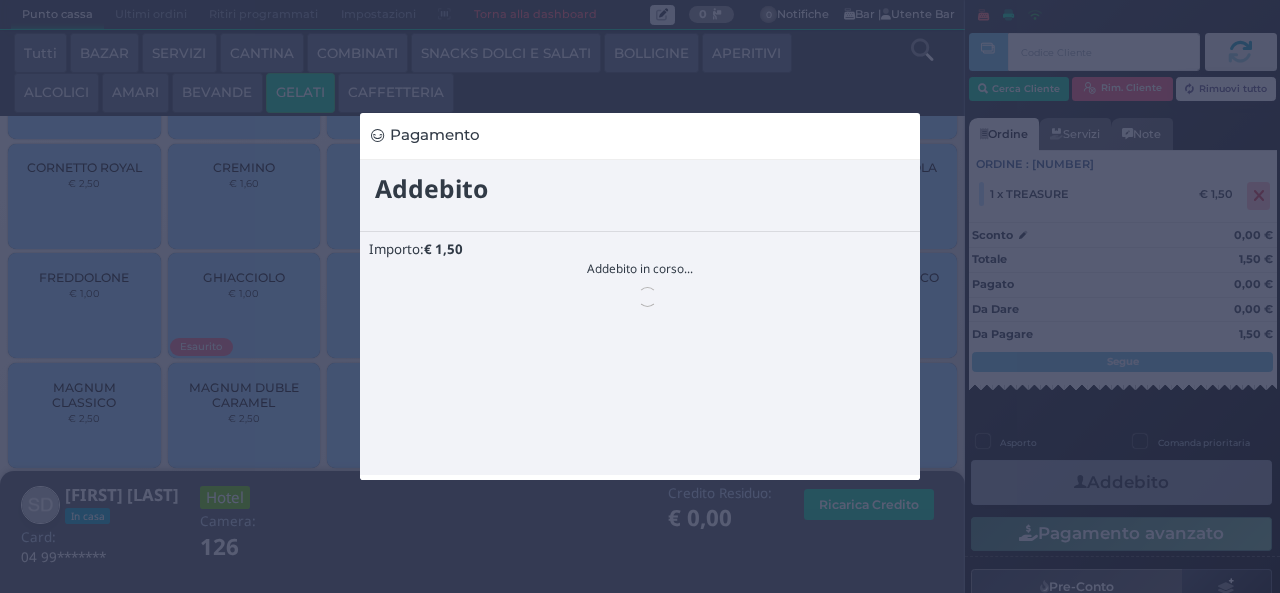 scroll, scrollTop: 0, scrollLeft: 0, axis: both 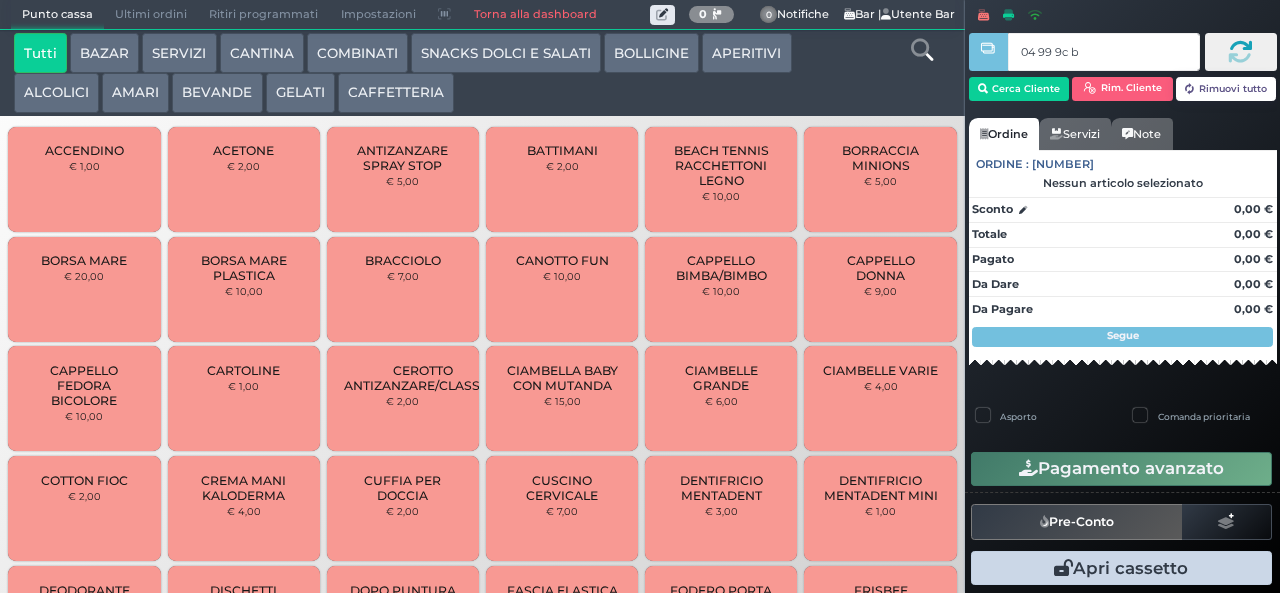 type on "04 99 9c b0" 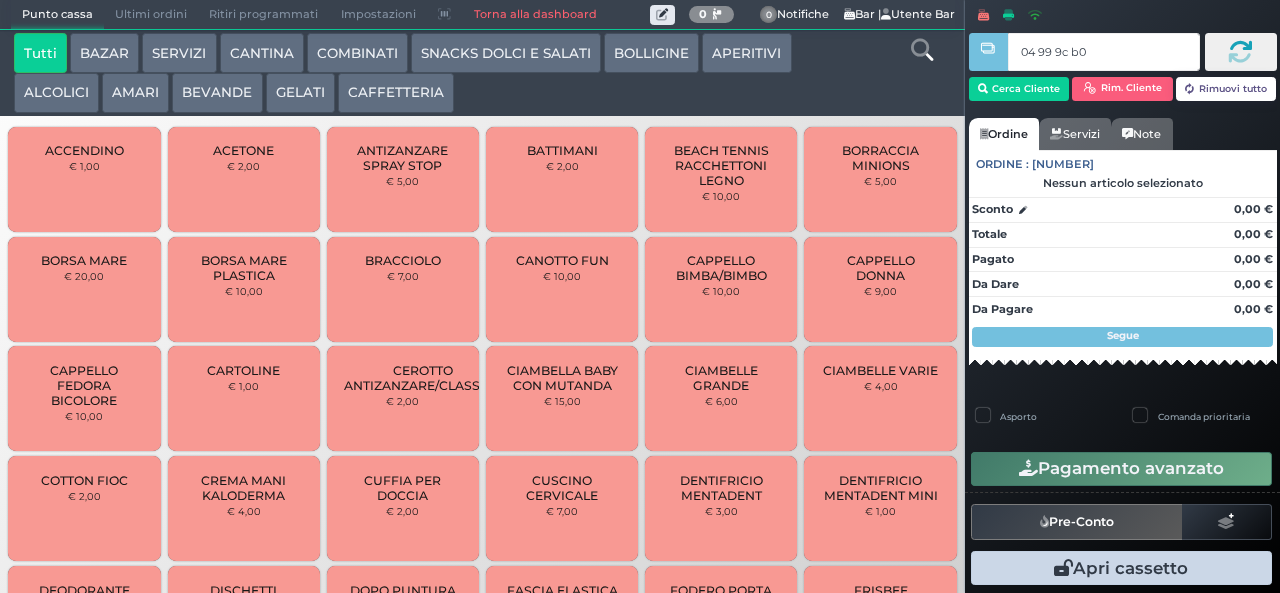 type 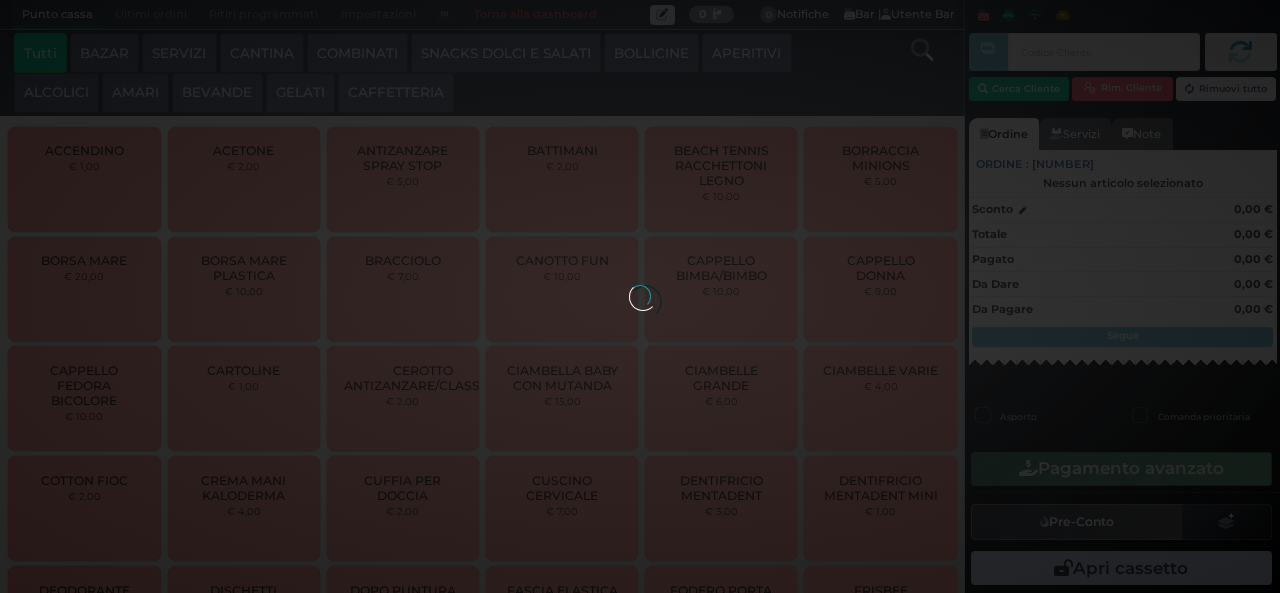 click on "GELATI" at bounding box center [300, 93] 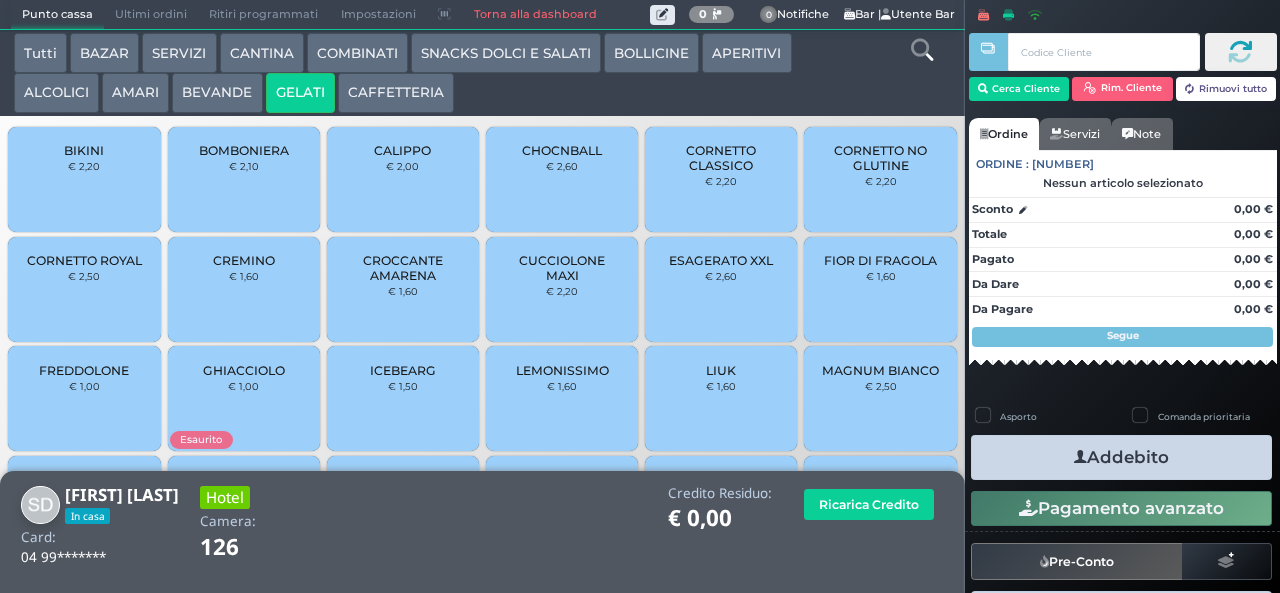 scroll, scrollTop: 133, scrollLeft: 0, axis: vertical 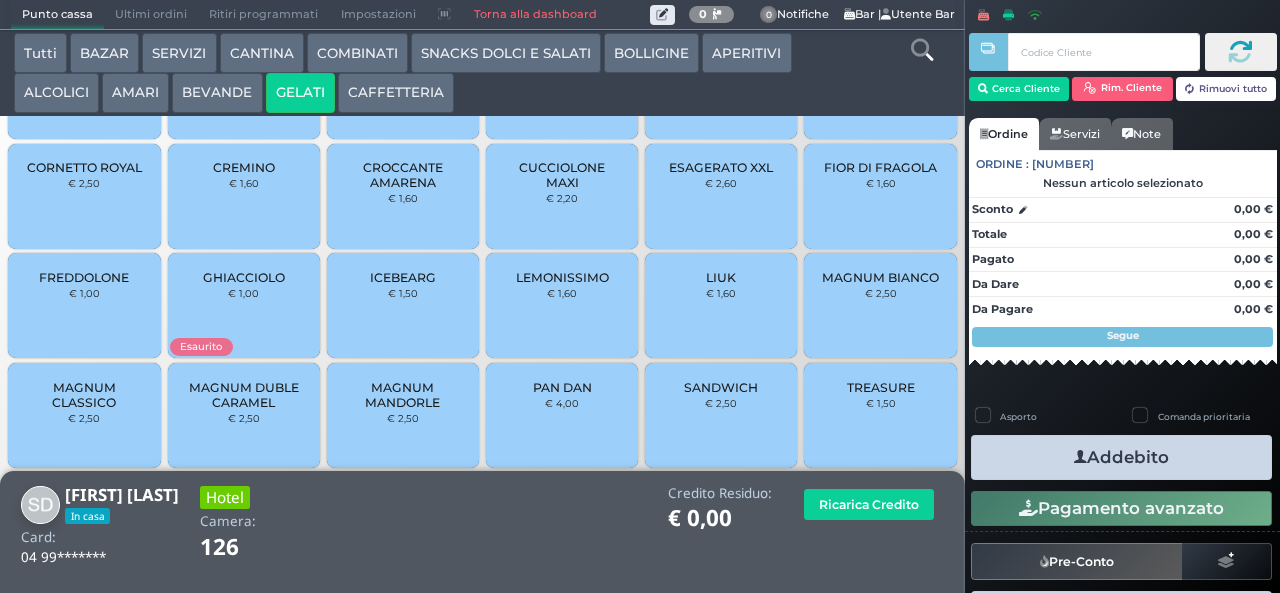 click on "TREASURE" at bounding box center [881, 387] 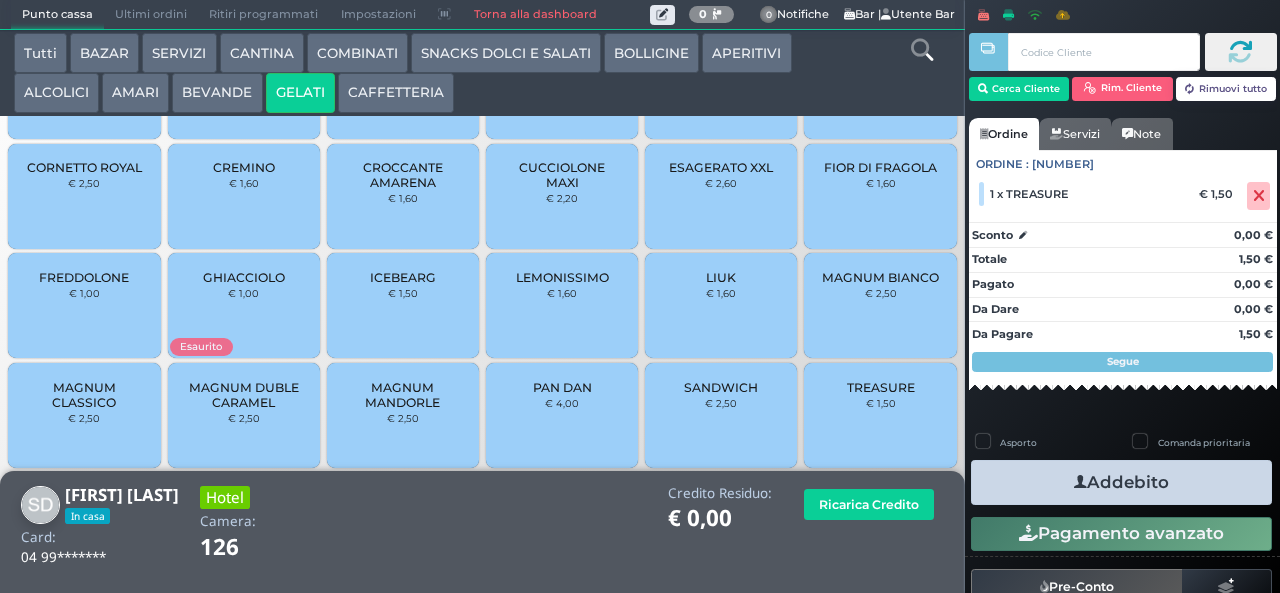 click at bounding box center (1080, 482) 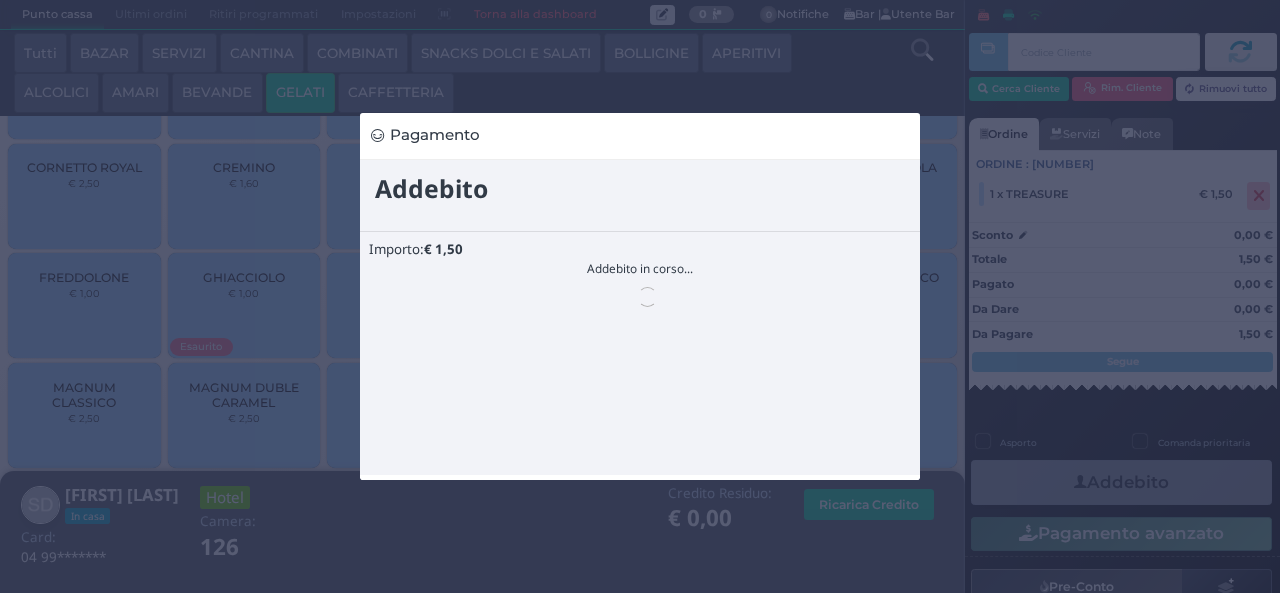 scroll, scrollTop: 0, scrollLeft: 0, axis: both 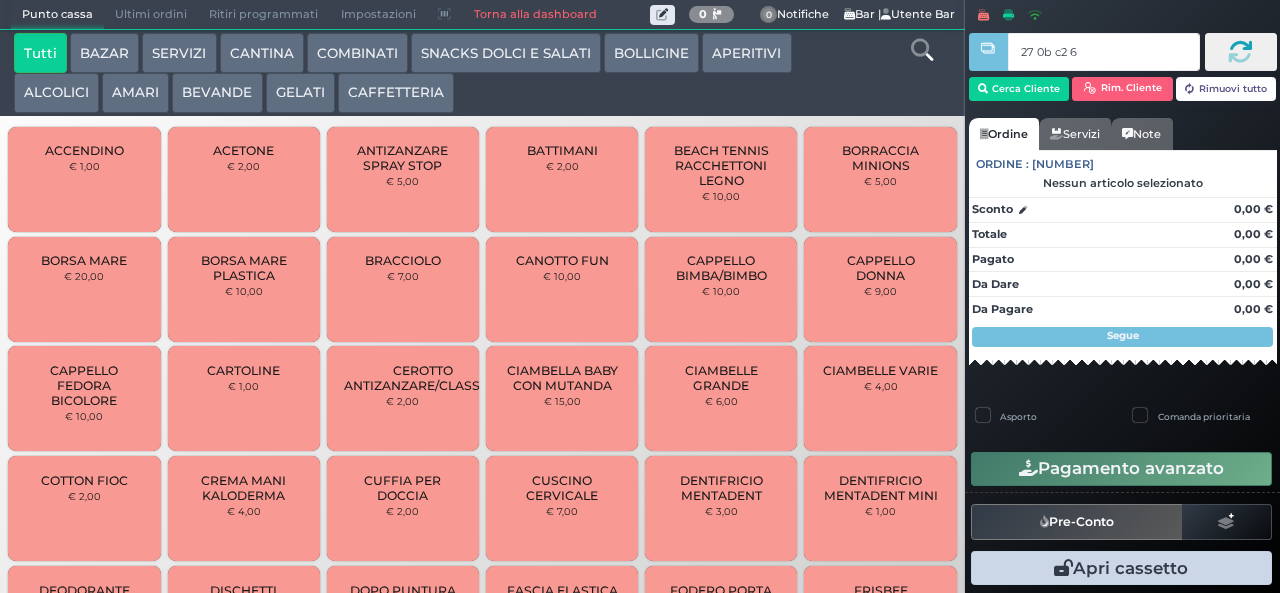 type on "27 0b c2 67" 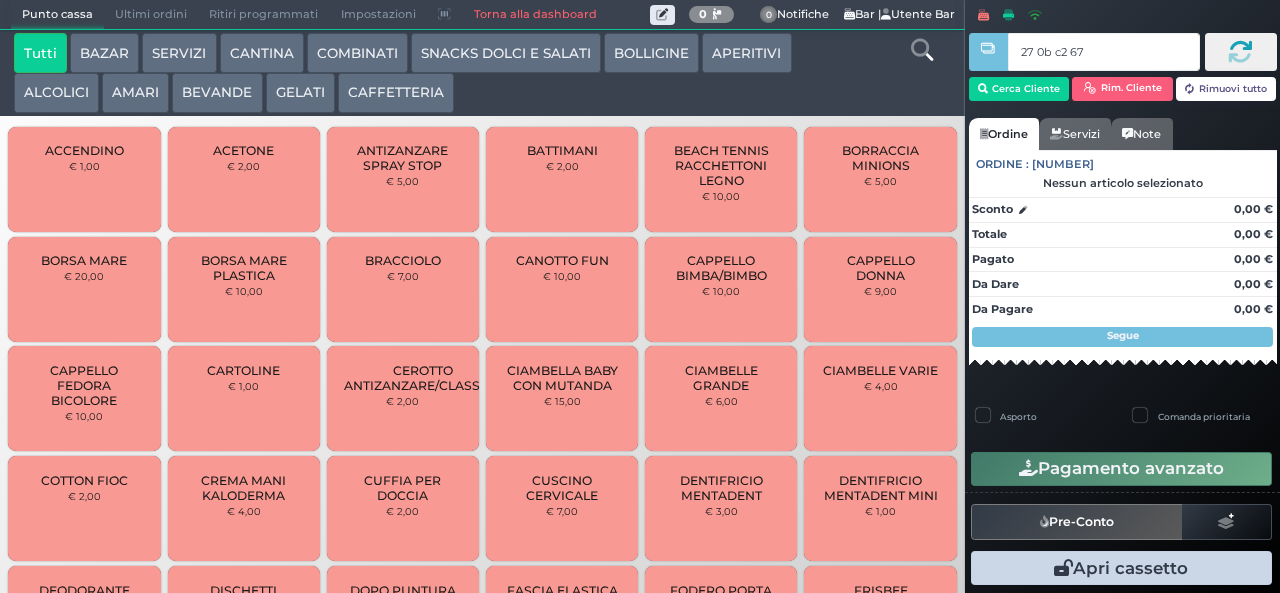 type 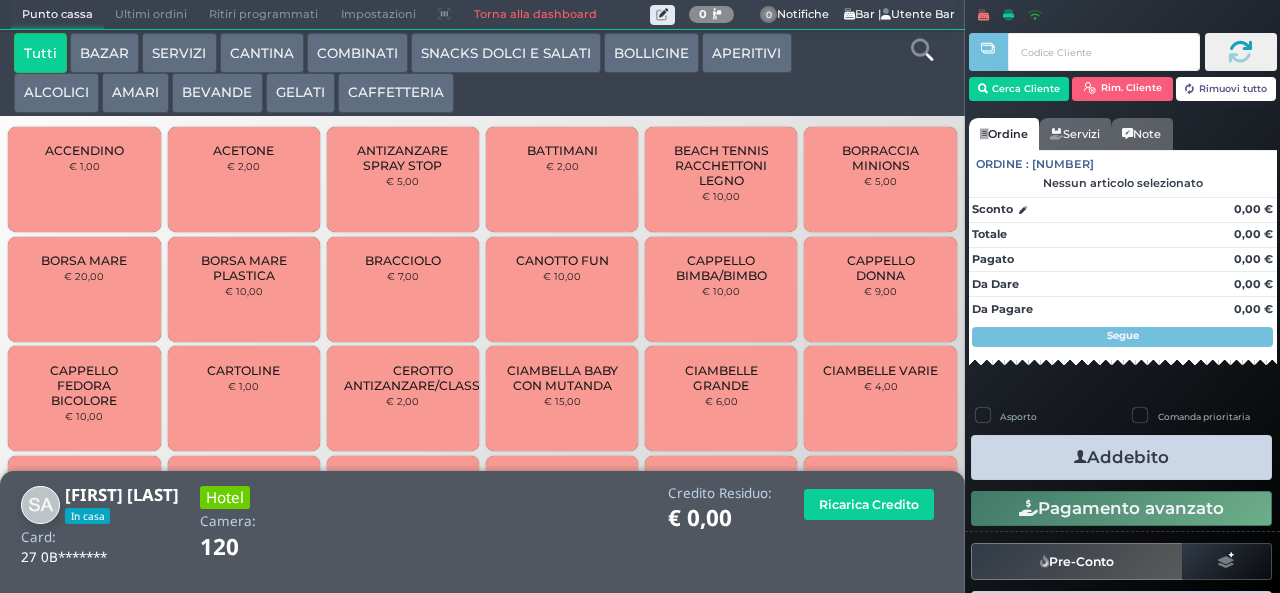 click on "CAFFETTERIA" at bounding box center (396, 93) 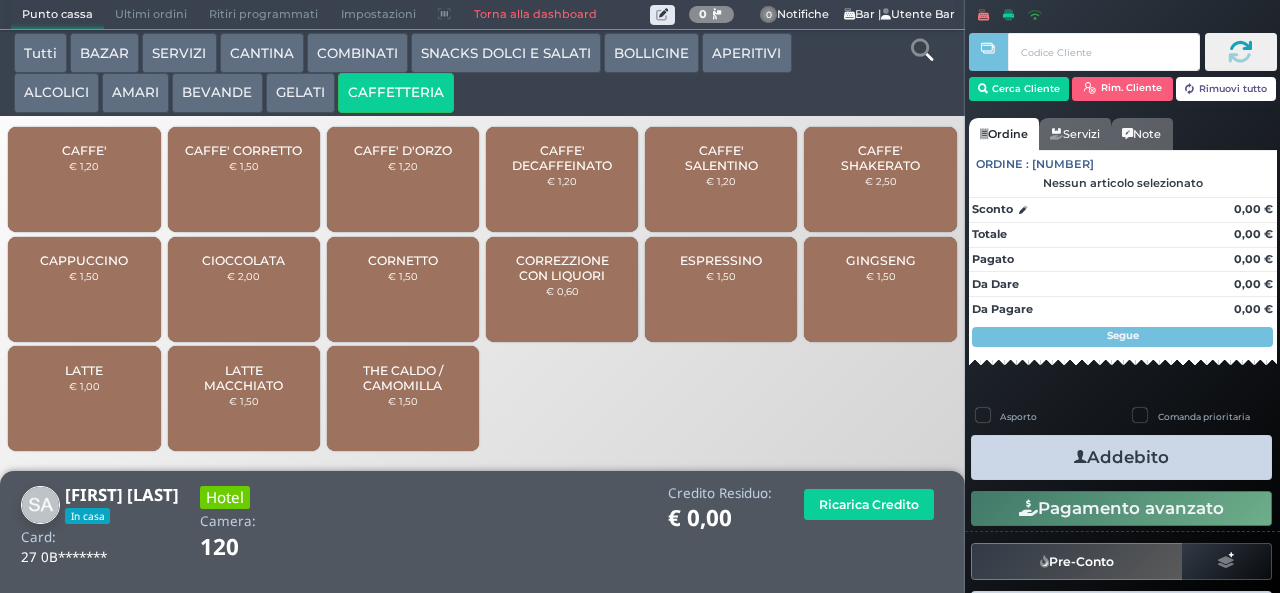 click on "COMBINATI" at bounding box center (357, 53) 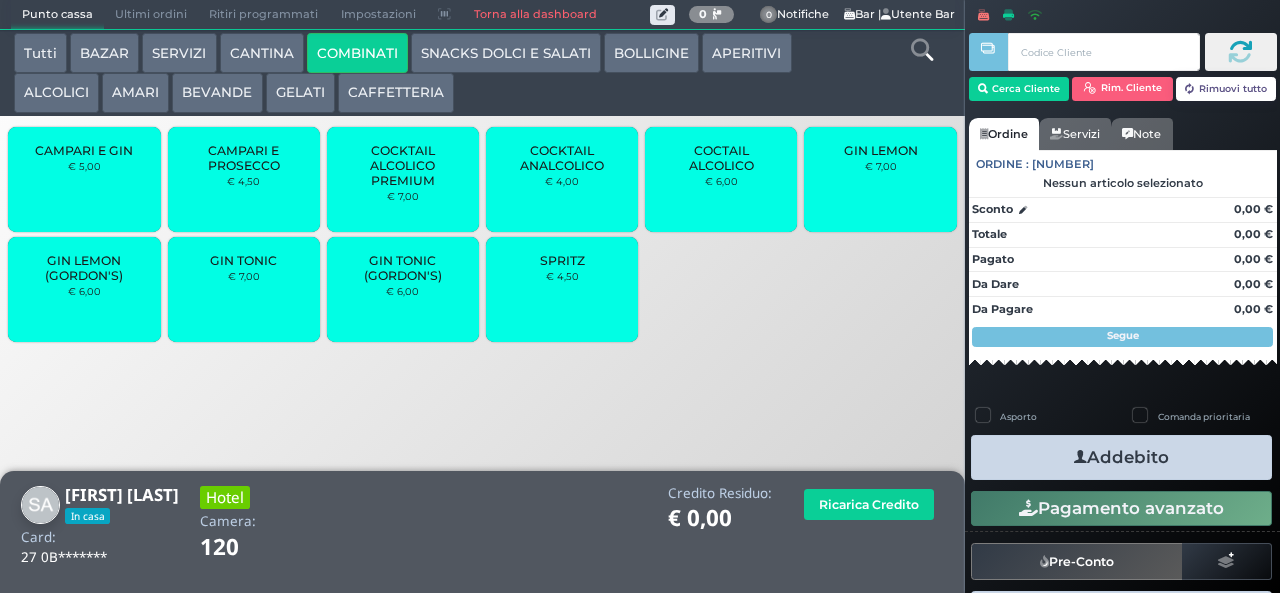 click on "GELATI" at bounding box center [300, 93] 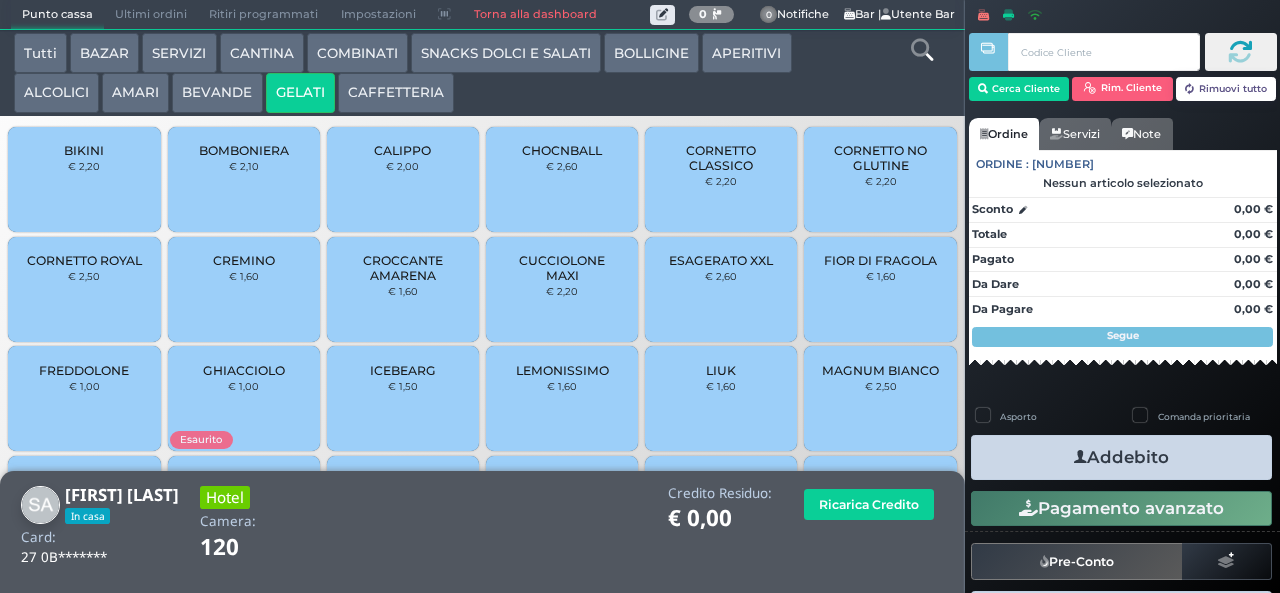 click on "BEVANDE" at bounding box center (217, 93) 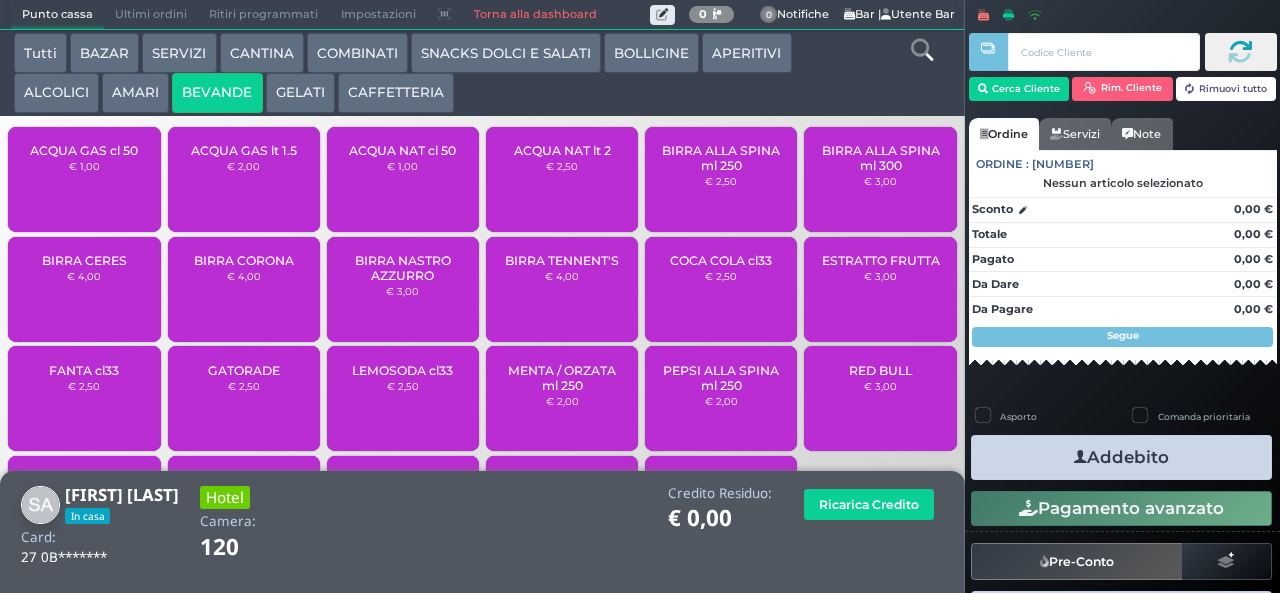 scroll, scrollTop: 133, scrollLeft: 0, axis: vertical 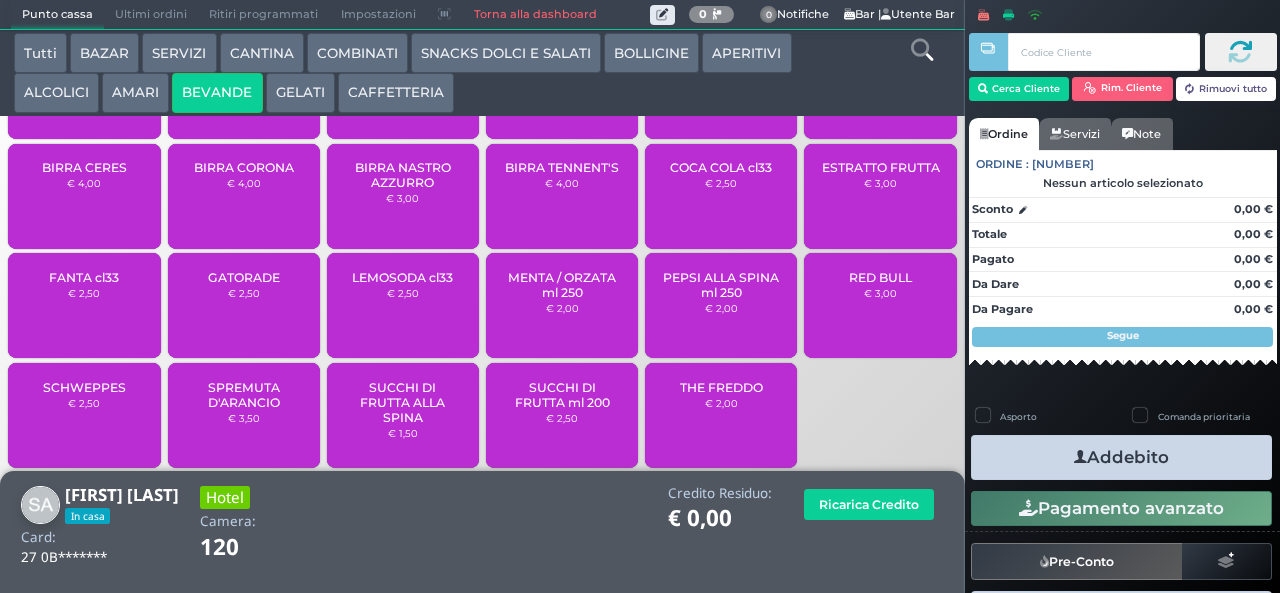click on "SUCCHI DI FRUTTA ml 200" at bounding box center [562, 395] 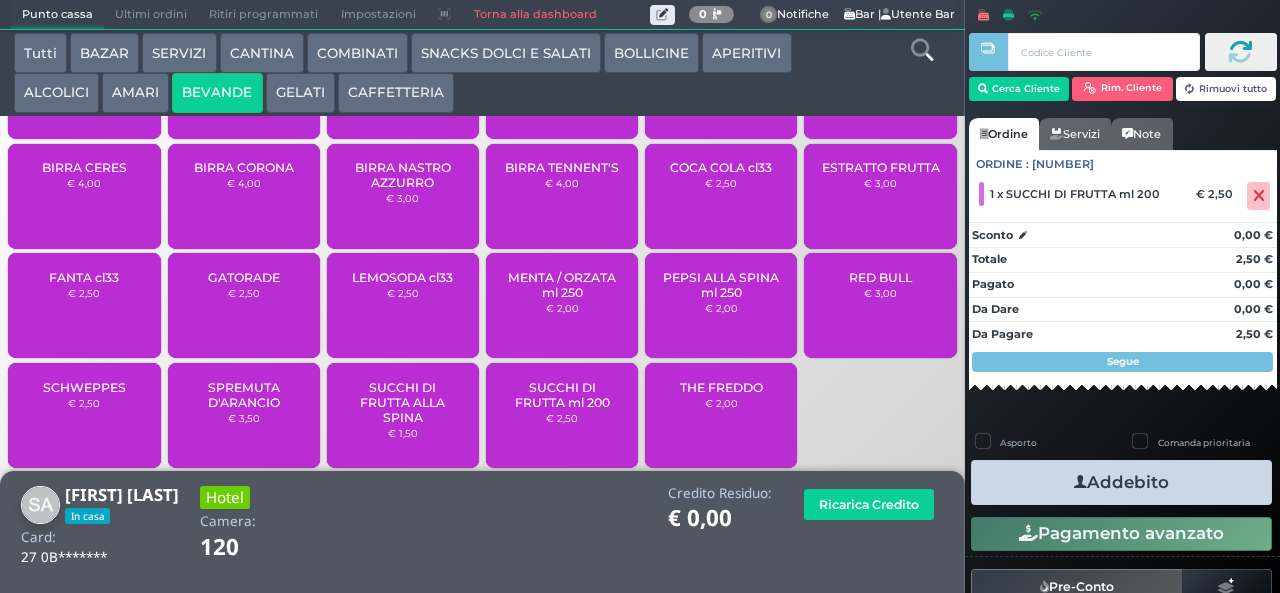 click on "SNACKS DOLCI E SALATI" at bounding box center [506, 53] 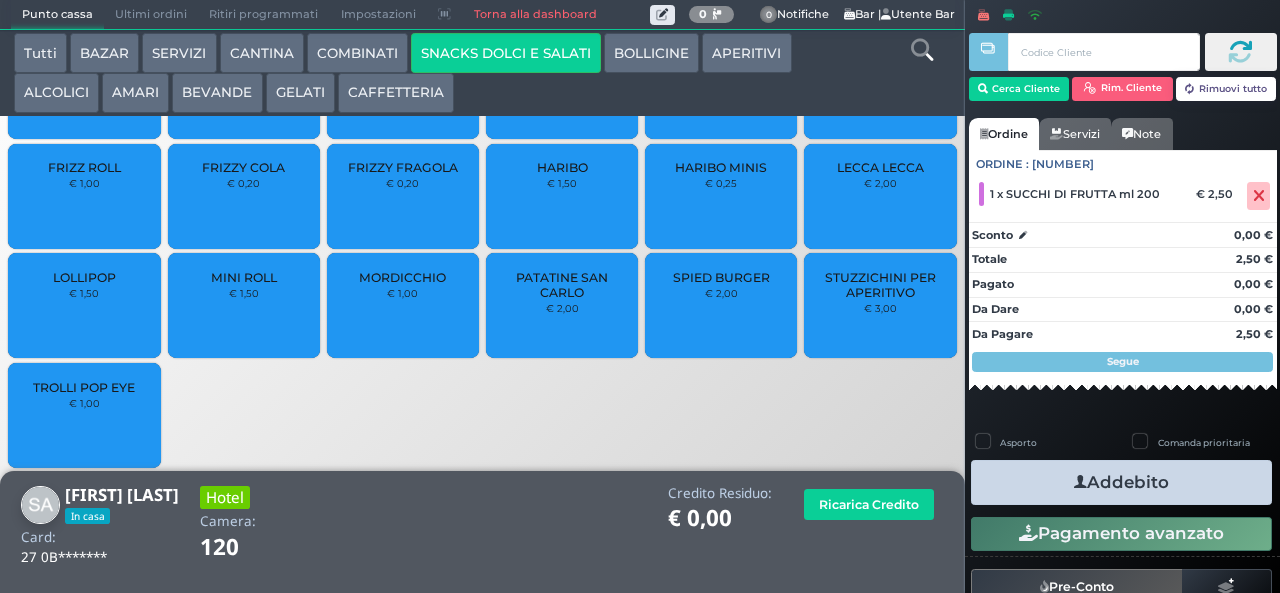 click on "GELATI" at bounding box center [300, 93] 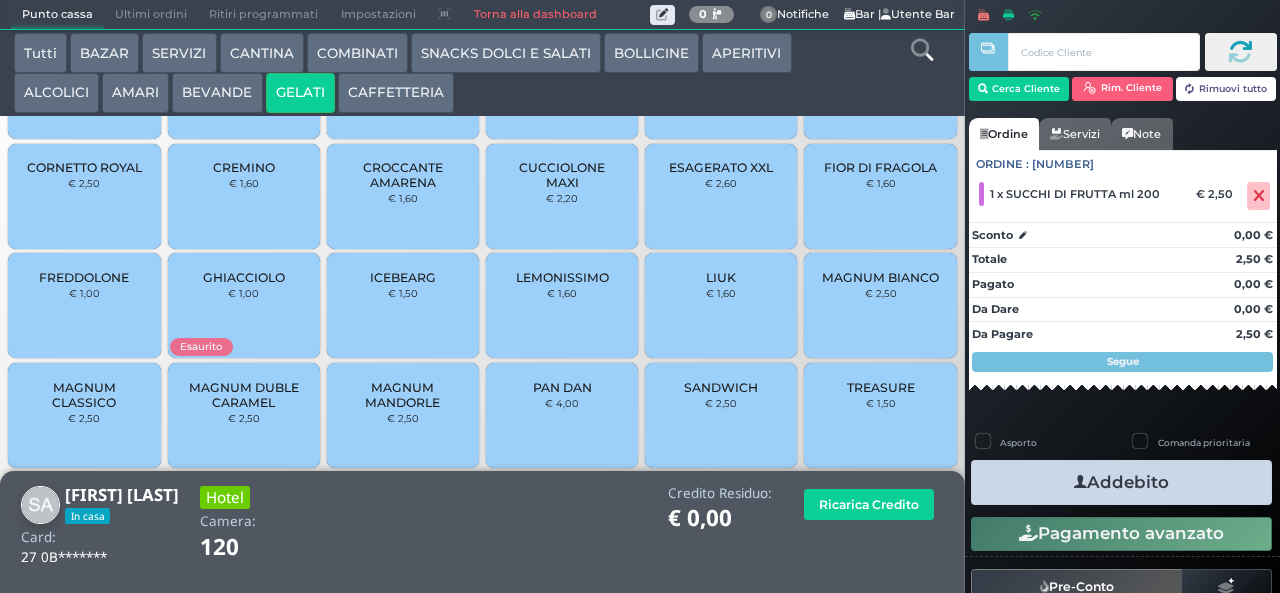click on "TREASURE" at bounding box center [881, 387] 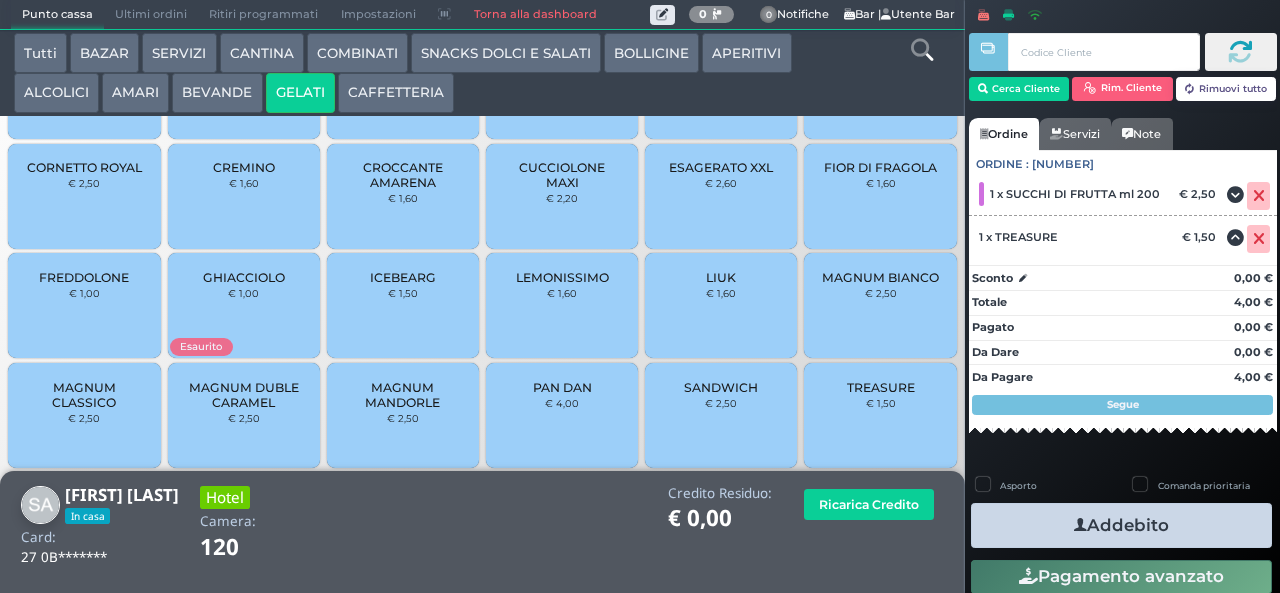 click at bounding box center [1080, 525] 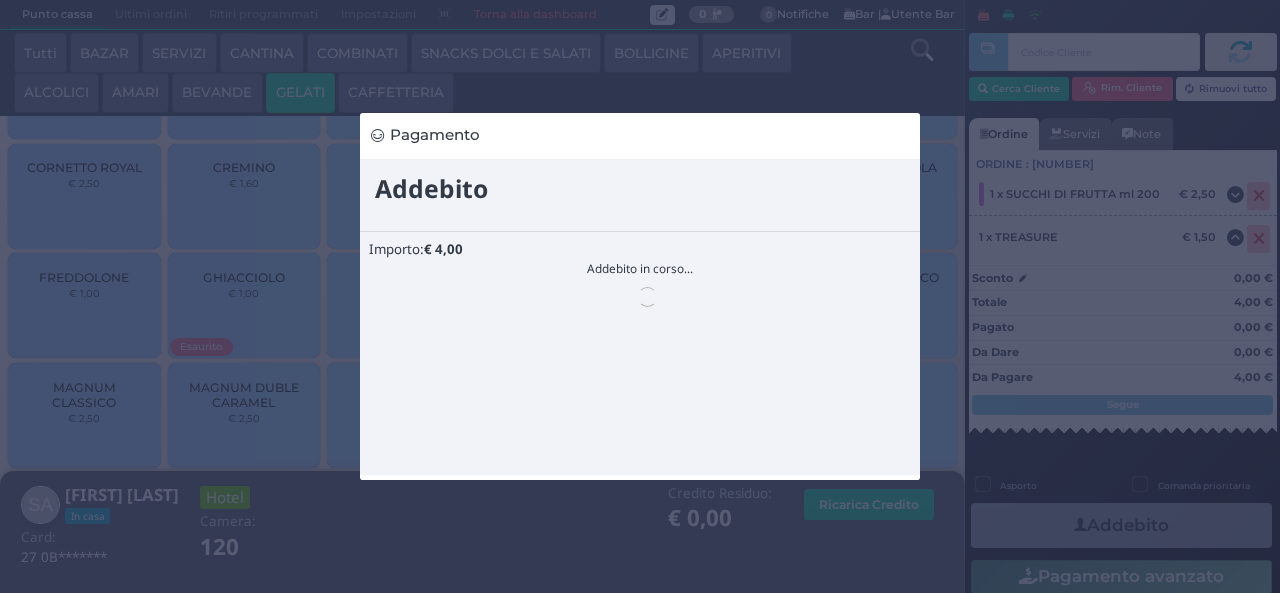 scroll, scrollTop: 0, scrollLeft: 0, axis: both 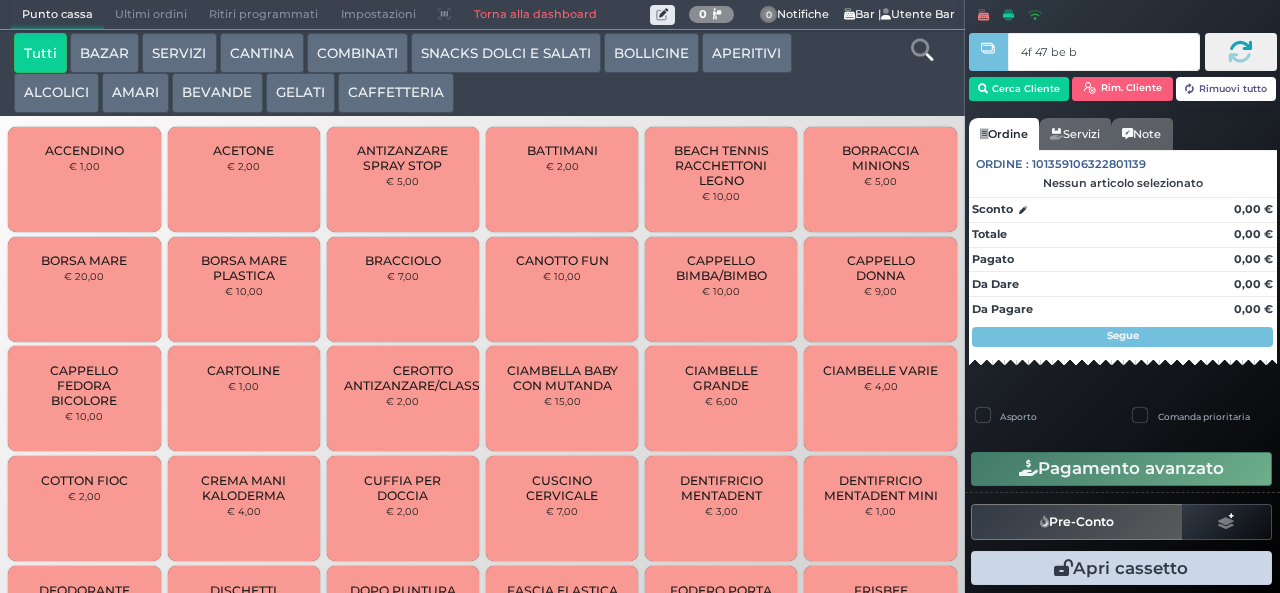 type on "4f 47 be b9" 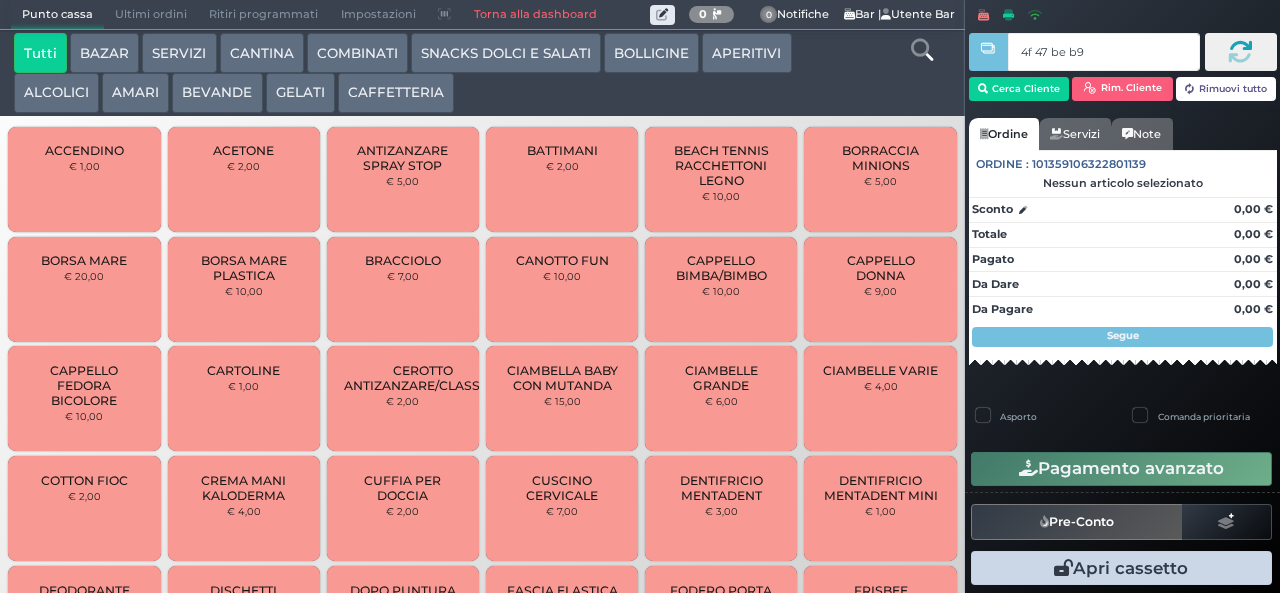 type 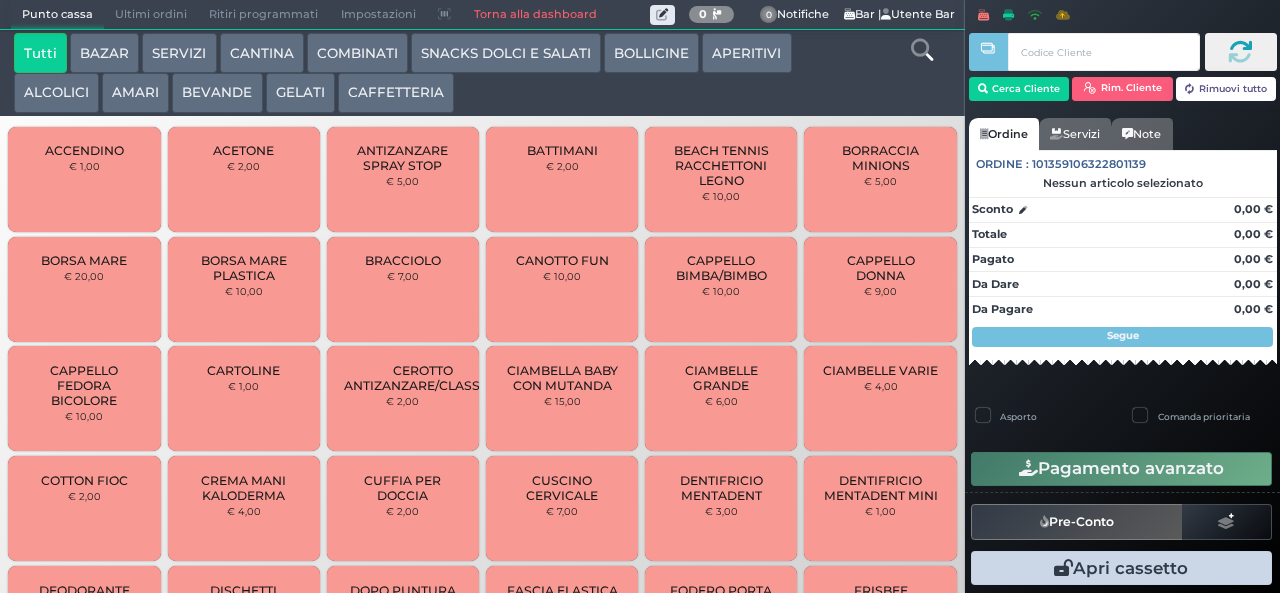 click at bounding box center [0, 0] 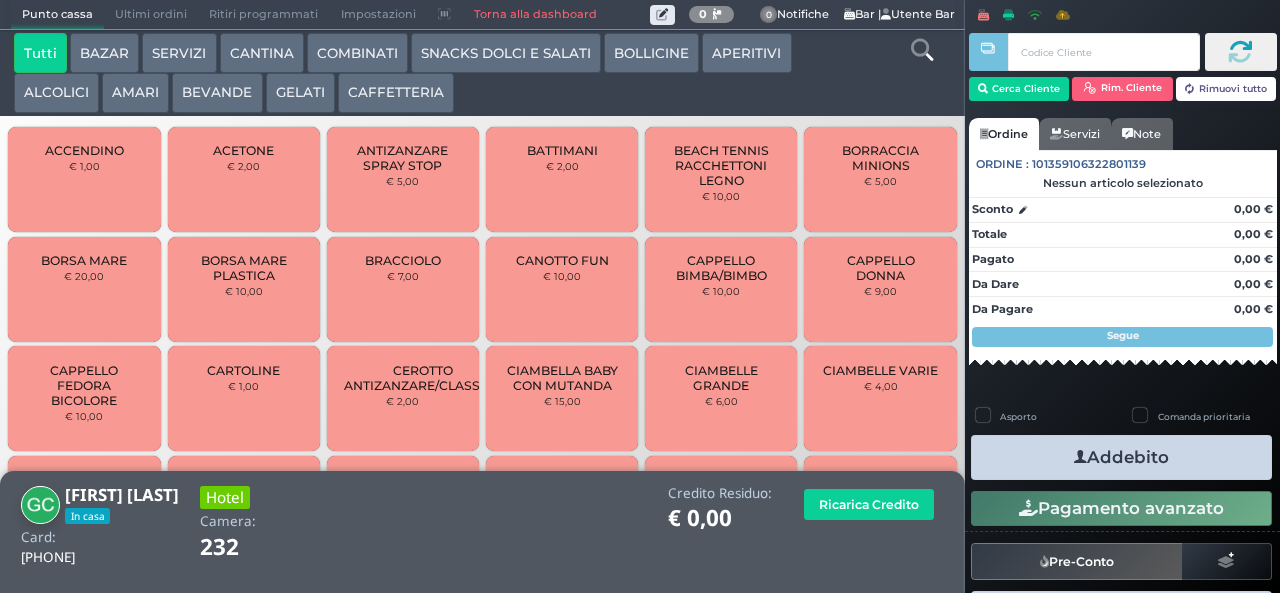 click on "GELATI" at bounding box center (300, 93) 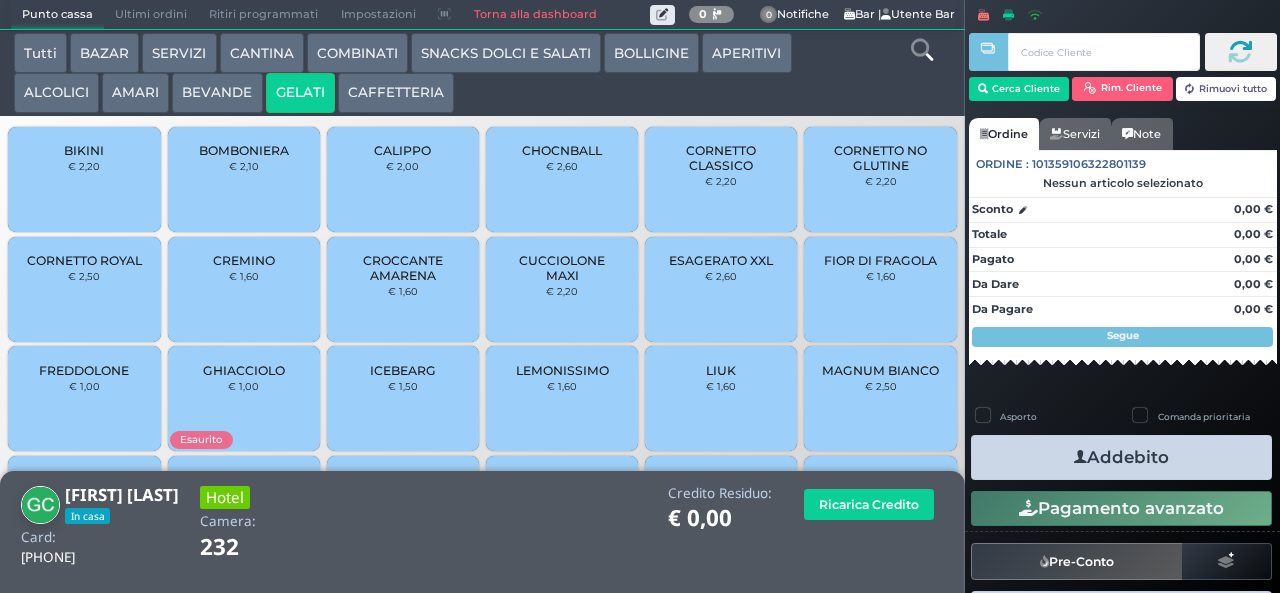 scroll, scrollTop: 133, scrollLeft: 0, axis: vertical 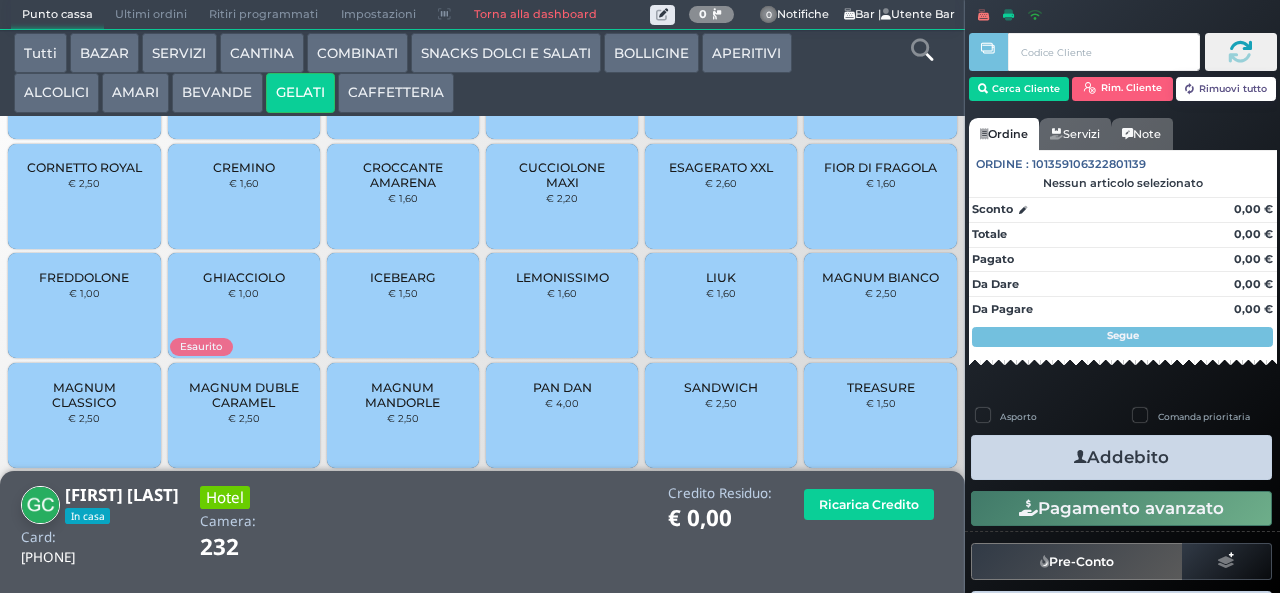 click on "TREASURE" at bounding box center [881, 387] 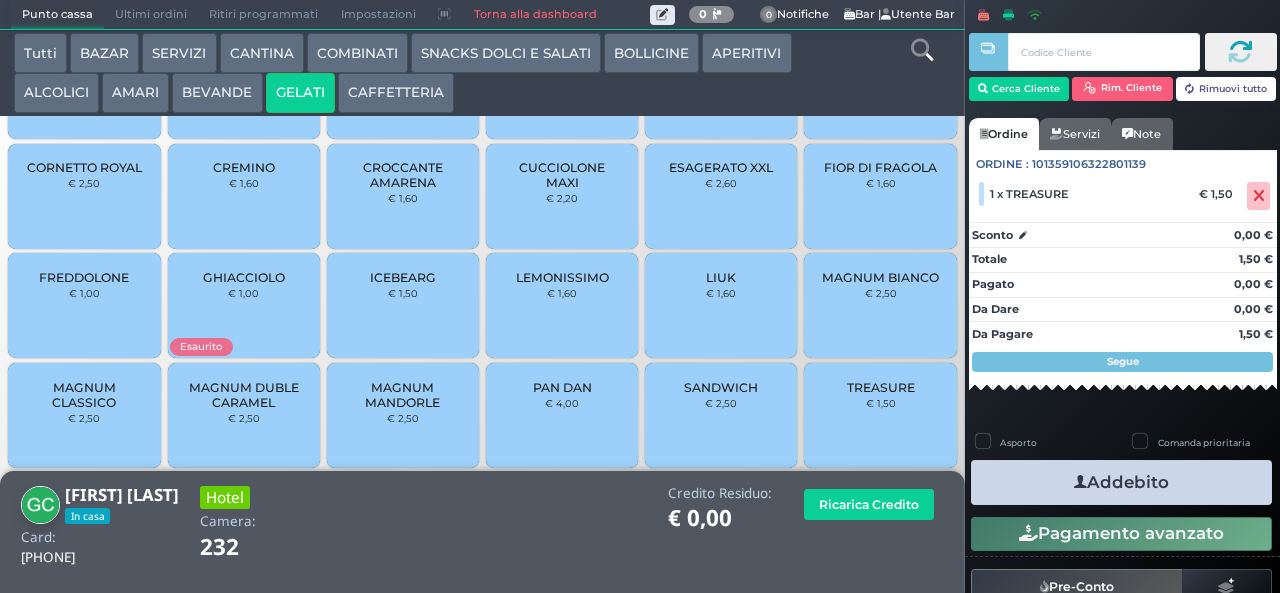 click on "Addebito" at bounding box center [1121, 482] 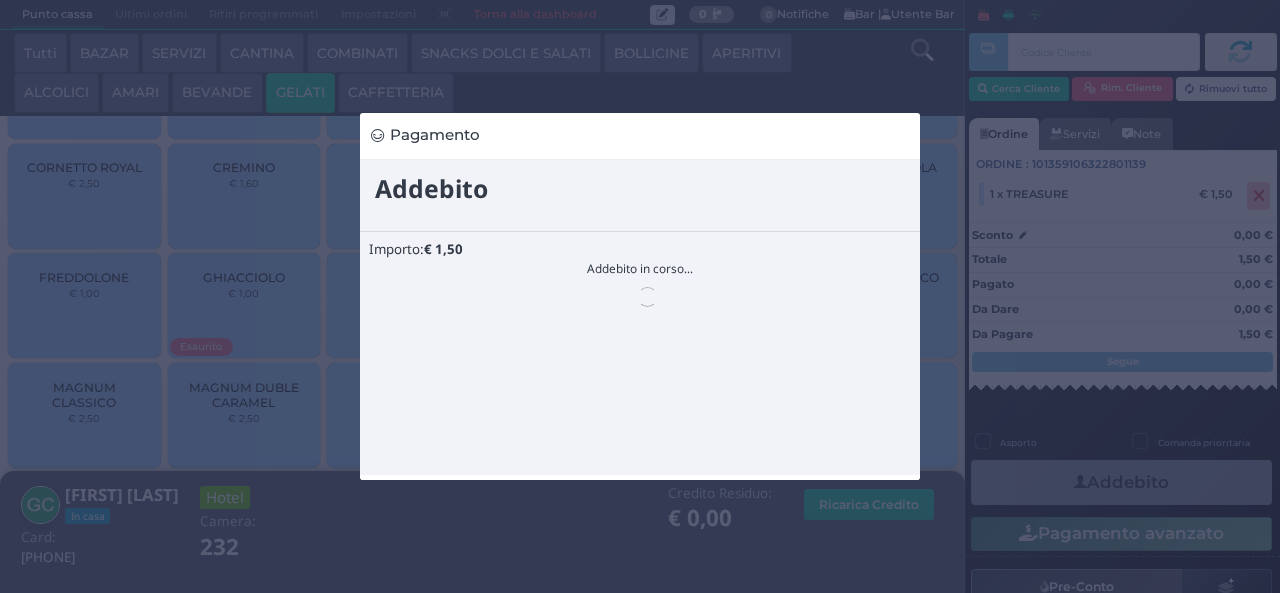 scroll, scrollTop: 0, scrollLeft: 0, axis: both 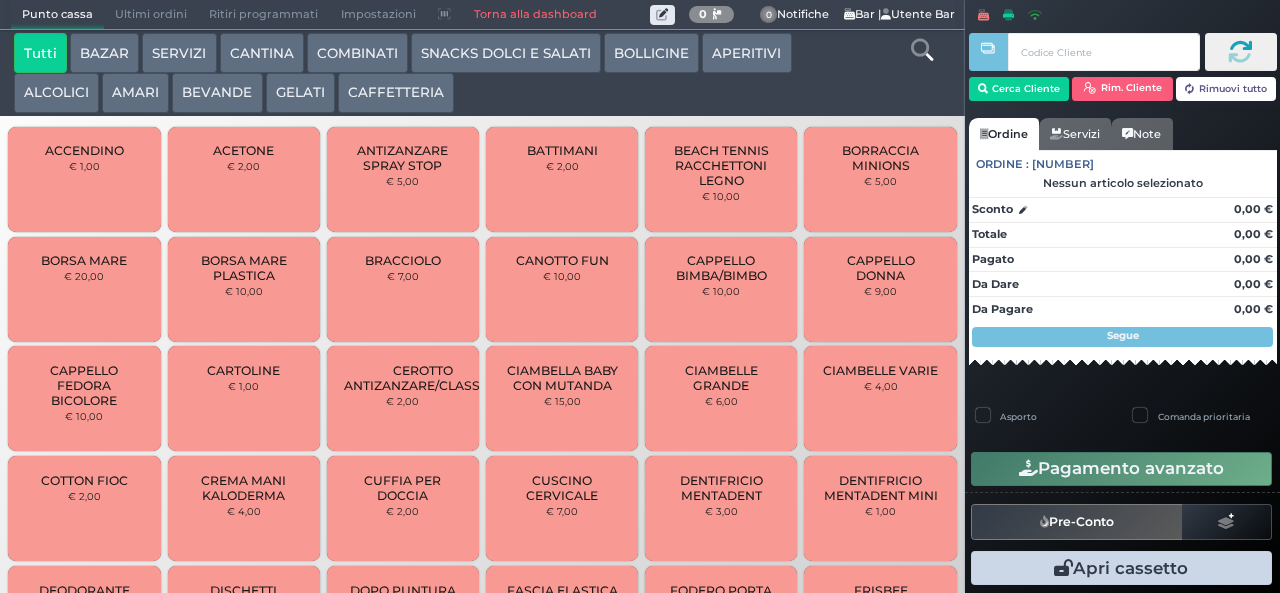 click on "BEVANDE" at bounding box center [217, 93] 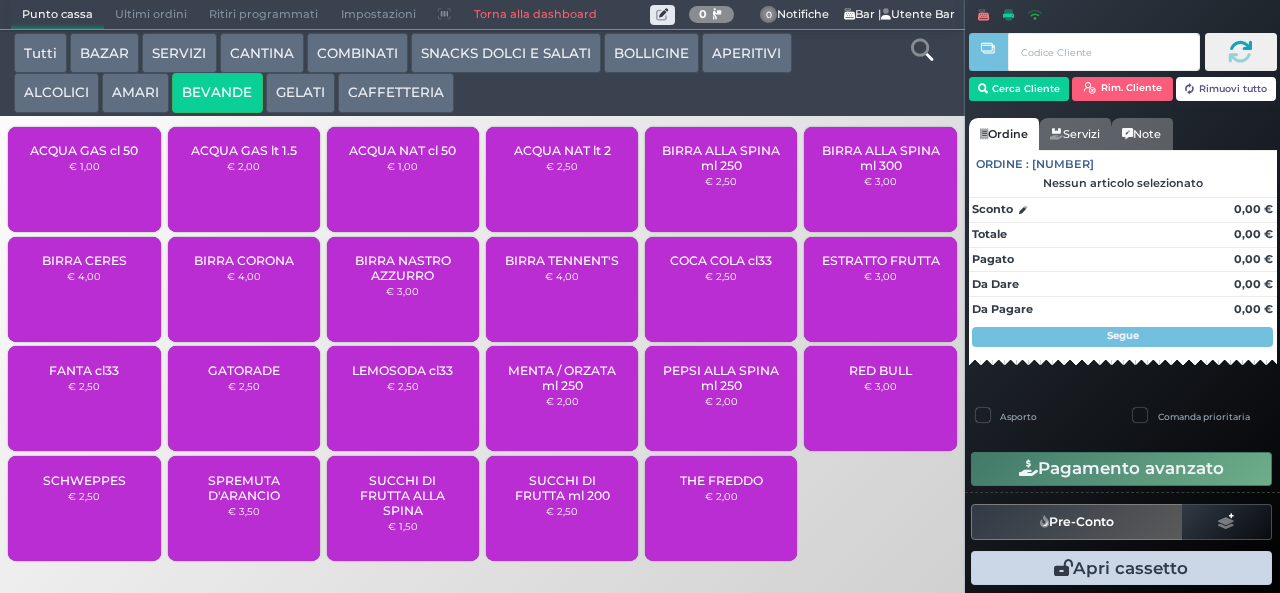 click on "COCA COLA cl33" at bounding box center (721, 260) 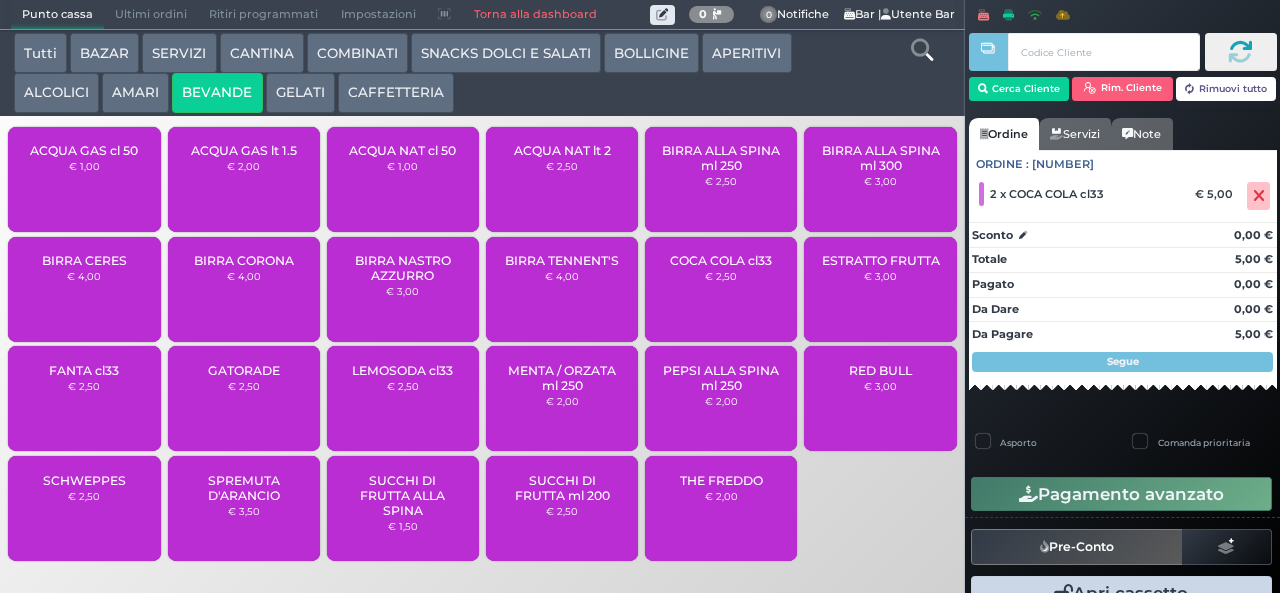 click on "GELATI" at bounding box center (300, 93) 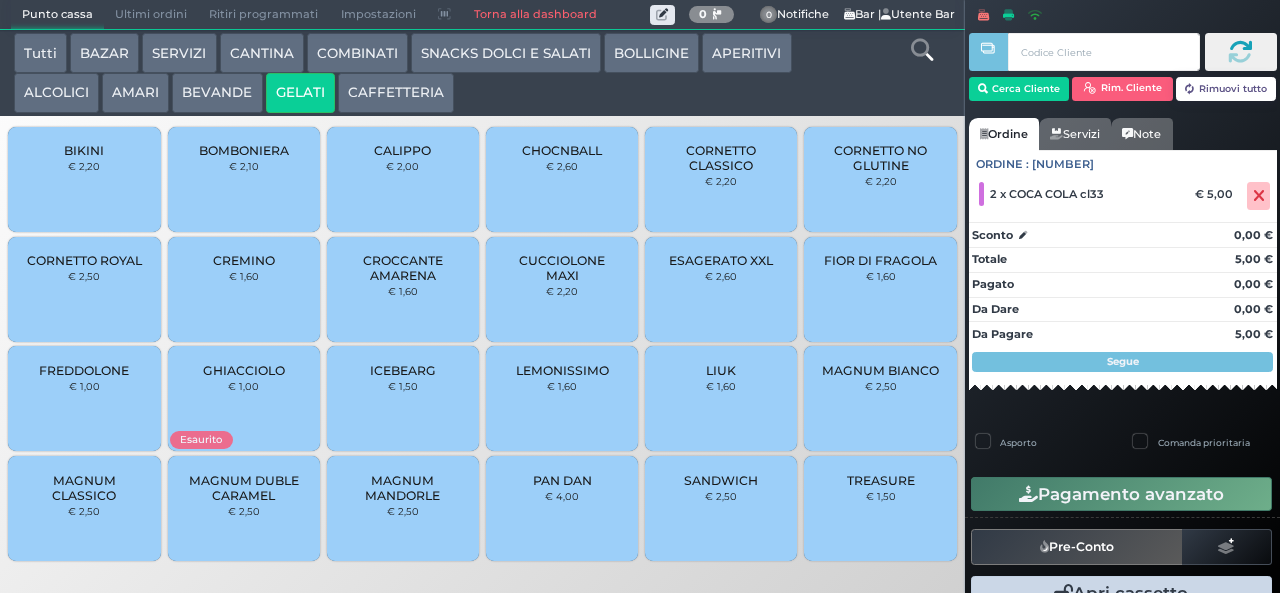 click on "BEVANDE" at bounding box center (217, 93) 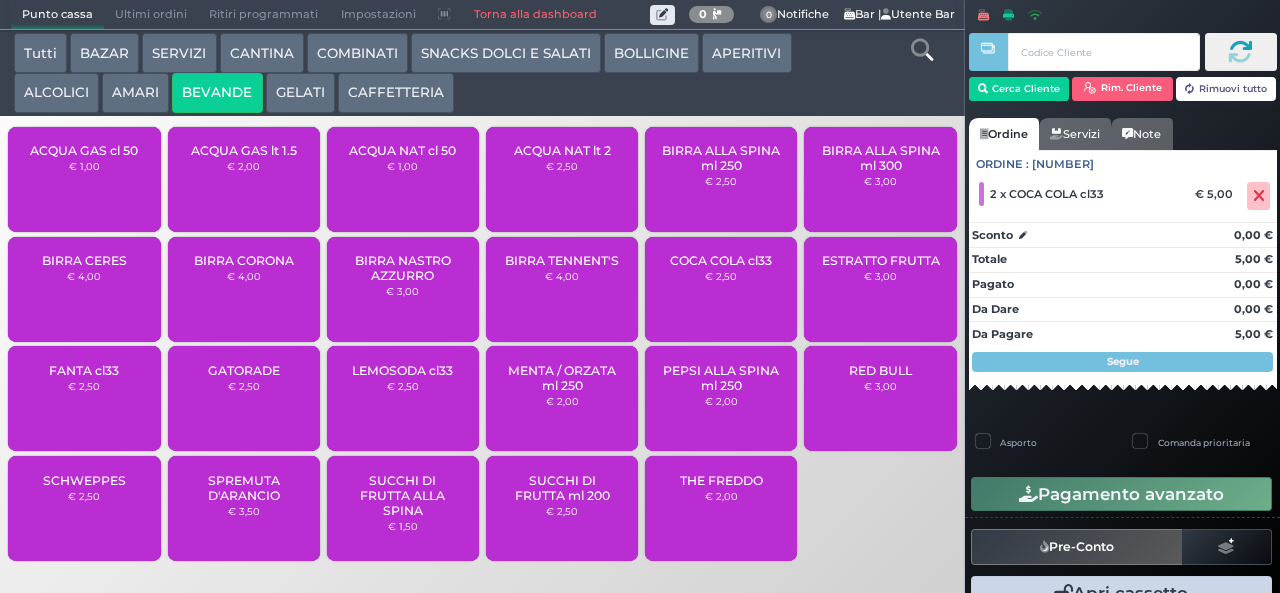 click on "ACQUA NAT cl 50" at bounding box center (402, 150) 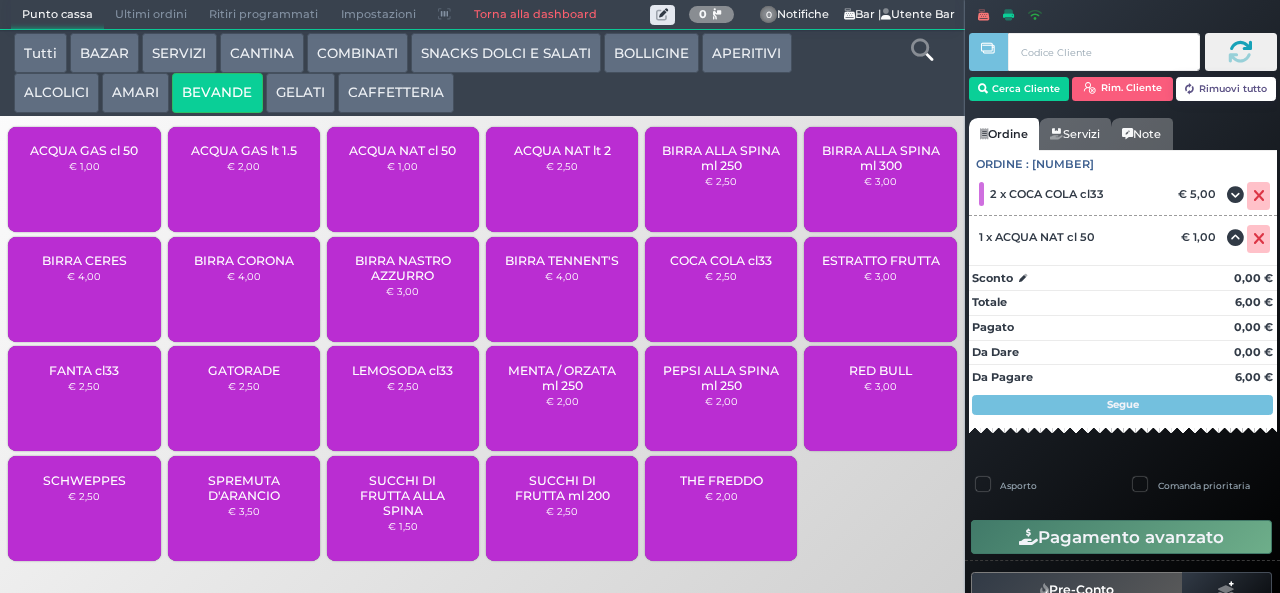 click at bounding box center (988, 282) 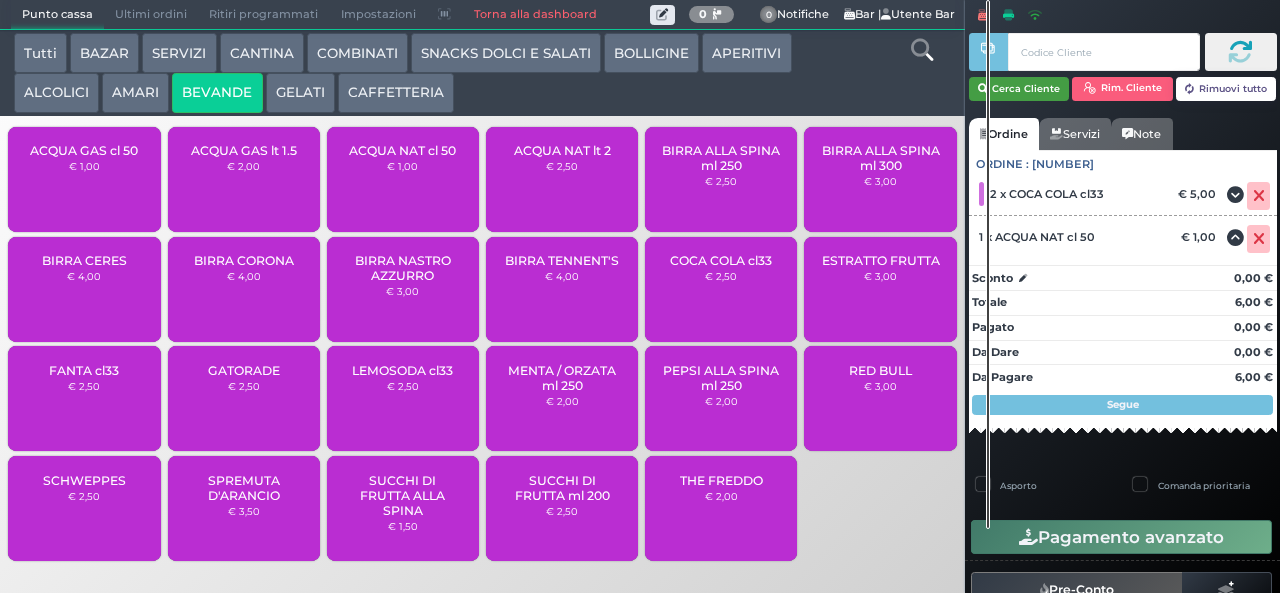 click on "Cerca Cliente" at bounding box center (1019, 89) 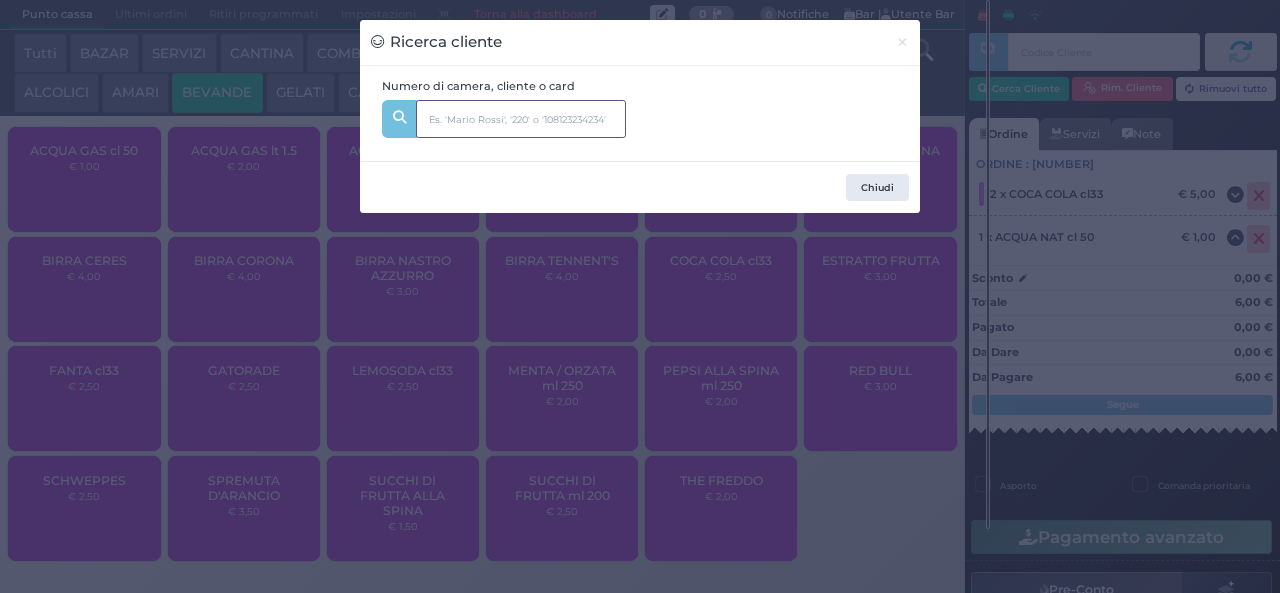 click at bounding box center [521, 119] 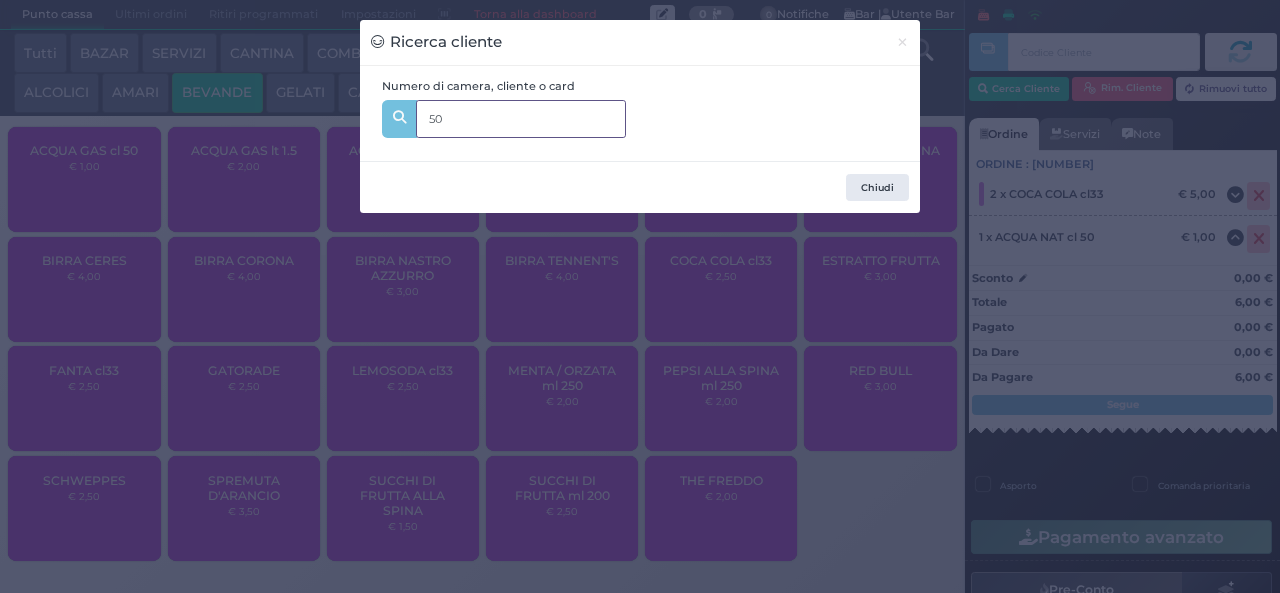 type on "507" 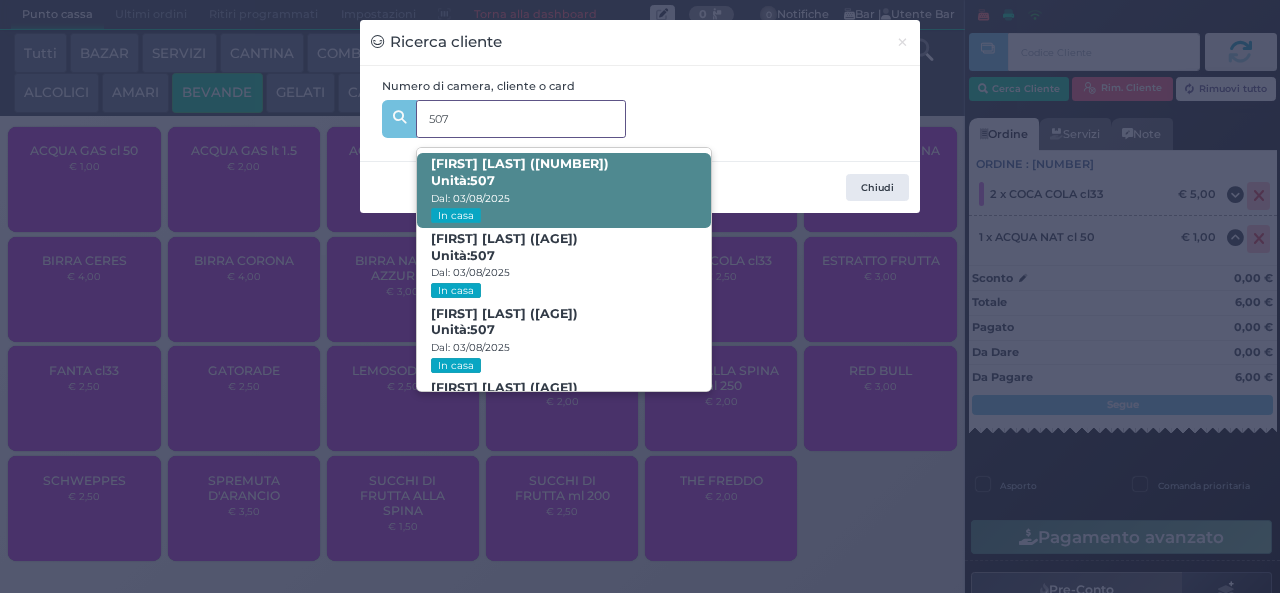 click on "Enea Montefusco (1) Unità:  507 Dal: 03/08/2025 In casa" at bounding box center [563, 190] 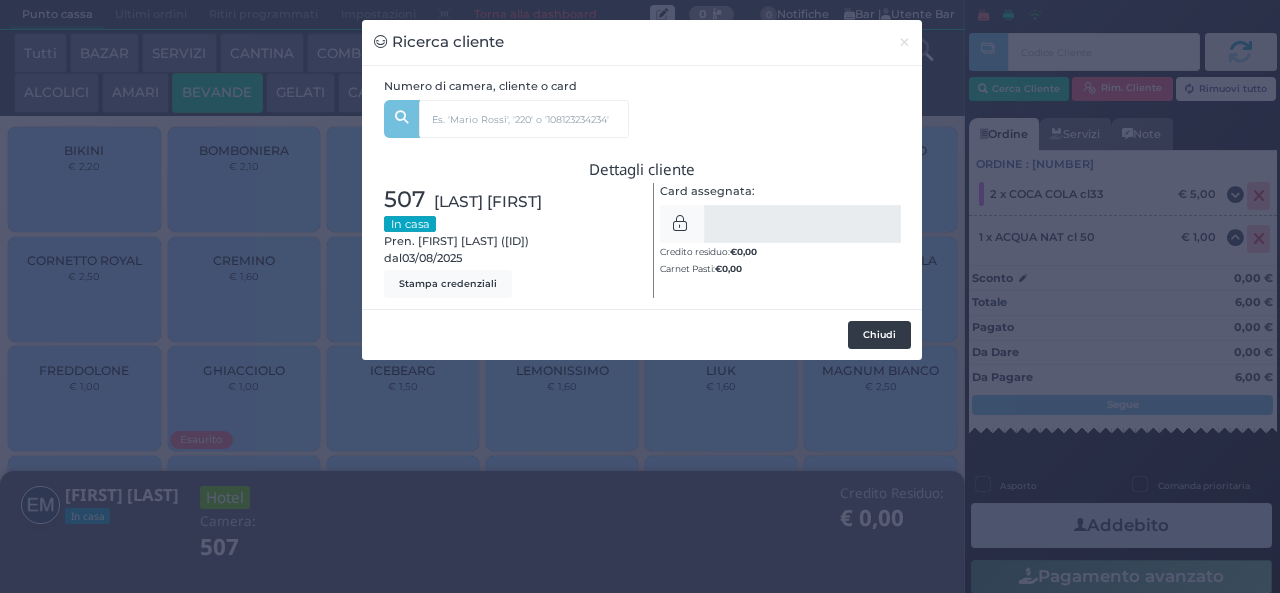 click on "Chiudi" at bounding box center (879, 335) 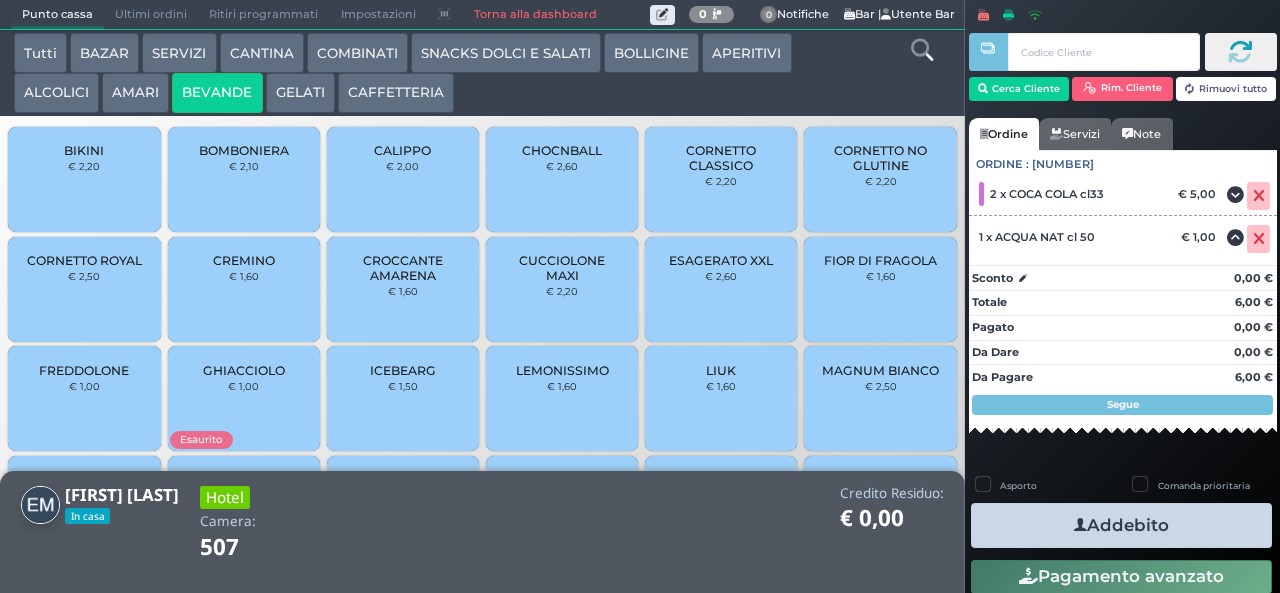 click on "Addebito" at bounding box center [1121, 525] 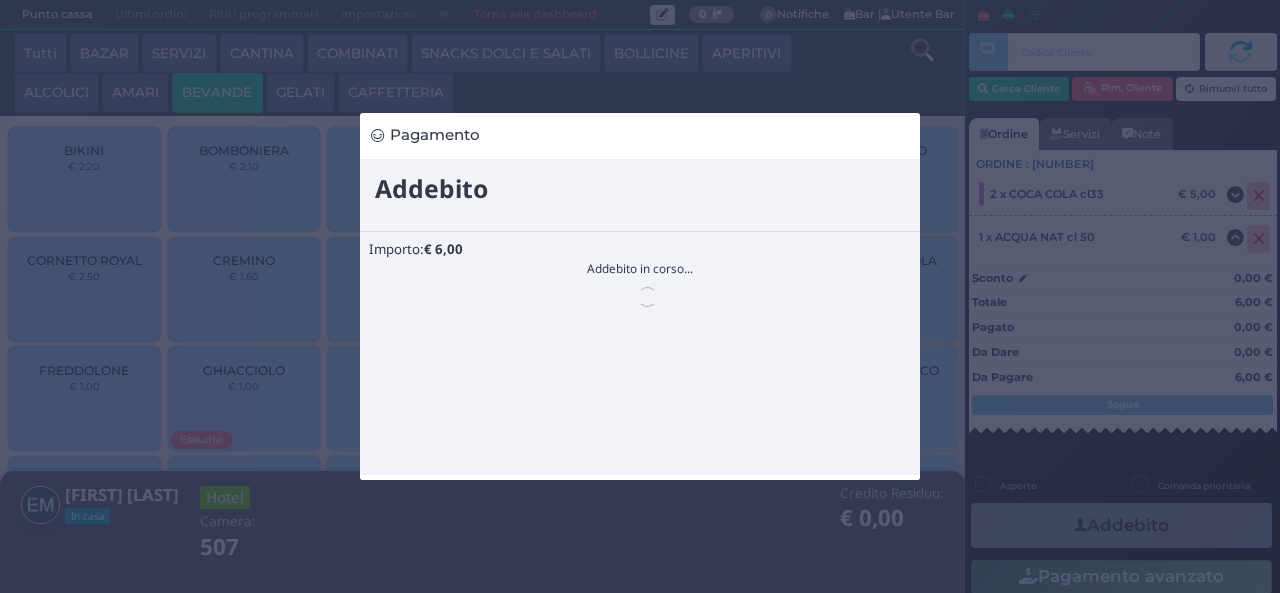 scroll, scrollTop: 0, scrollLeft: 0, axis: both 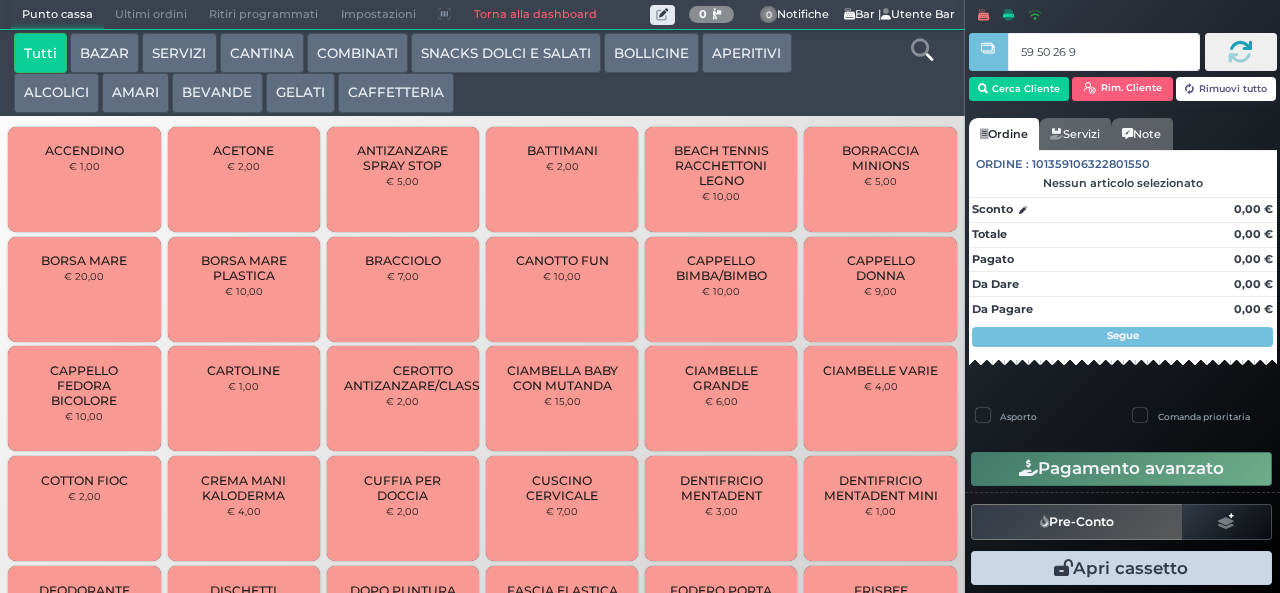 type on "59 50 26 95" 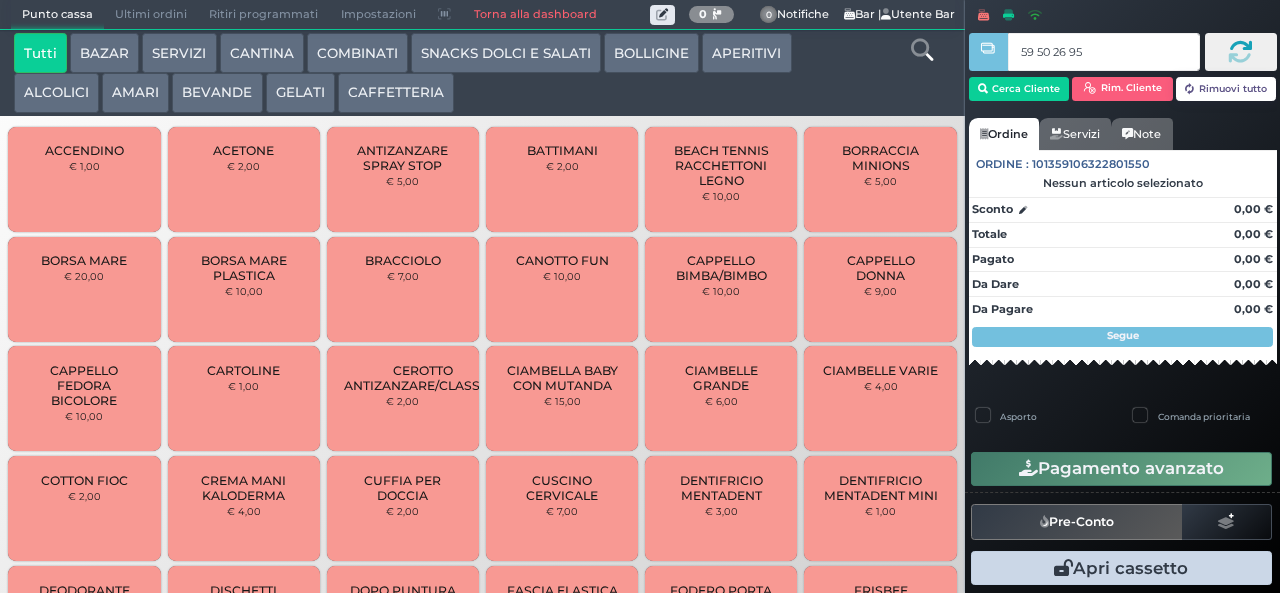 type 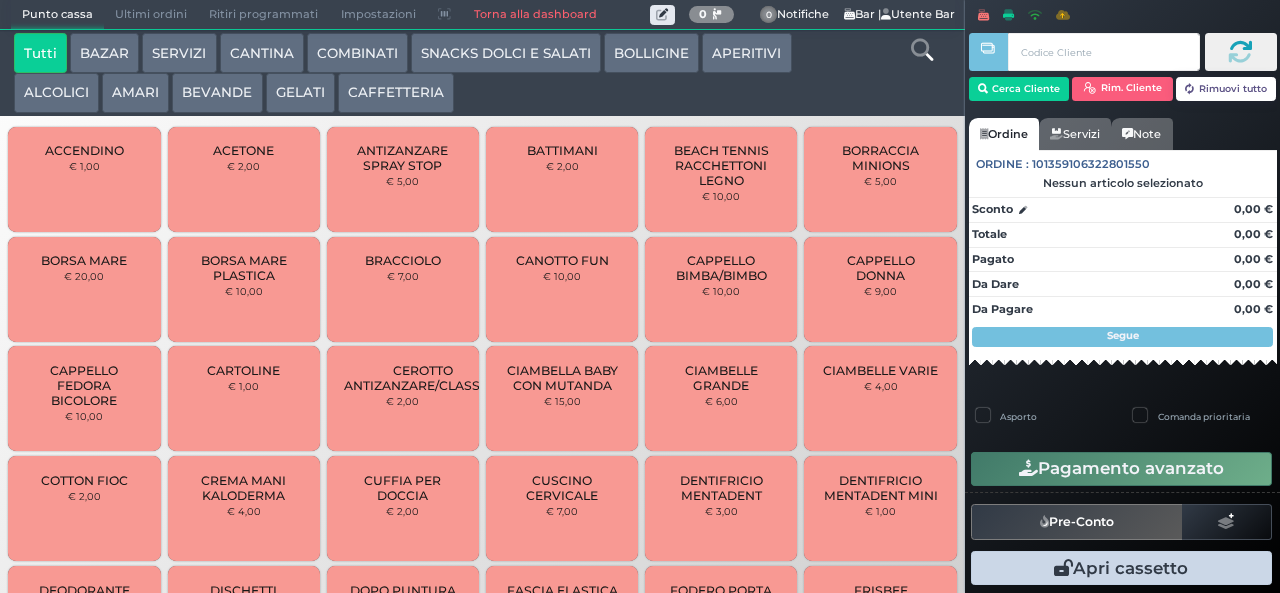 click on "GELATI" at bounding box center (300, 93) 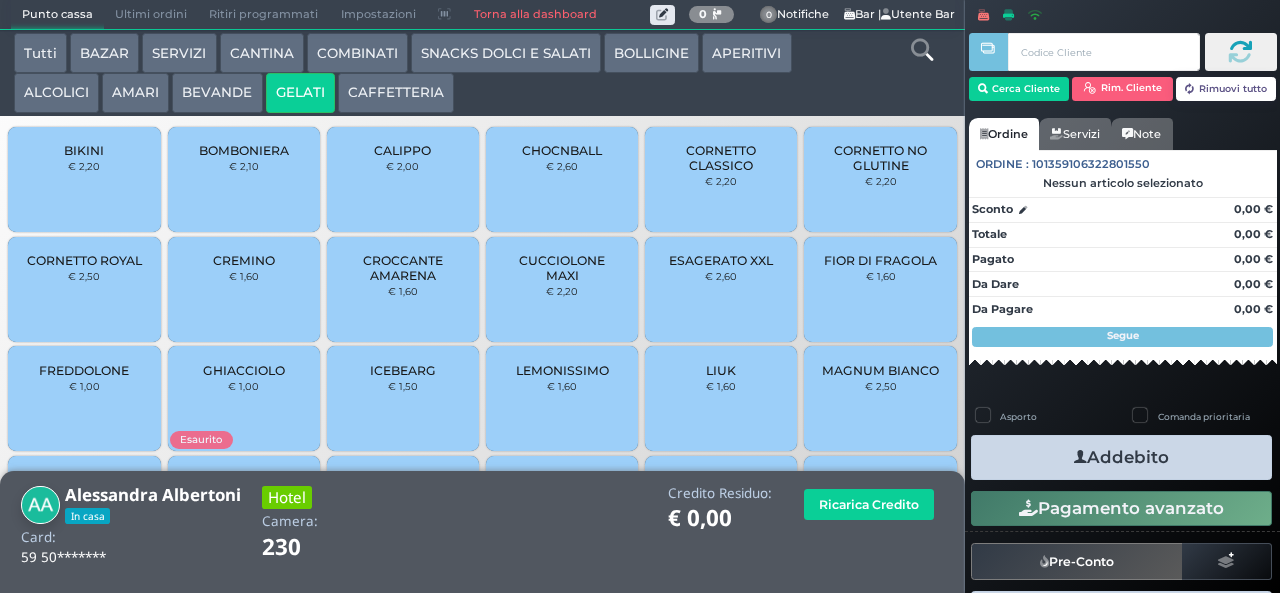 click on "CALIPPO
€ 2,00" at bounding box center [403, 179] 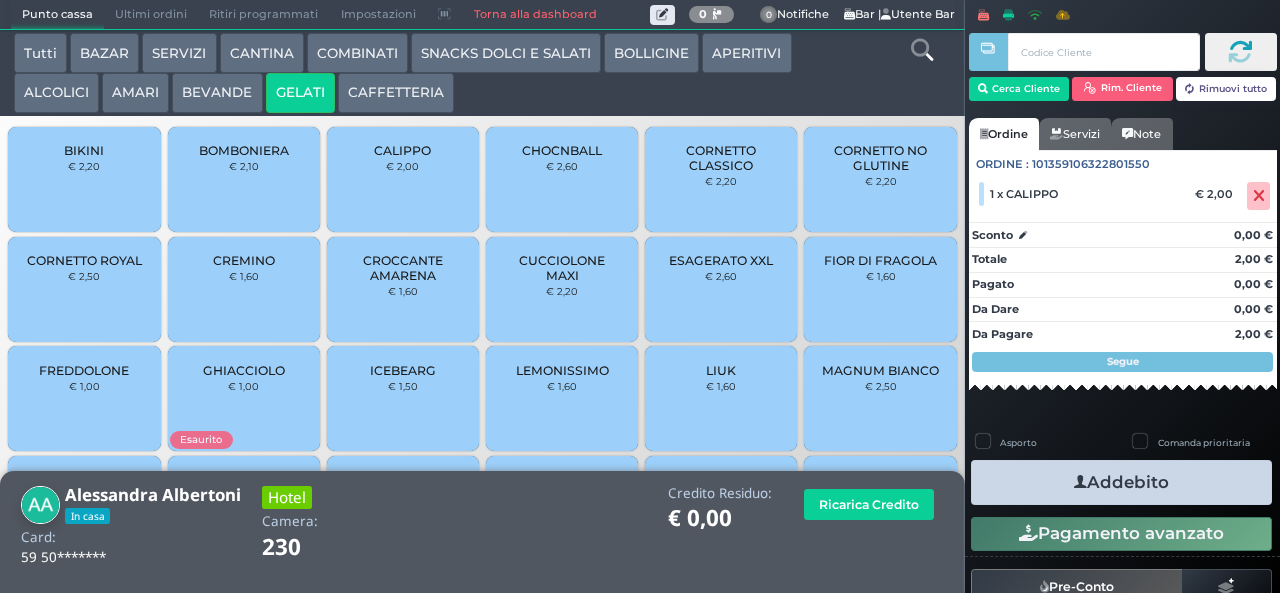 click on "Addebito" at bounding box center (1121, 482) 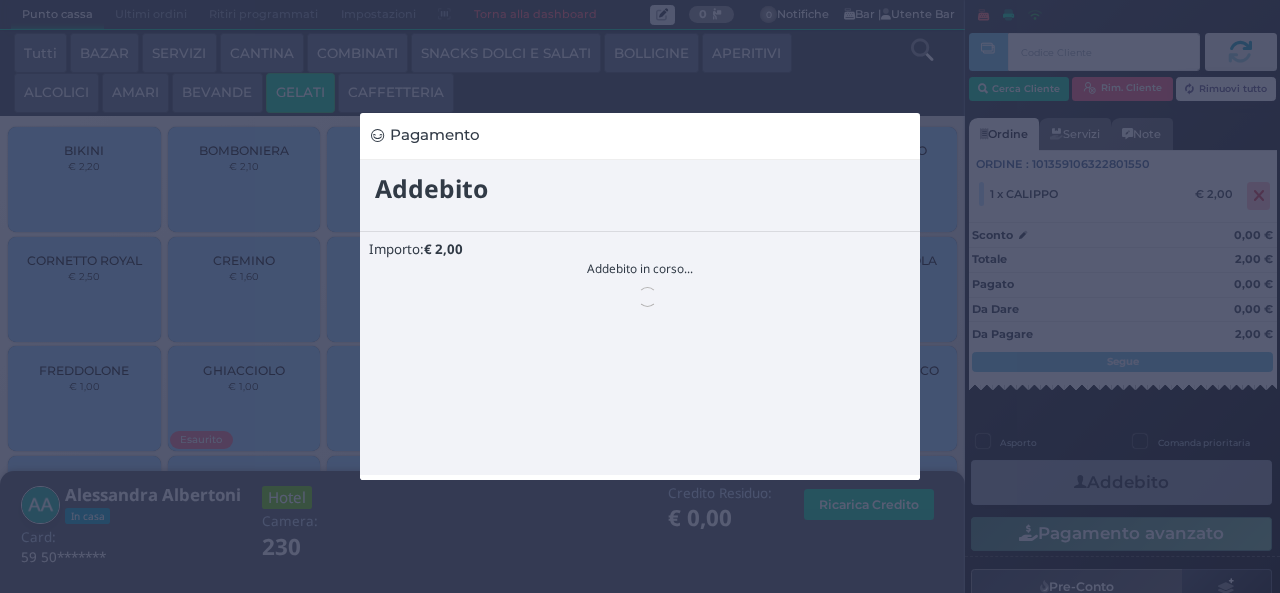scroll, scrollTop: 0, scrollLeft: 0, axis: both 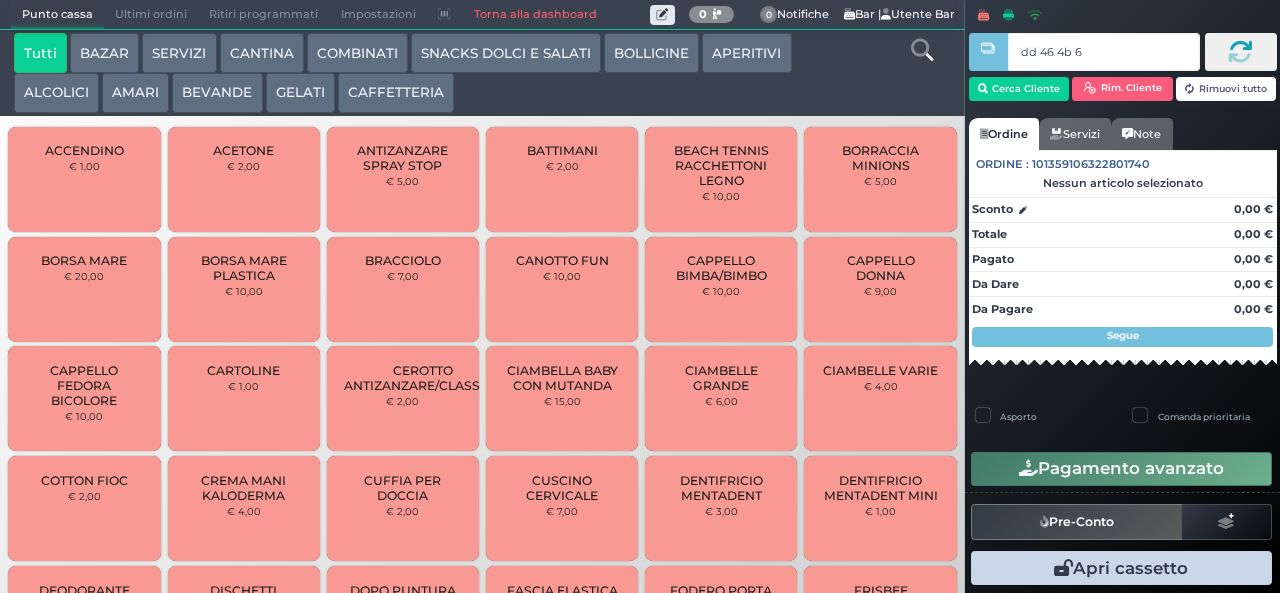 type on "dd 46 4b 67" 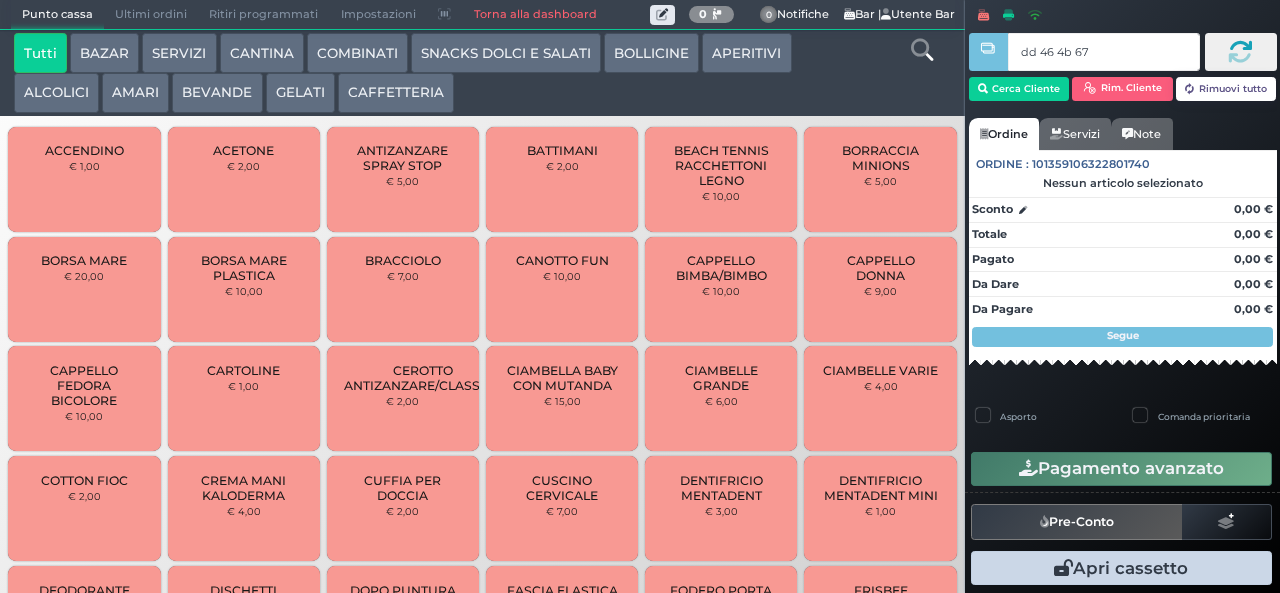 type 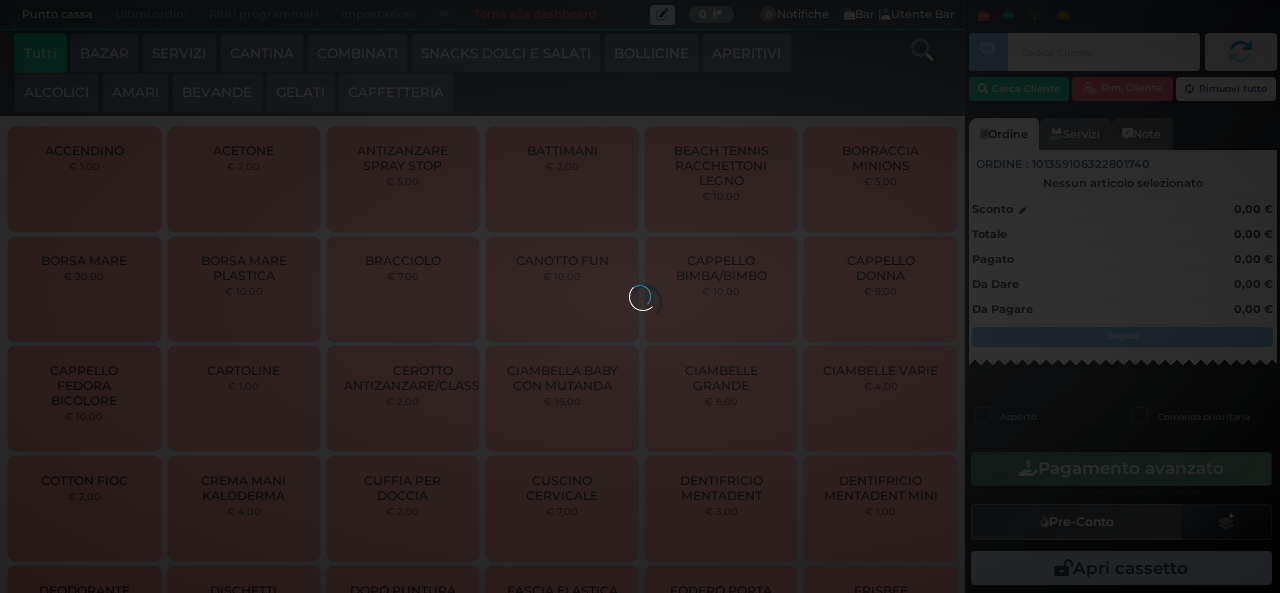 click on "GELATI" at bounding box center (300, 93) 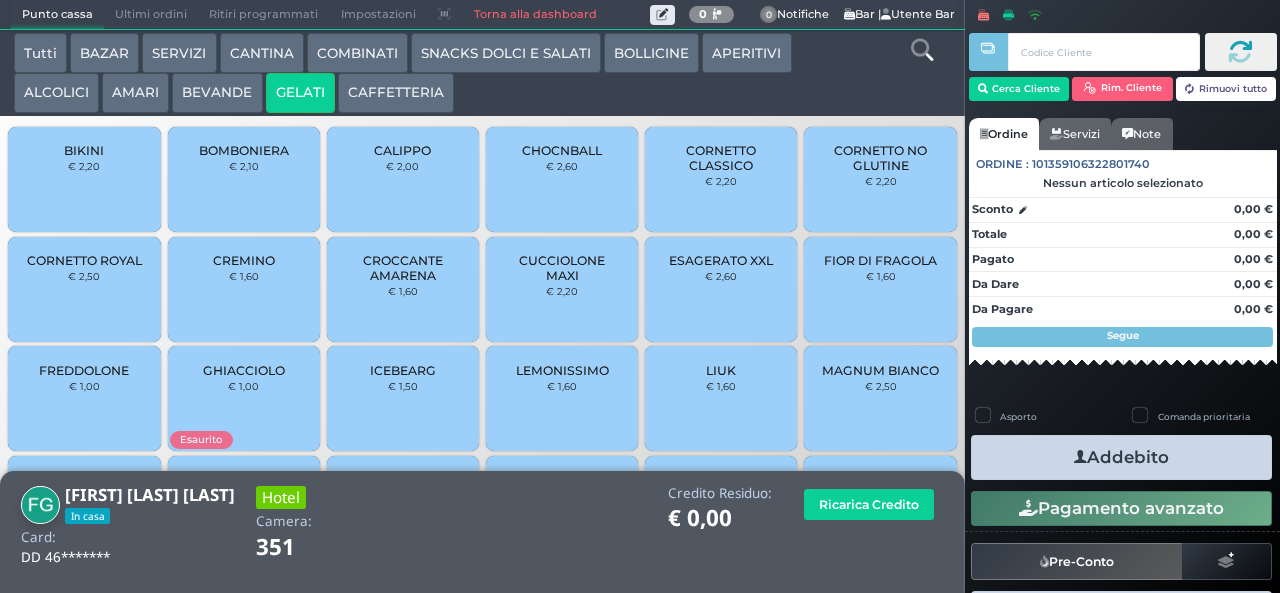 click on "BIKINI
€ 2,20" at bounding box center (84, 179) 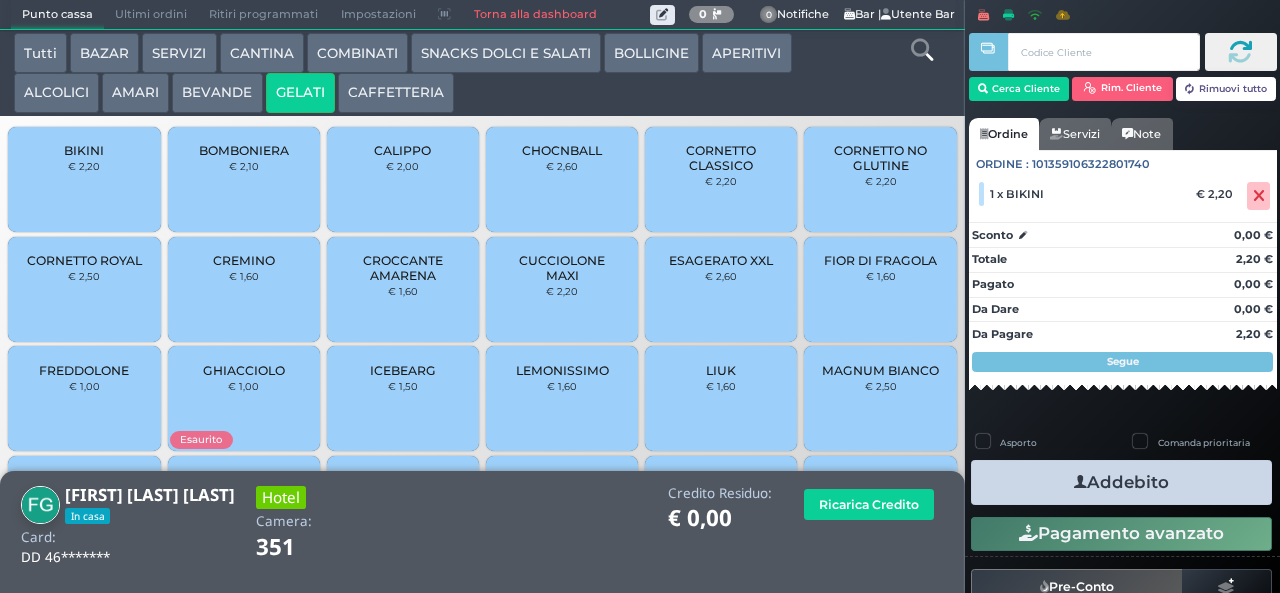 click on "Addebito" at bounding box center [1121, 482] 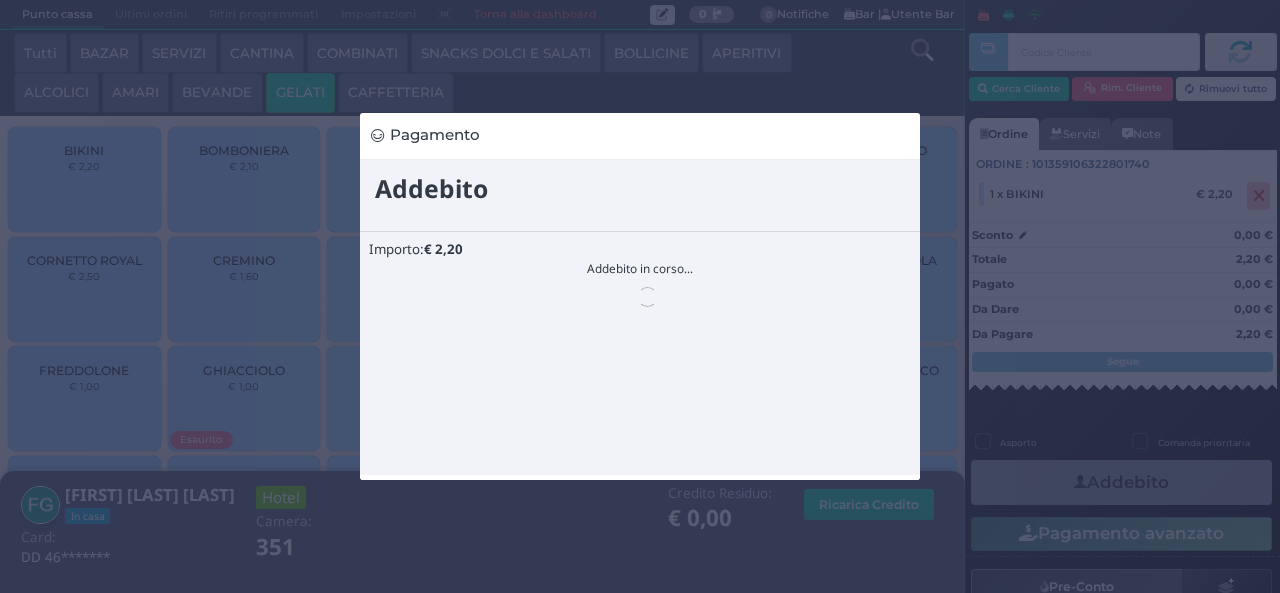 scroll, scrollTop: 0, scrollLeft: 0, axis: both 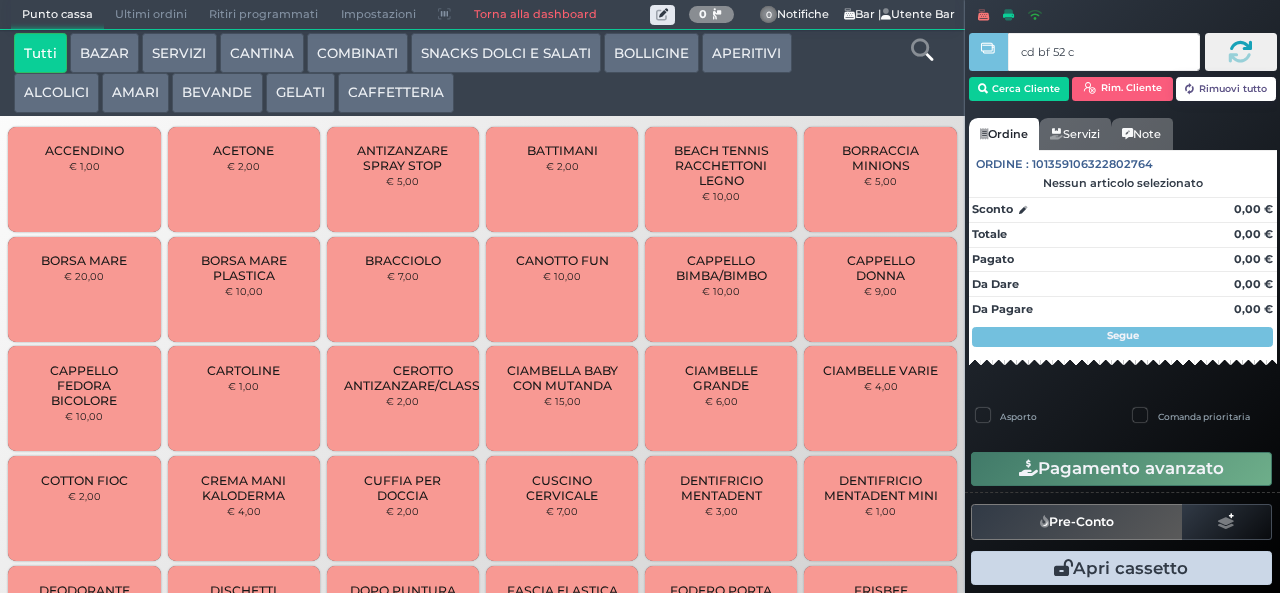 type on "cd bf 52 c3" 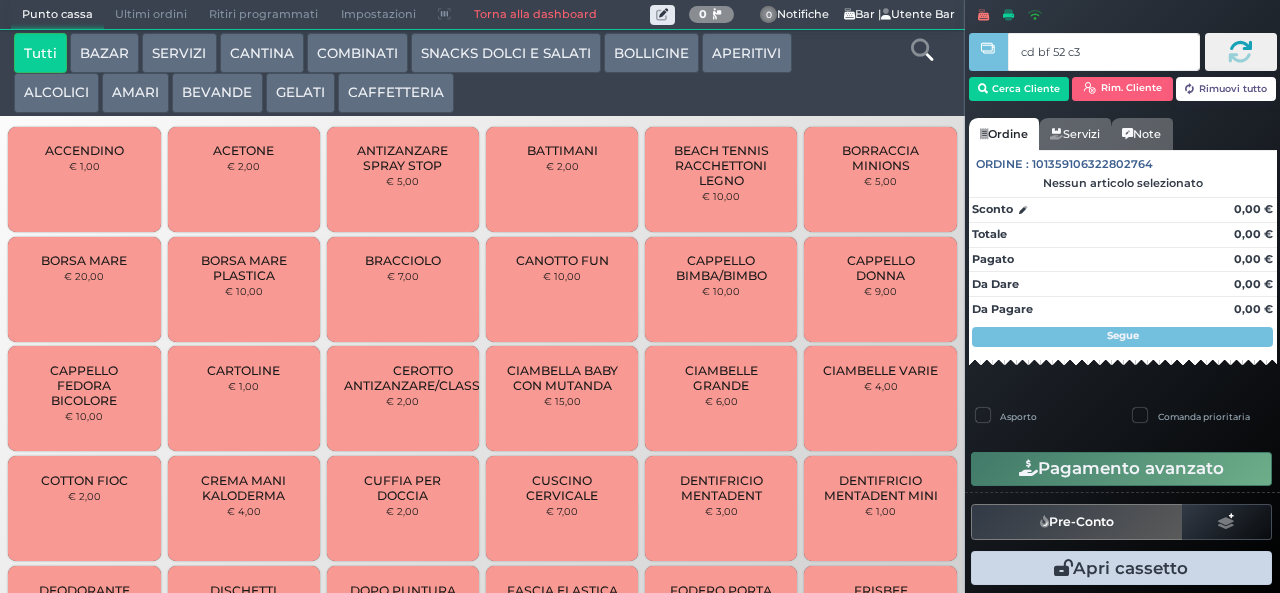 type 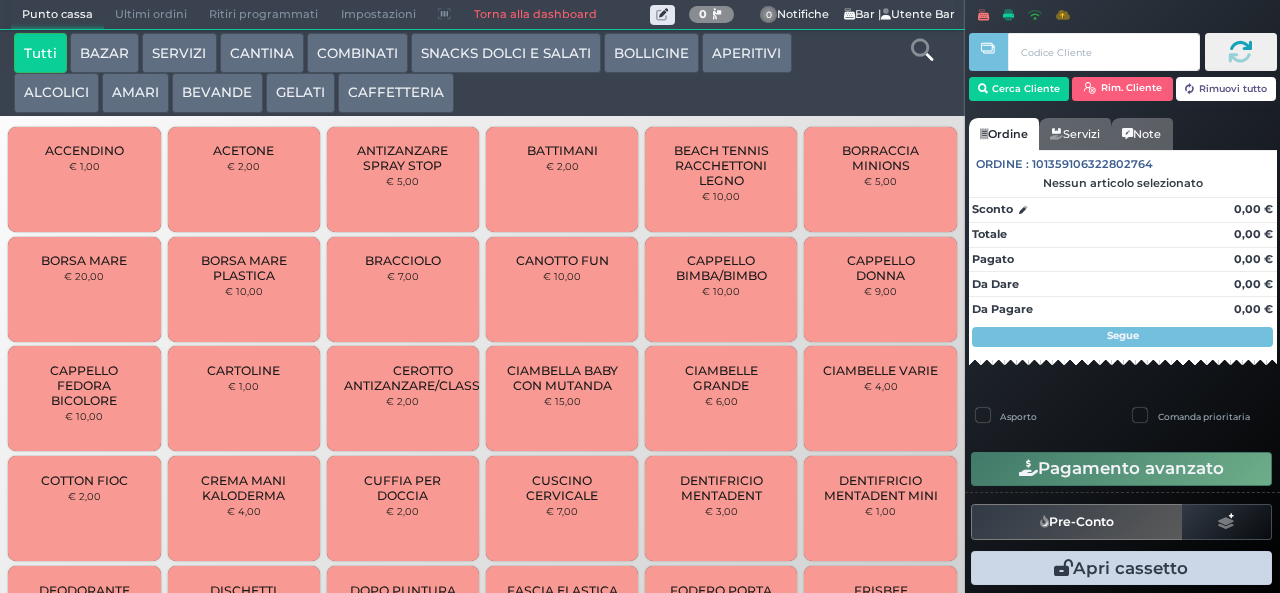 click at bounding box center [0, 0] 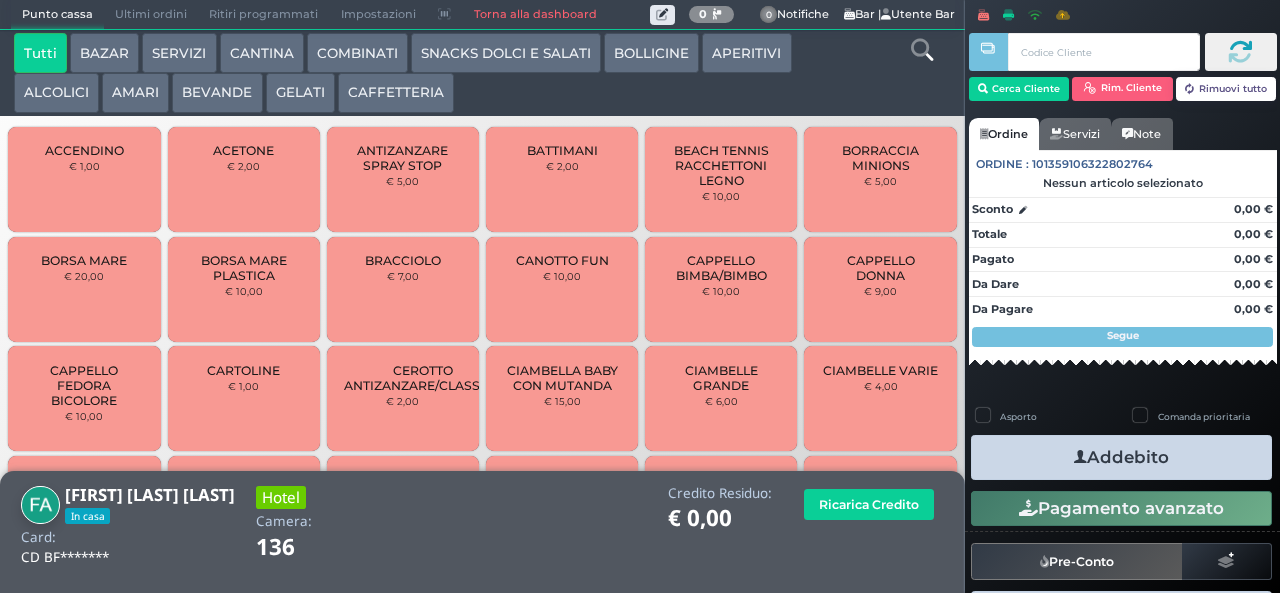 click on "GELATI" at bounding box center (300, 93) 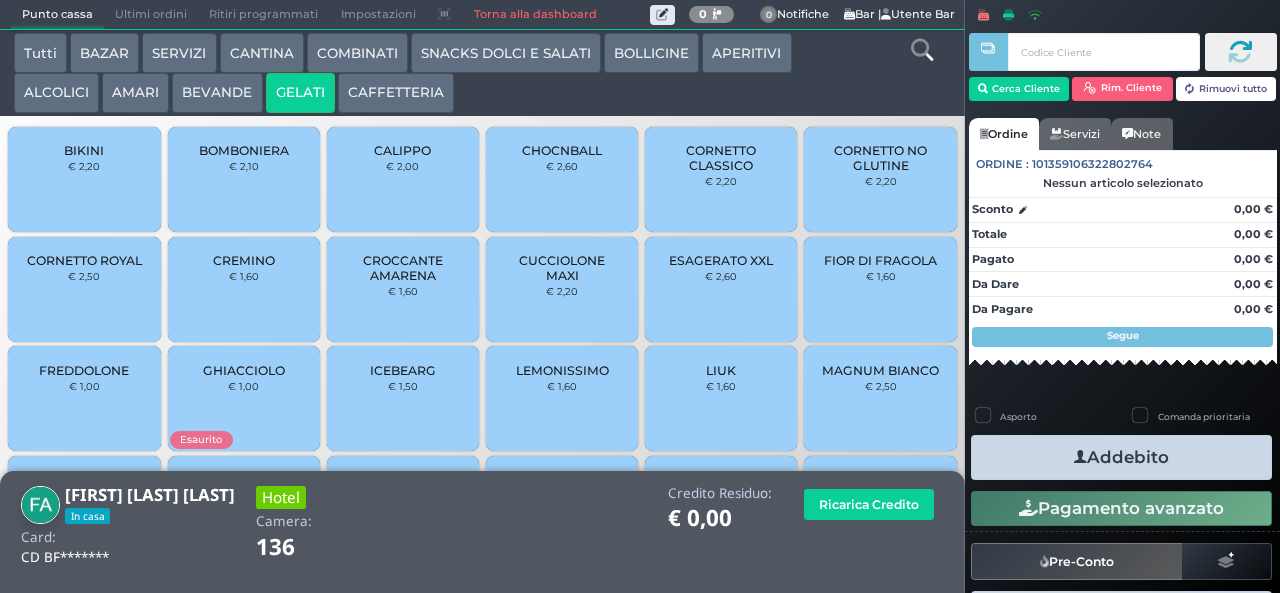 click on "CROCCANTE AMARENA" at bounding box center (403, 268) 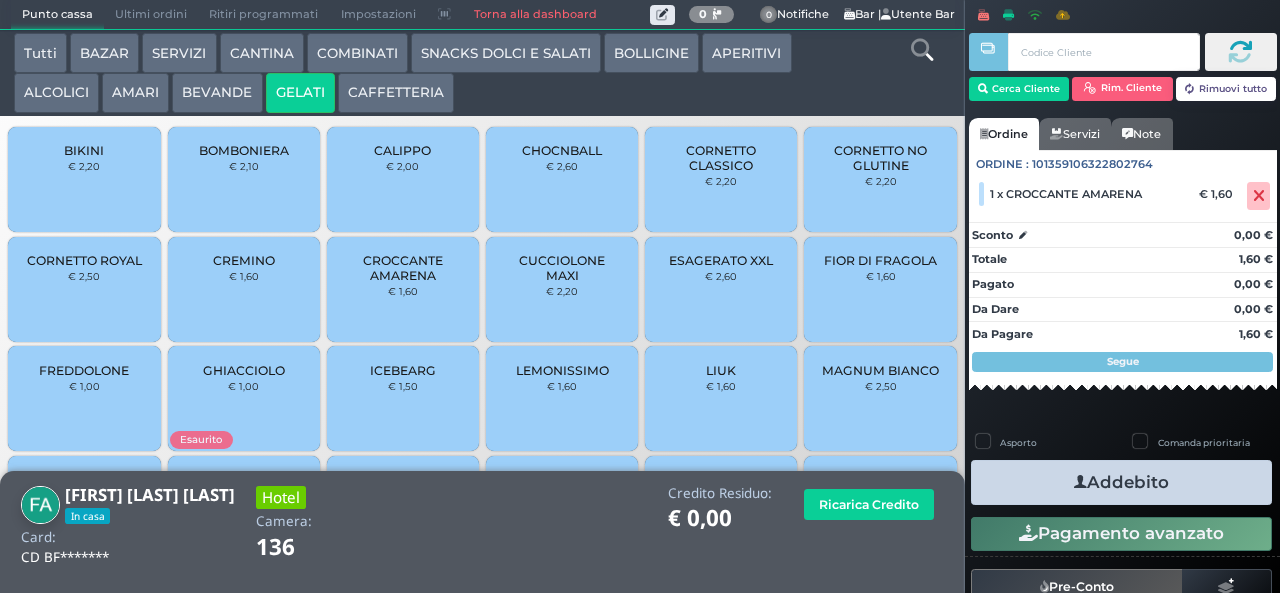 click on "Addebito" at bounding box center (1121, 482) 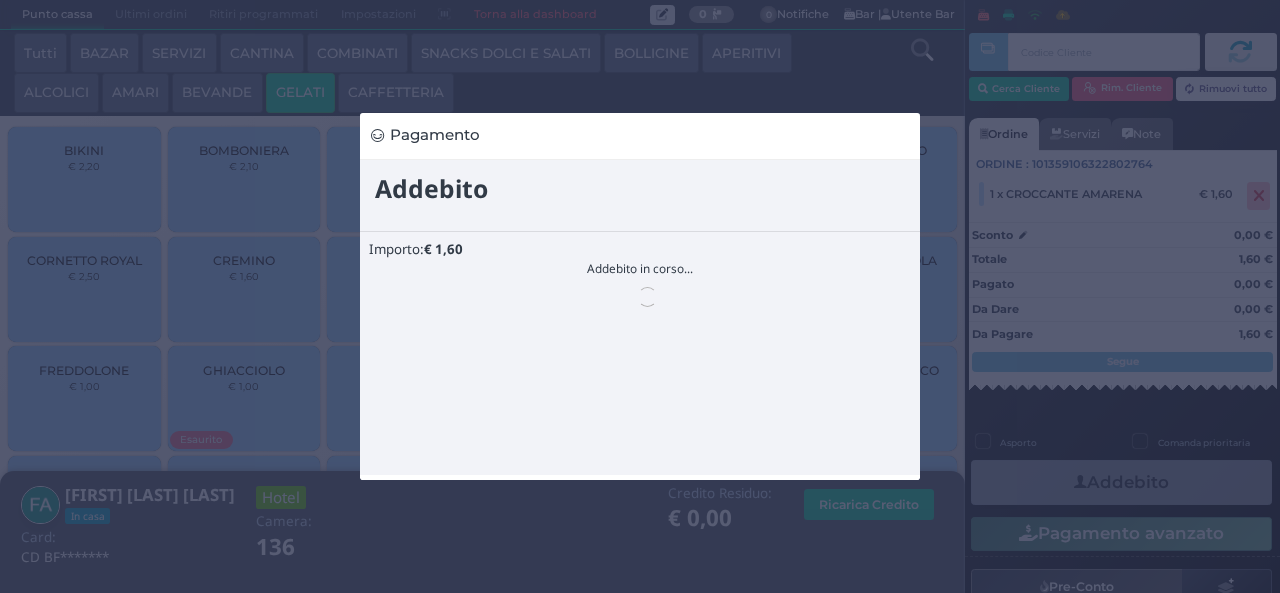 scroll, scrollTop: 0, scrollLeft: 0, axis: both 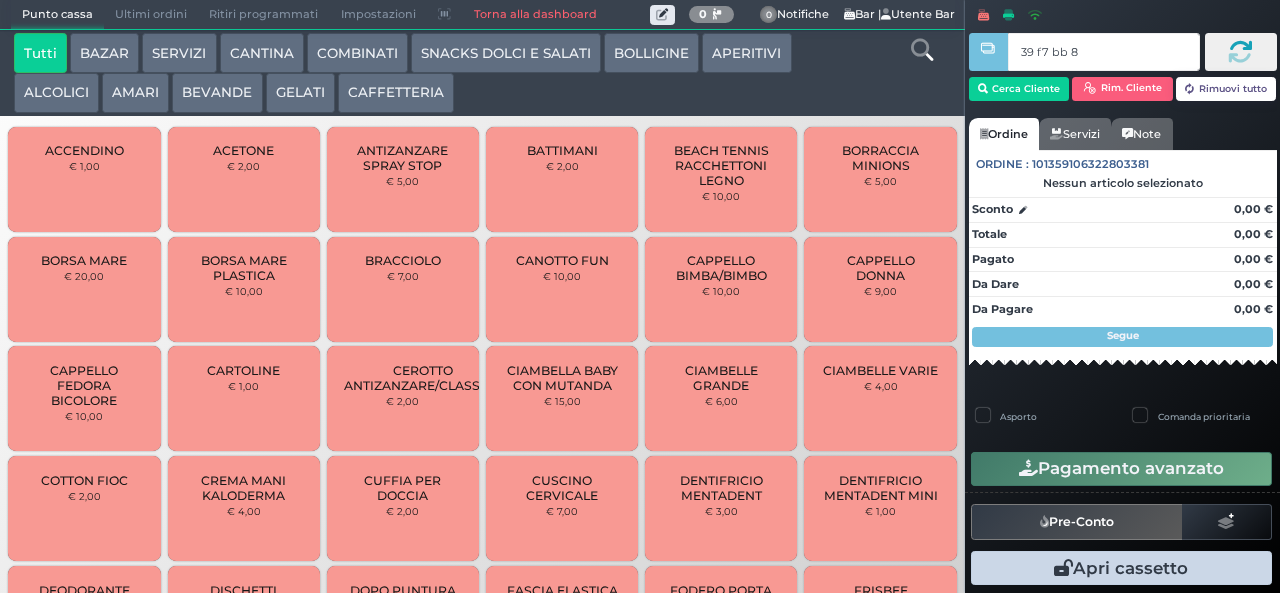 type on "39 f7 bb 8b" 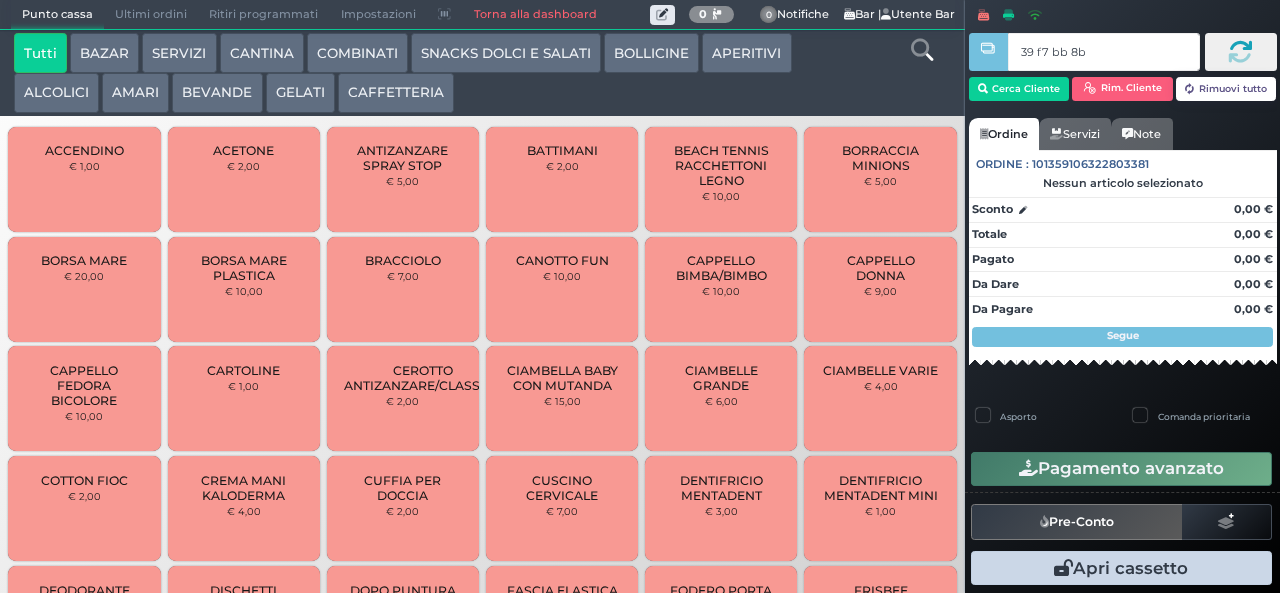 type 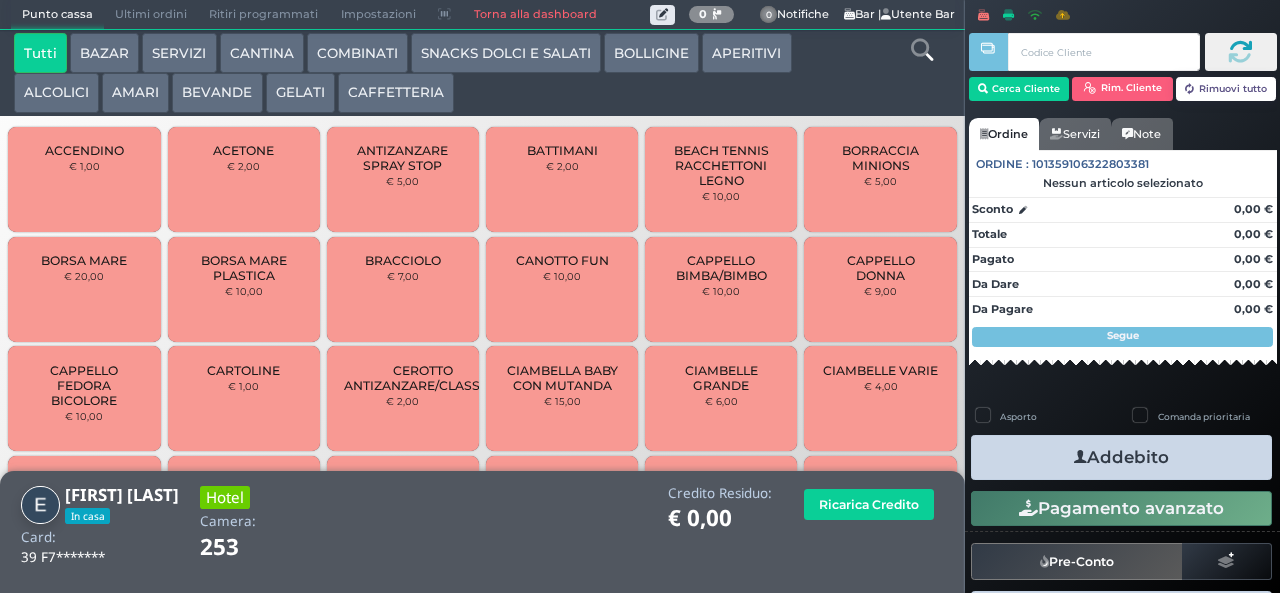 click on "BEVANDE" at bounding box center [217, 93] 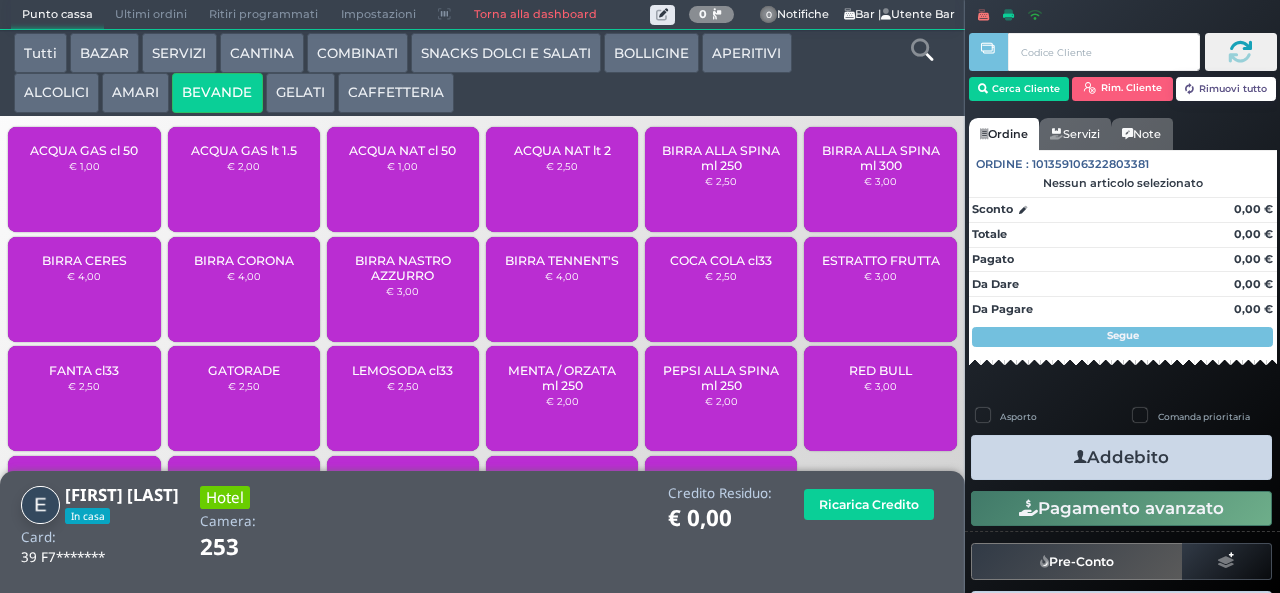 click on "COMBINATI" at bounding box center [357, 53] 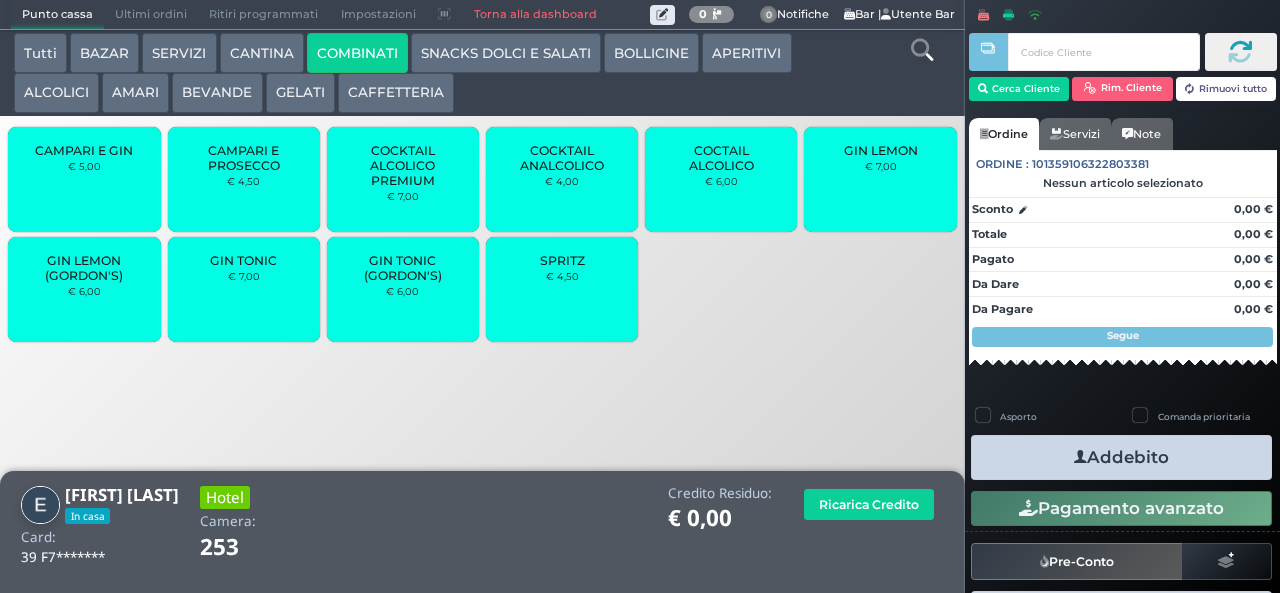 click on "SNACKS DOLCI E SALATI" at bounding box center [506, 53] 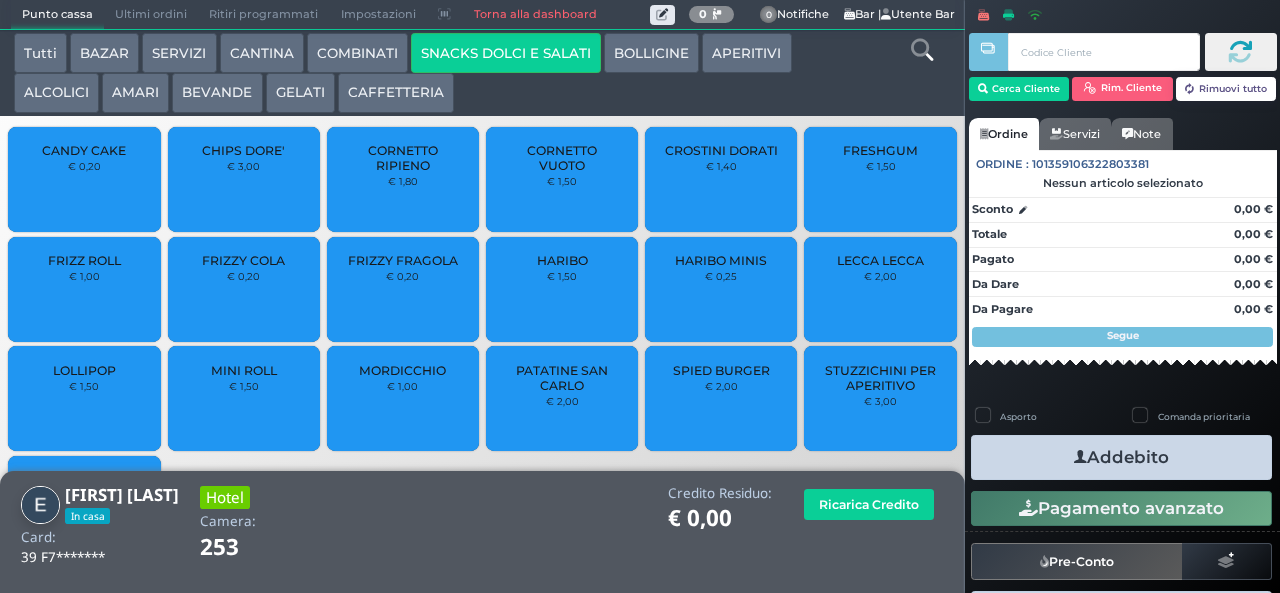 click on "LOLLIPOP
€ 1,50" at bounding box center [84, 398] 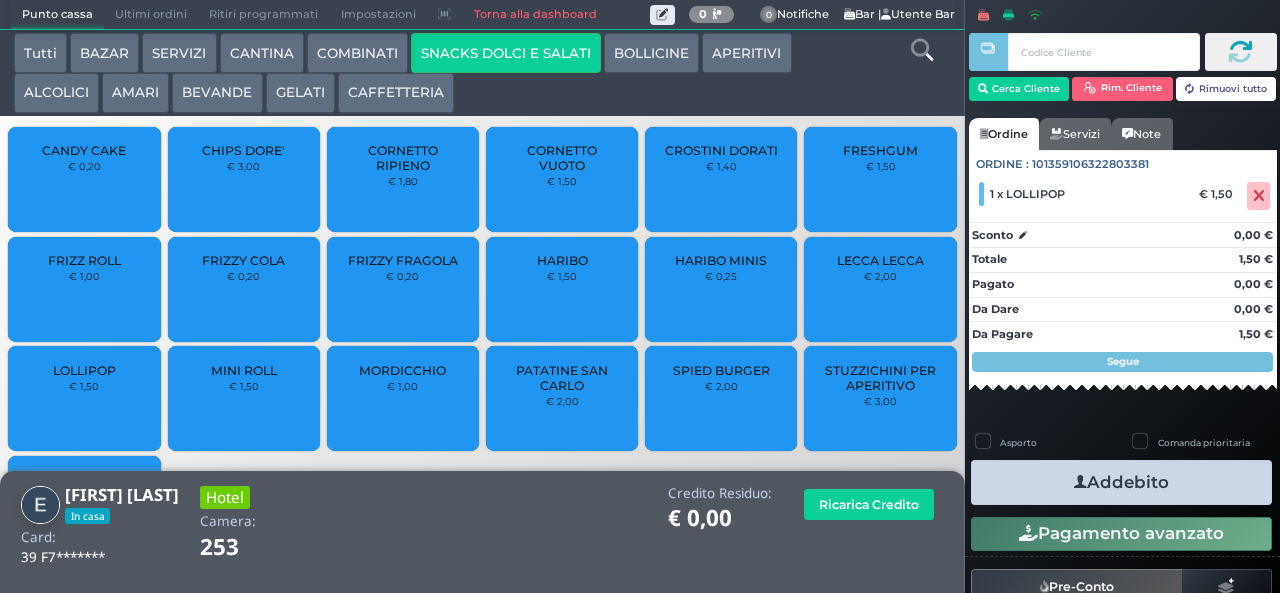click on "Addebito" at bounding box center [1121, 482] 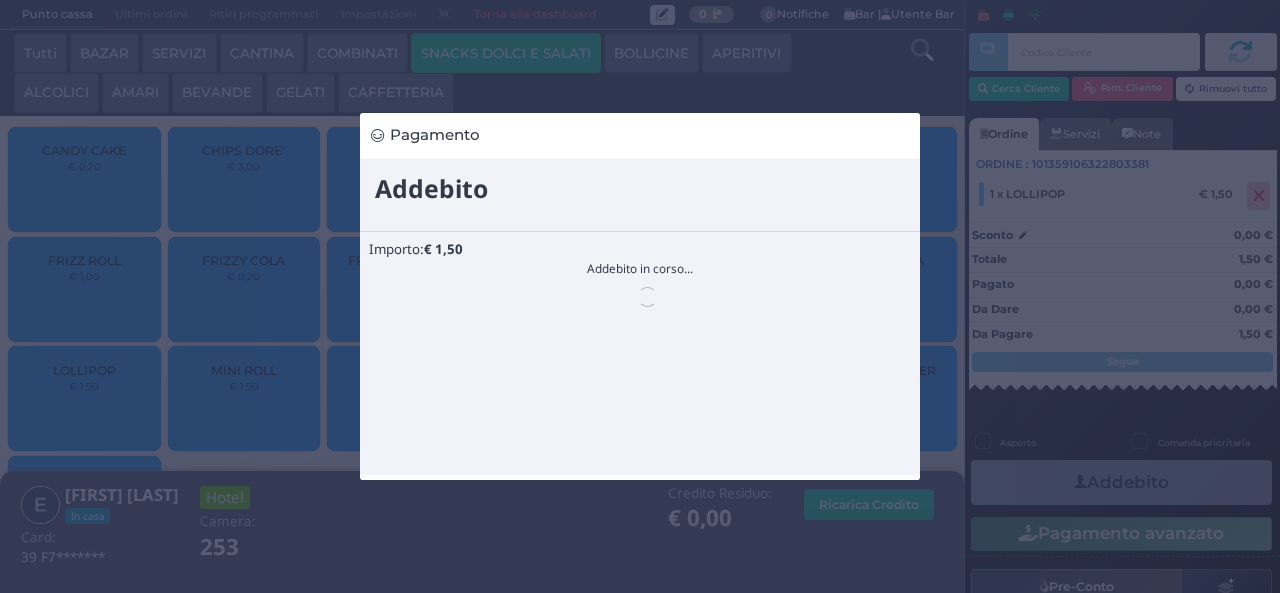 scroll, scrollTop: 0, scrollLeft: 0, axis: both 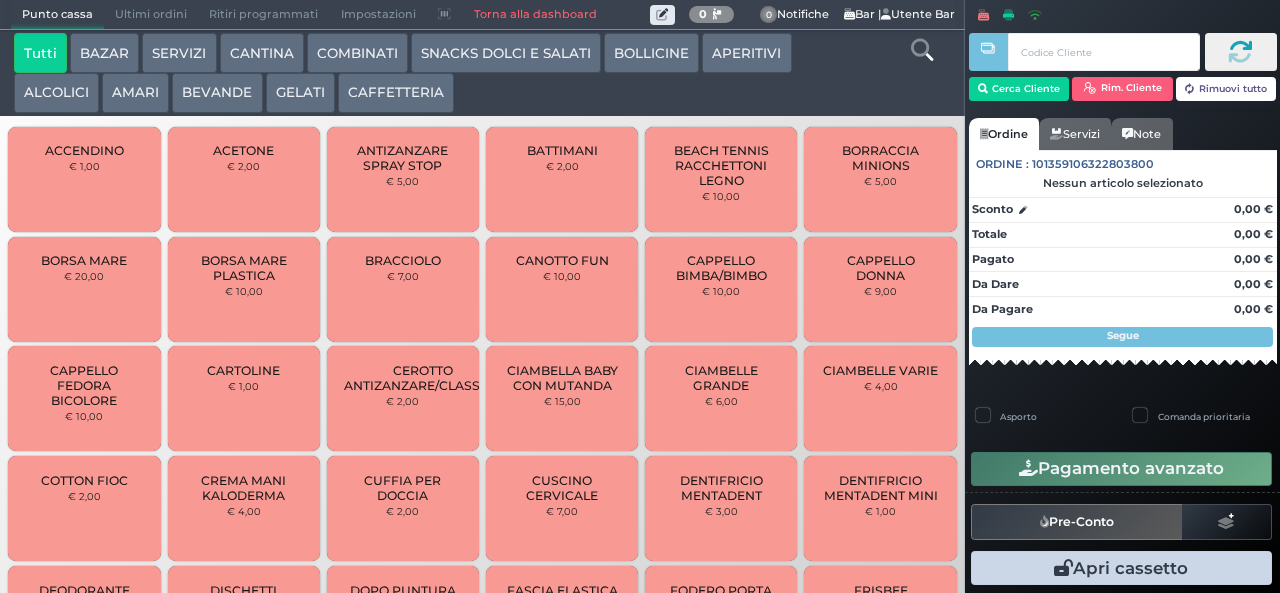 click on "BAZAR" at bounding box center [104, 53] 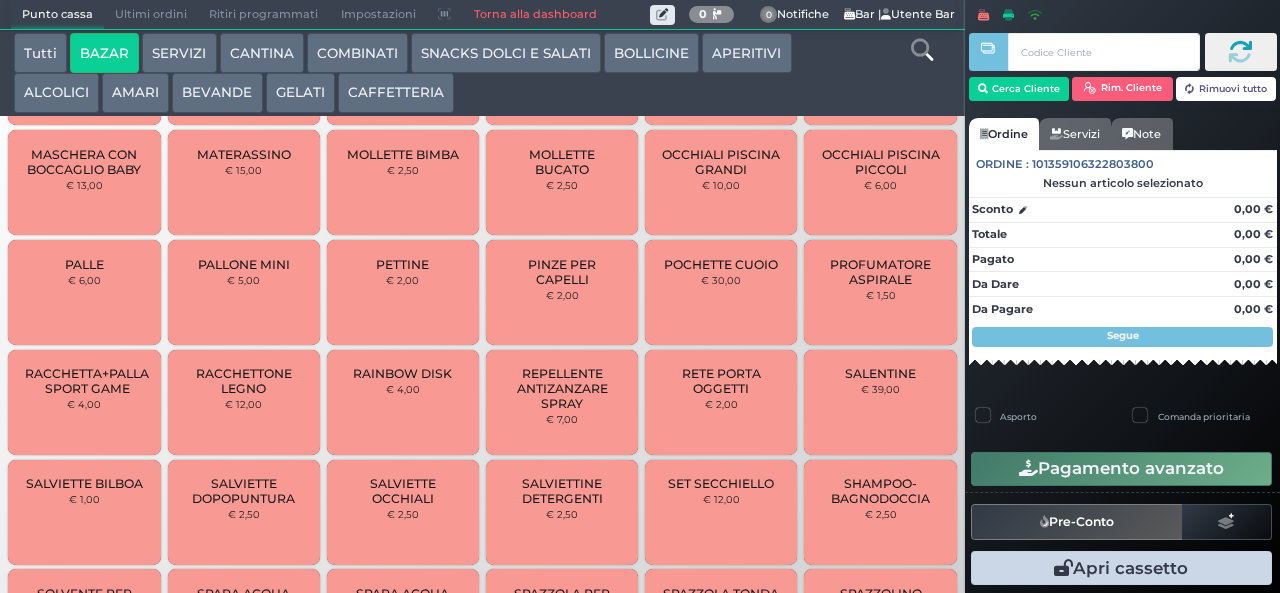 scroll, scrollTop: 1120, scrollLeft: 0, axis: vertical 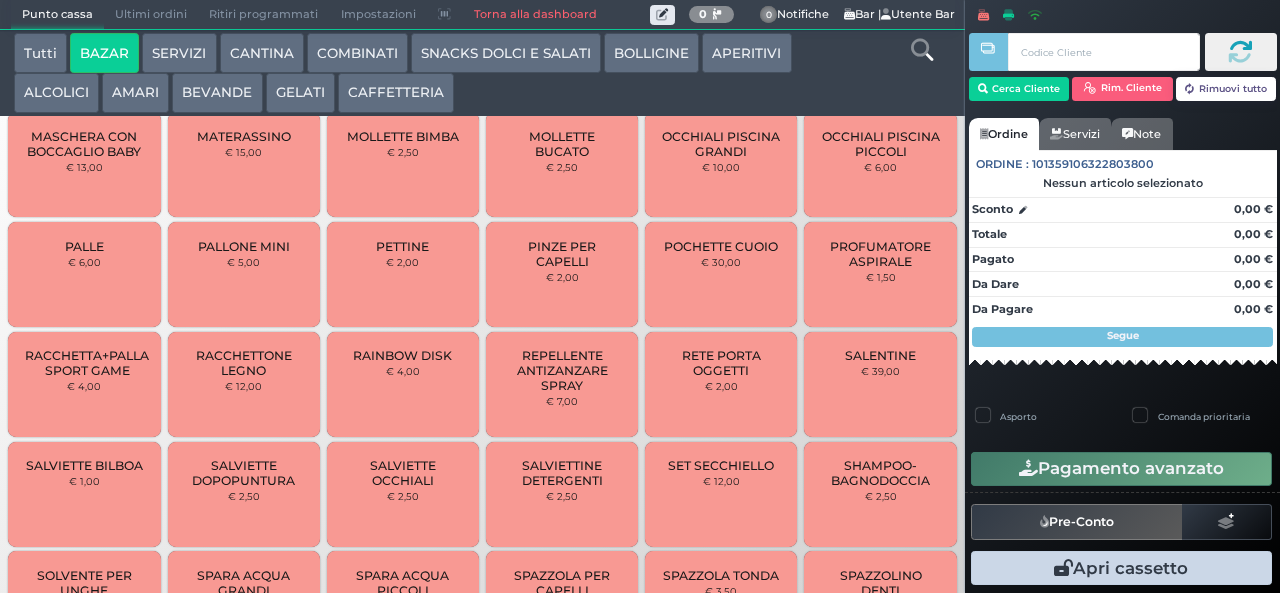 click on "SALENTINE" at bounding box center (880, 355) 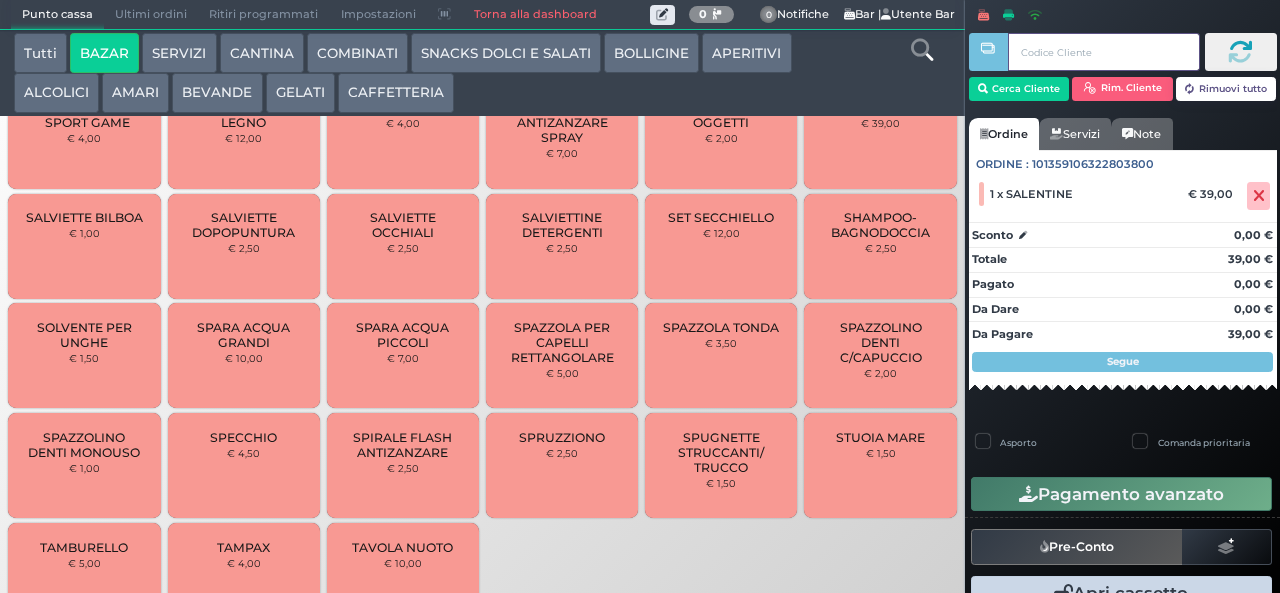 type 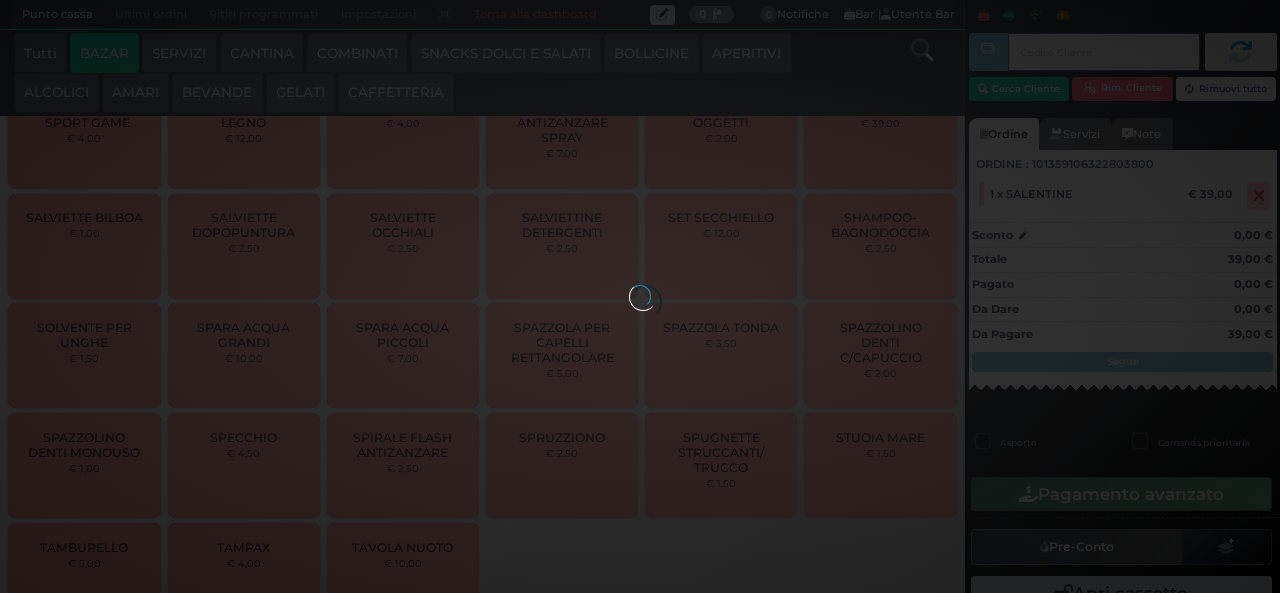 scroll, scrollTop: 1538, scrollLeft: 0, axis: vertical 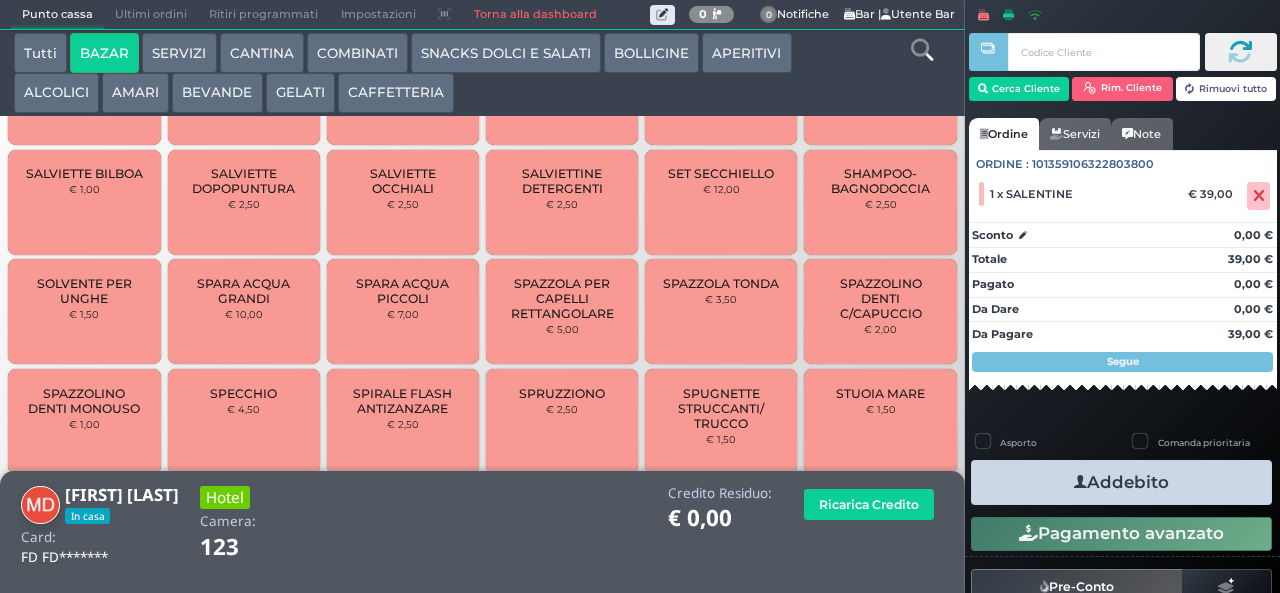 click at bounding box center [1080, 482] 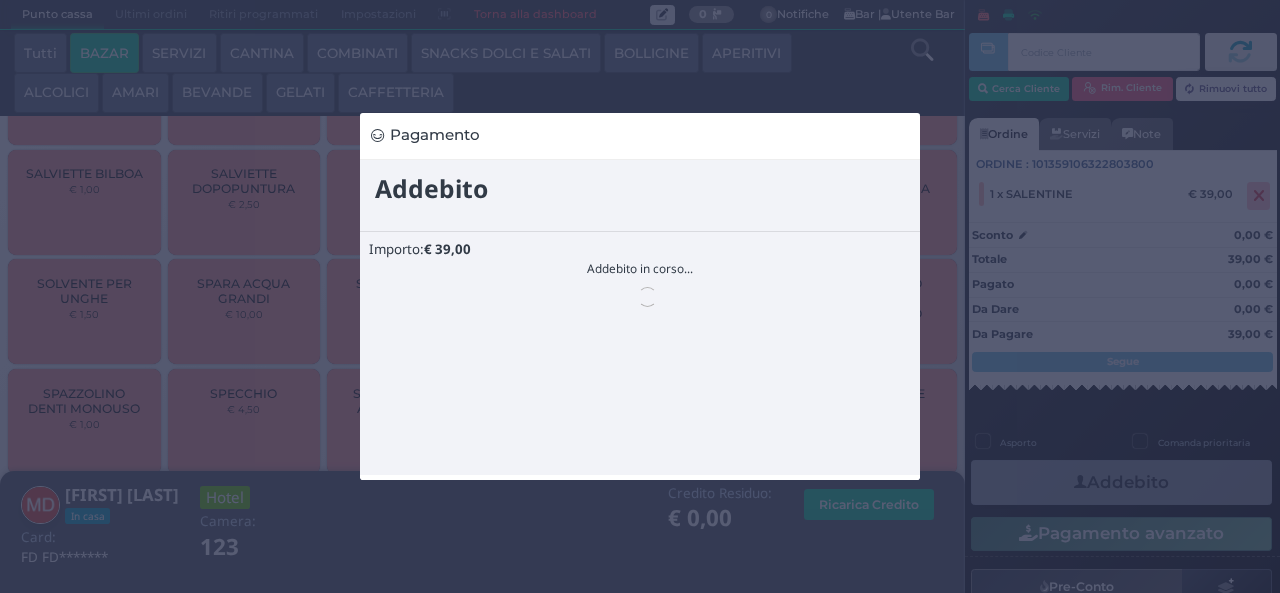 scroll, scrollTop: 0, scrollLeft: 0, axis: both 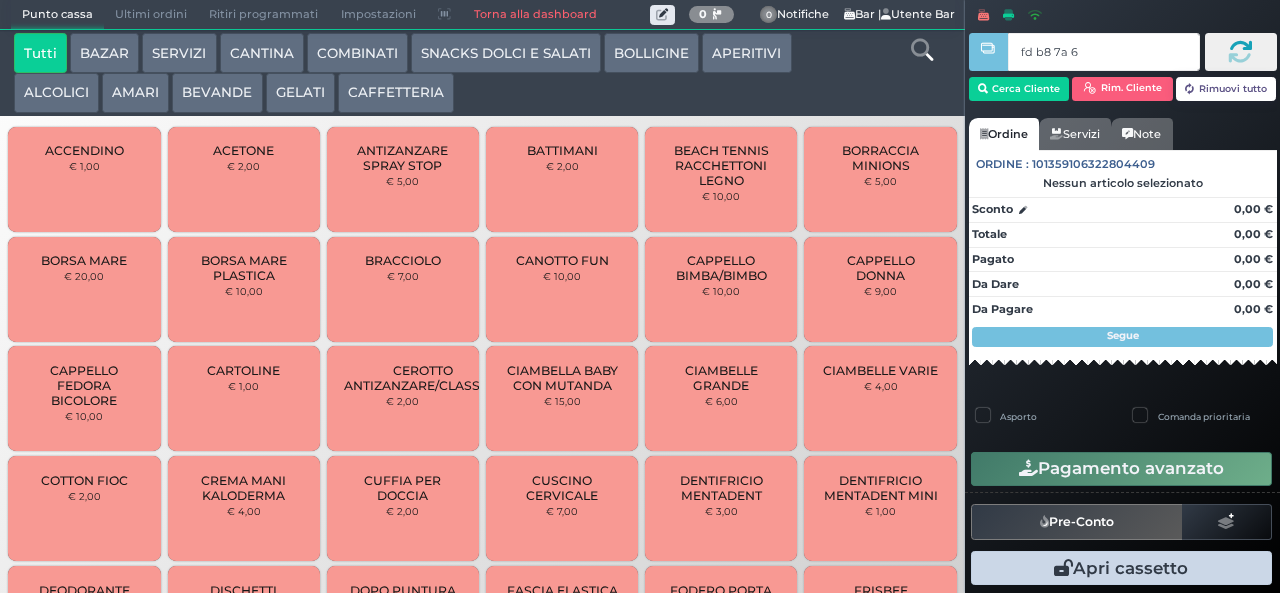 type on "fd b8 7a 66" 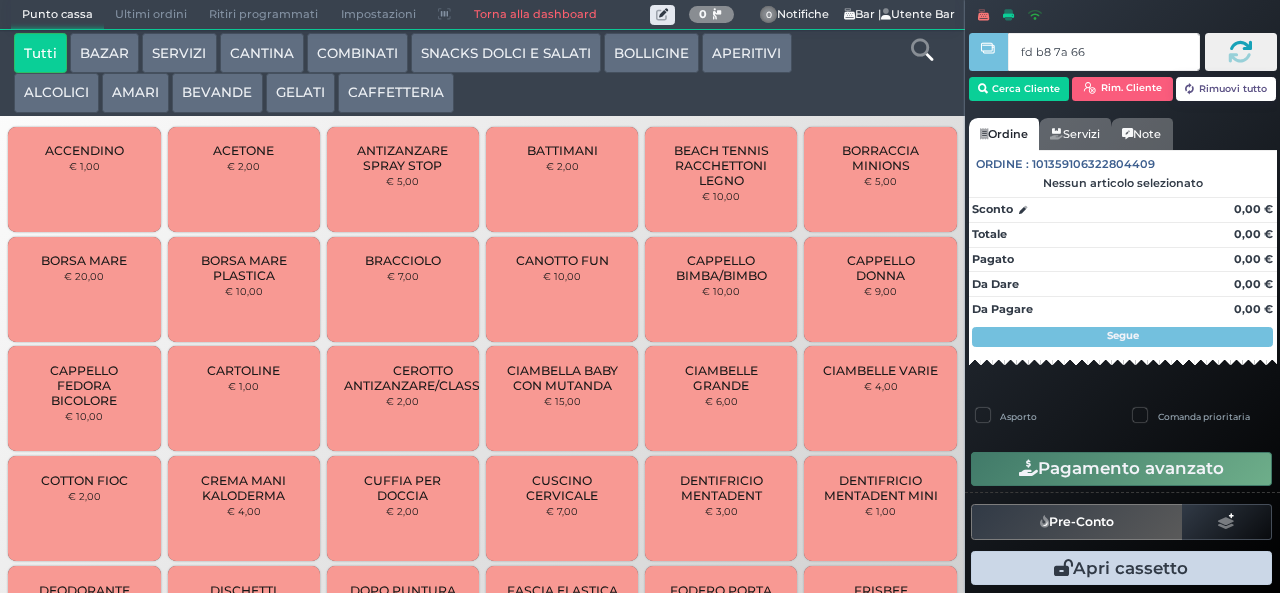 type 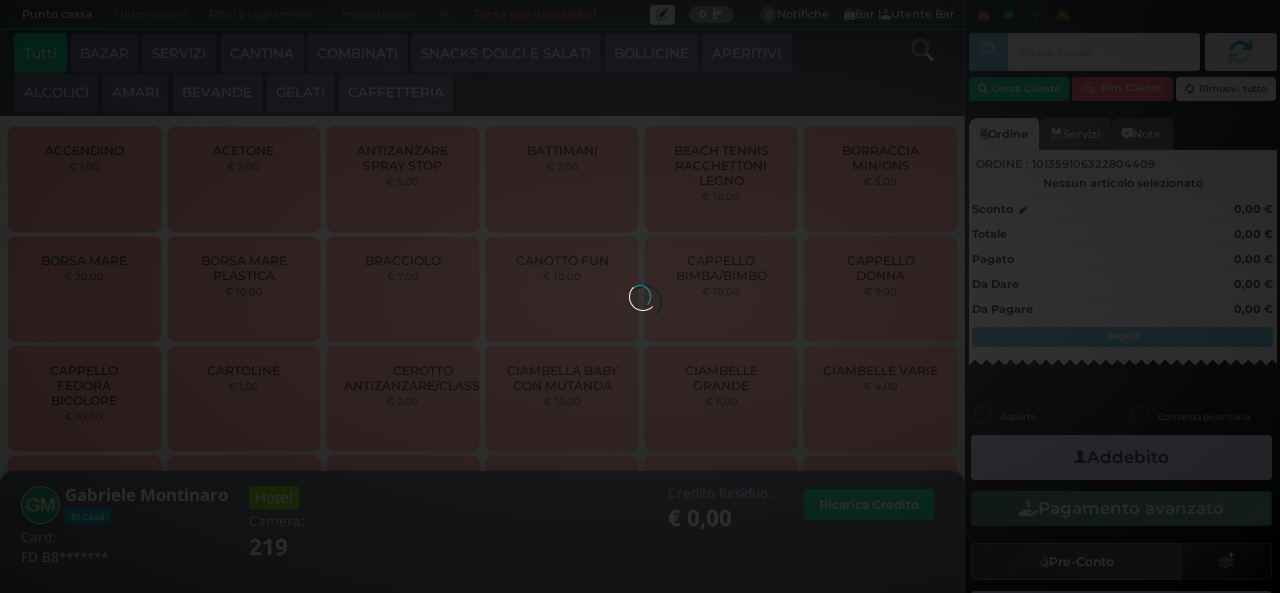 click at bounding box center [640, 296] 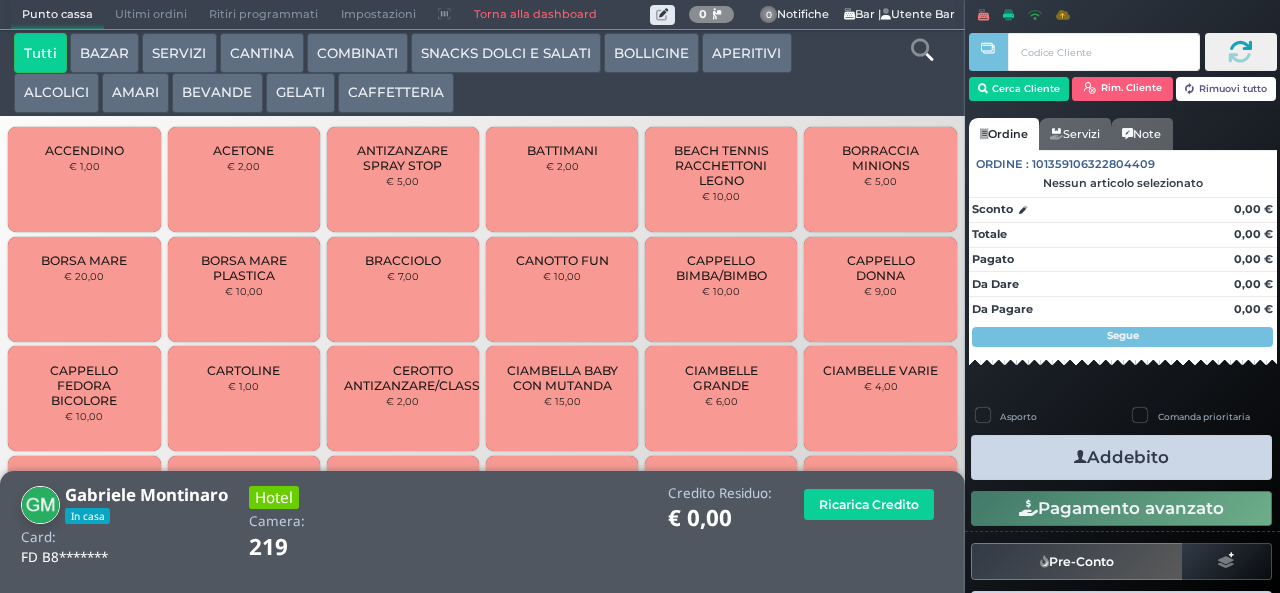 click on "GELATI" at bounding box center (300, 93) 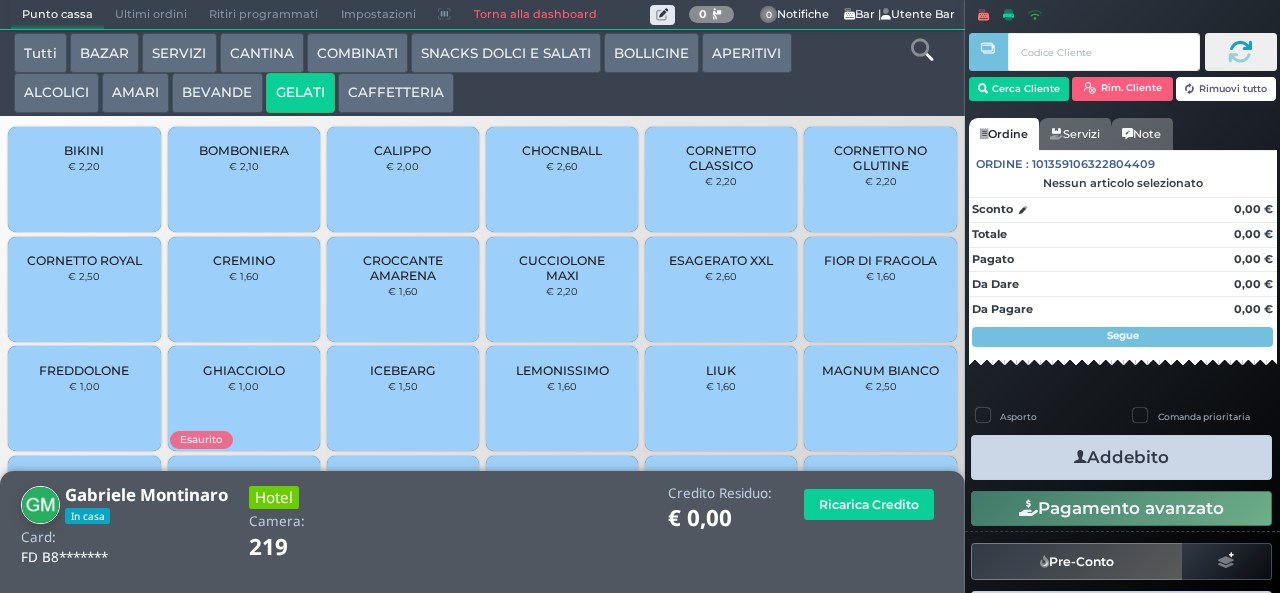 click on "CORNETTO CLASSICO" at bounding box center (721, 158) 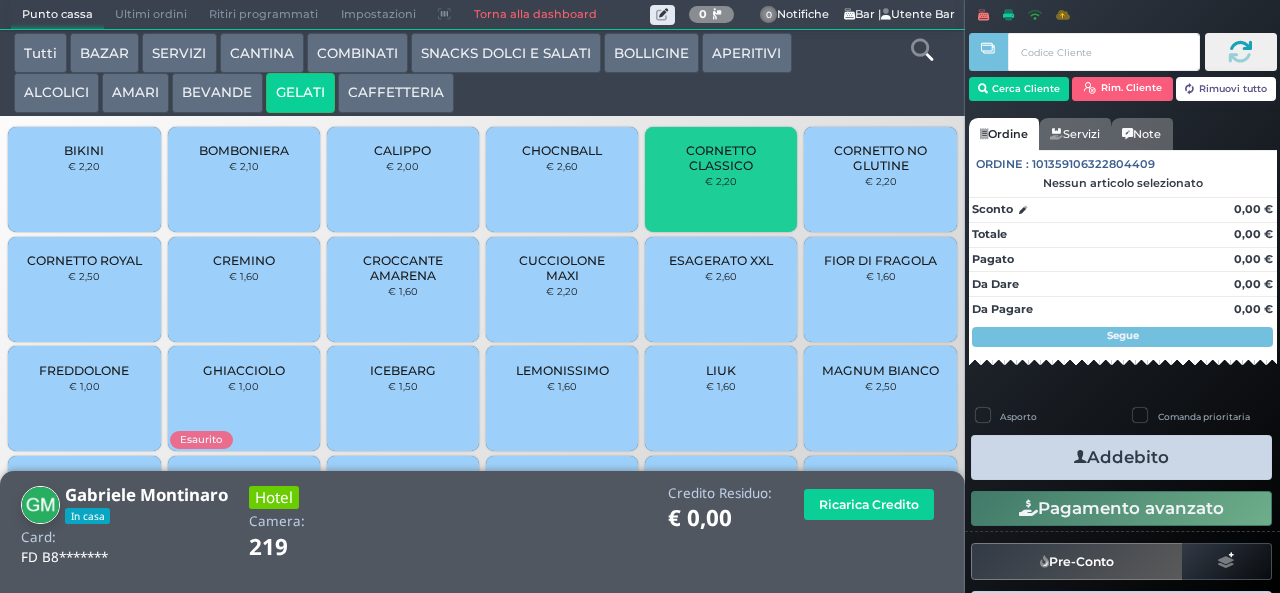 click on "CREMINO
€ 1,60" at bounding box center (244, 289) 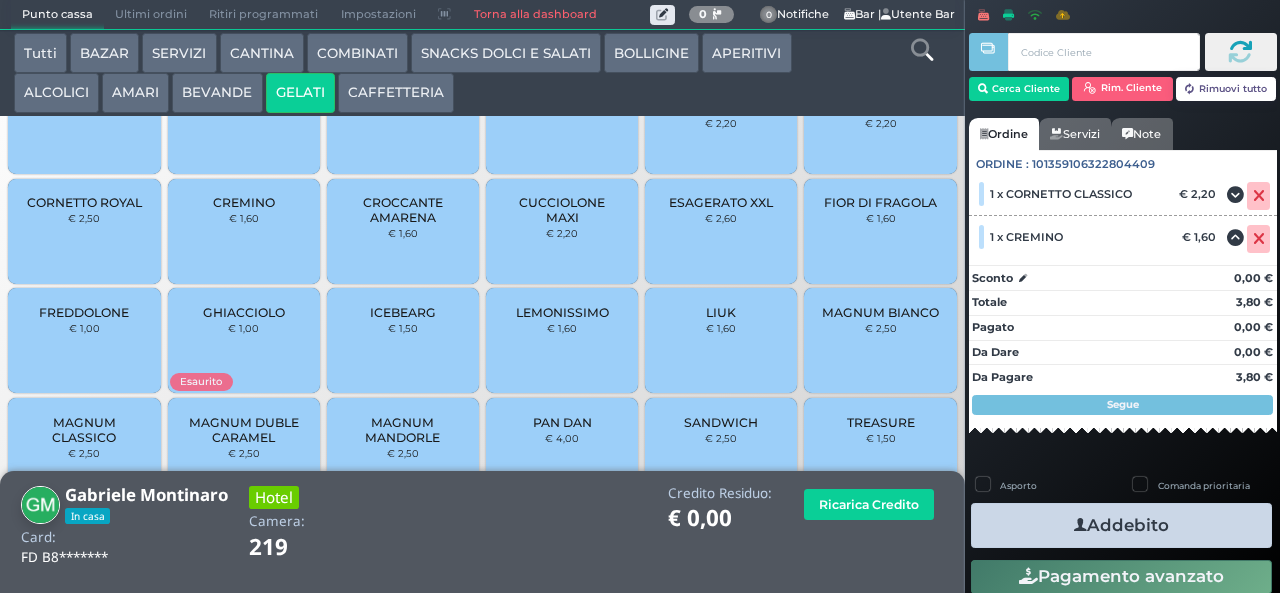scroll, scrollTop: 133, scrollLeft: 0, axis: vertical 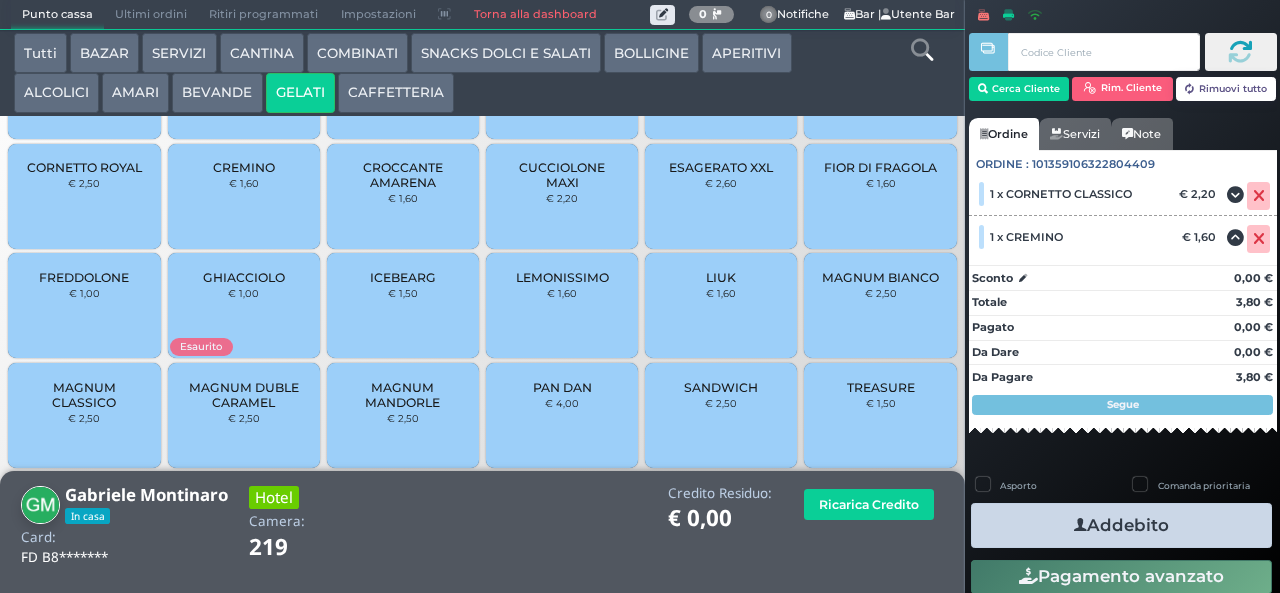 click on "MAGNUM CLASSICO" at bounding box center [84, 395] 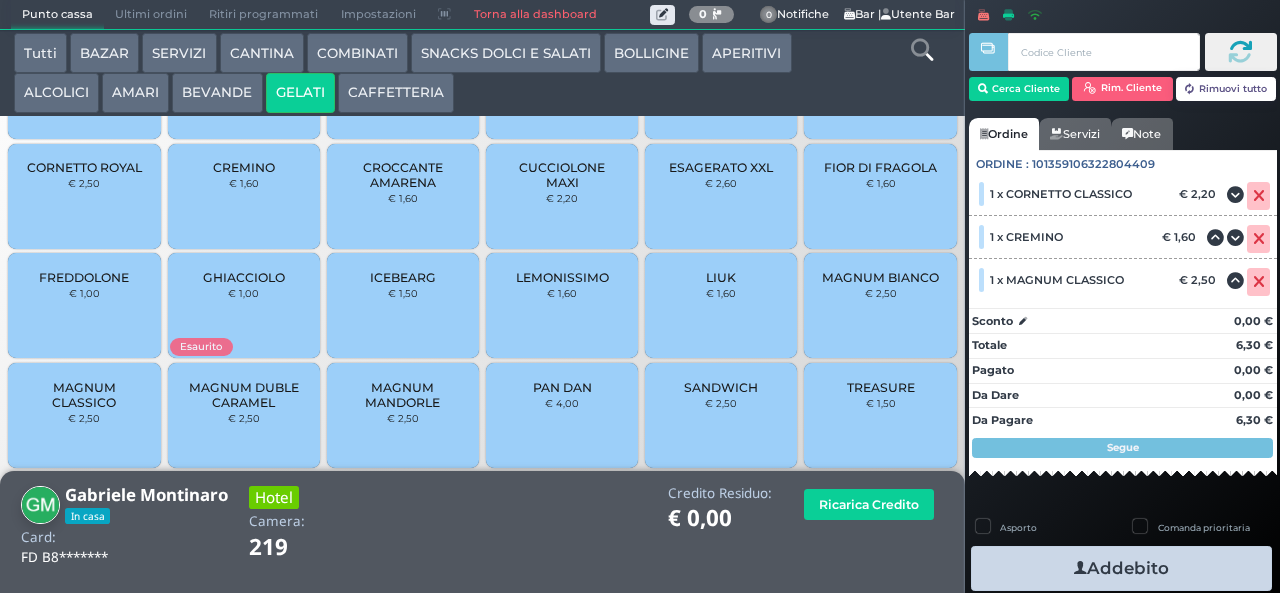 click at bounding box center (1080, 568) 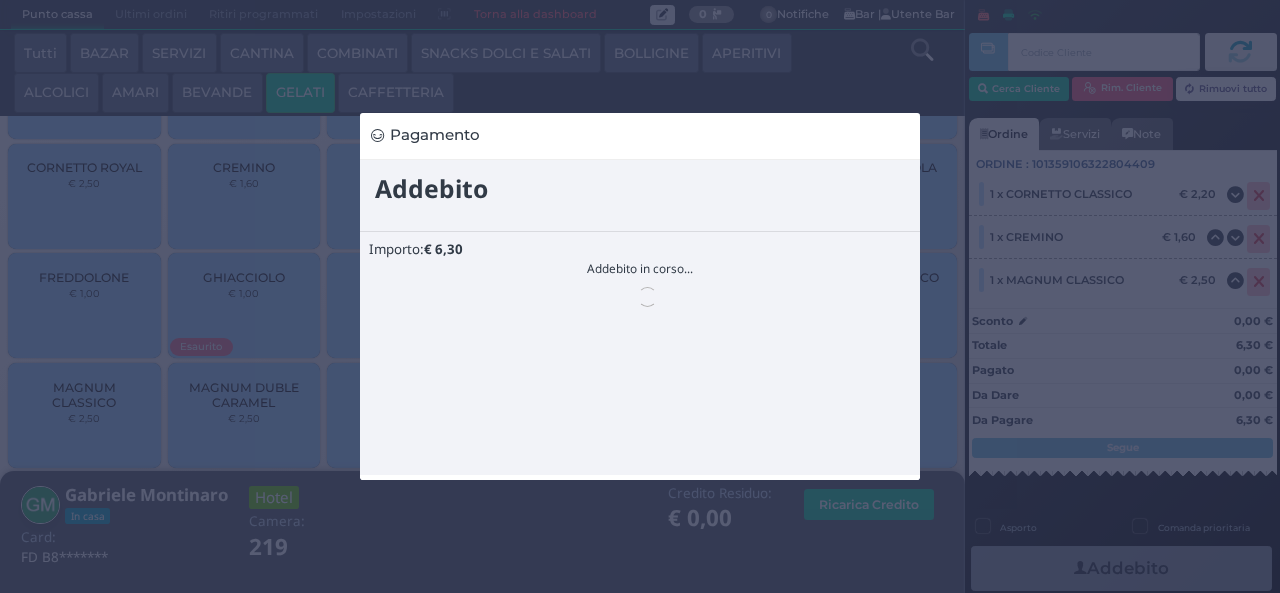 scroll, scrollTop: 0, scrollLeft: 0, axis: both 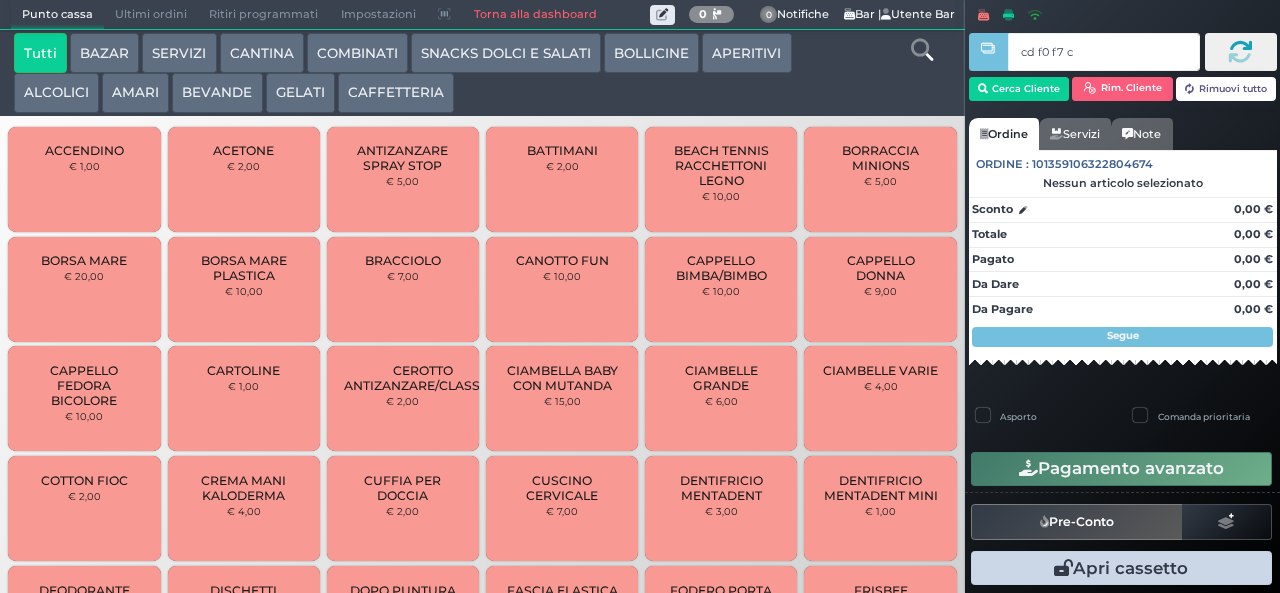 type on "cd f0 f7 c2" 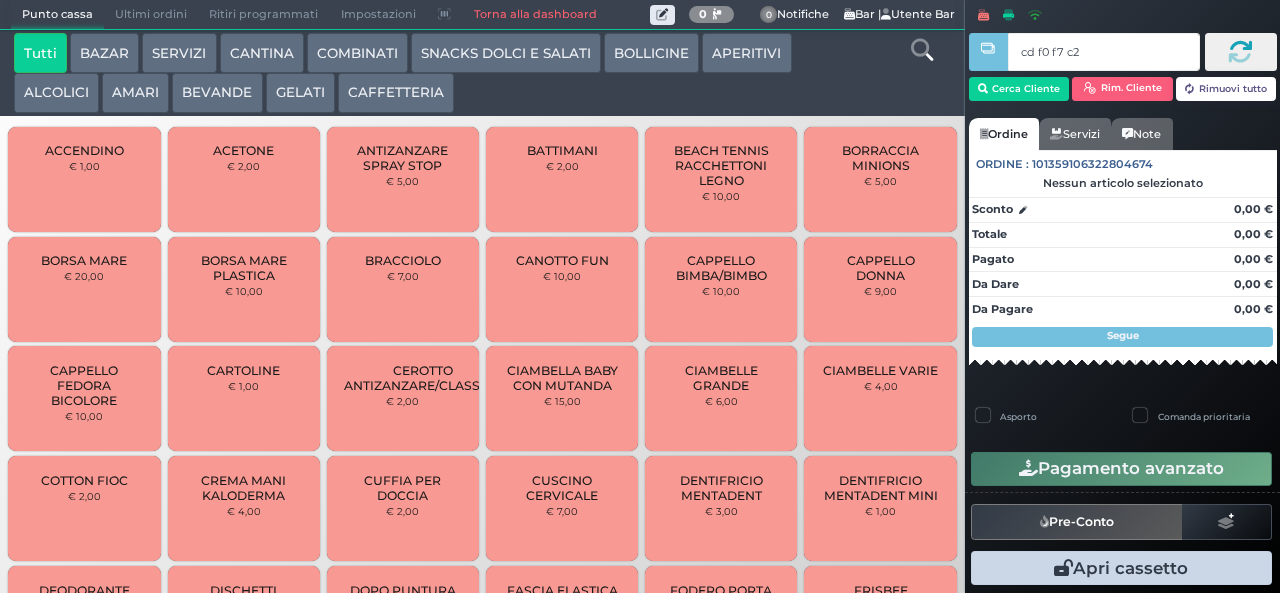 type 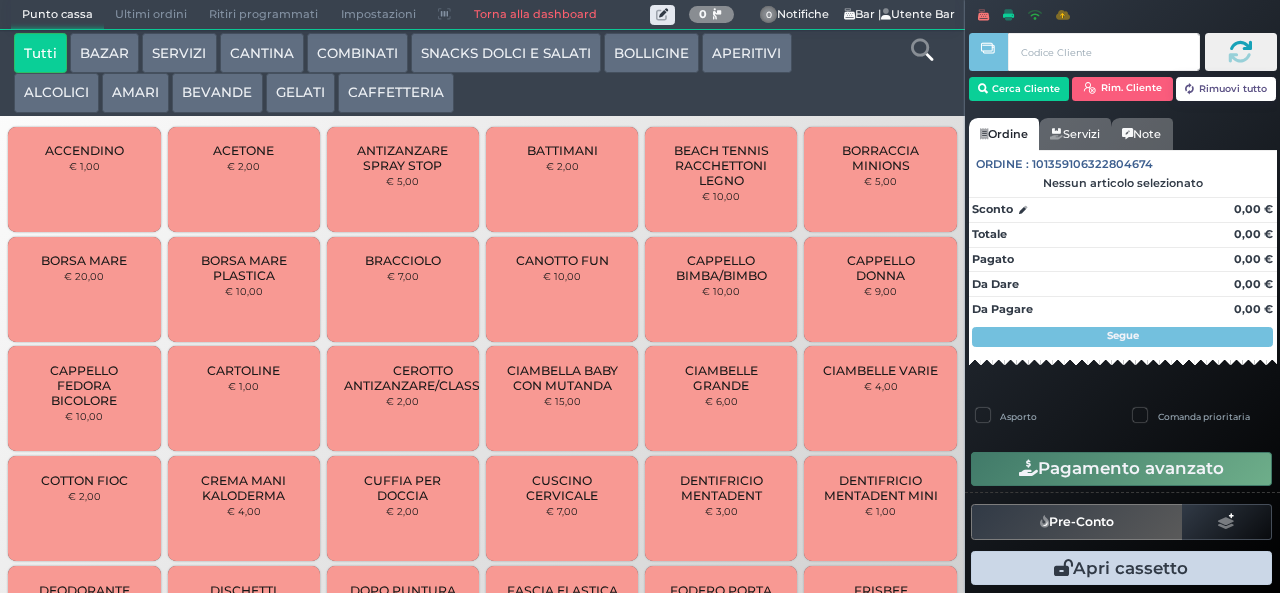 click on "BEVANDE" at bounding box center (217, 93) 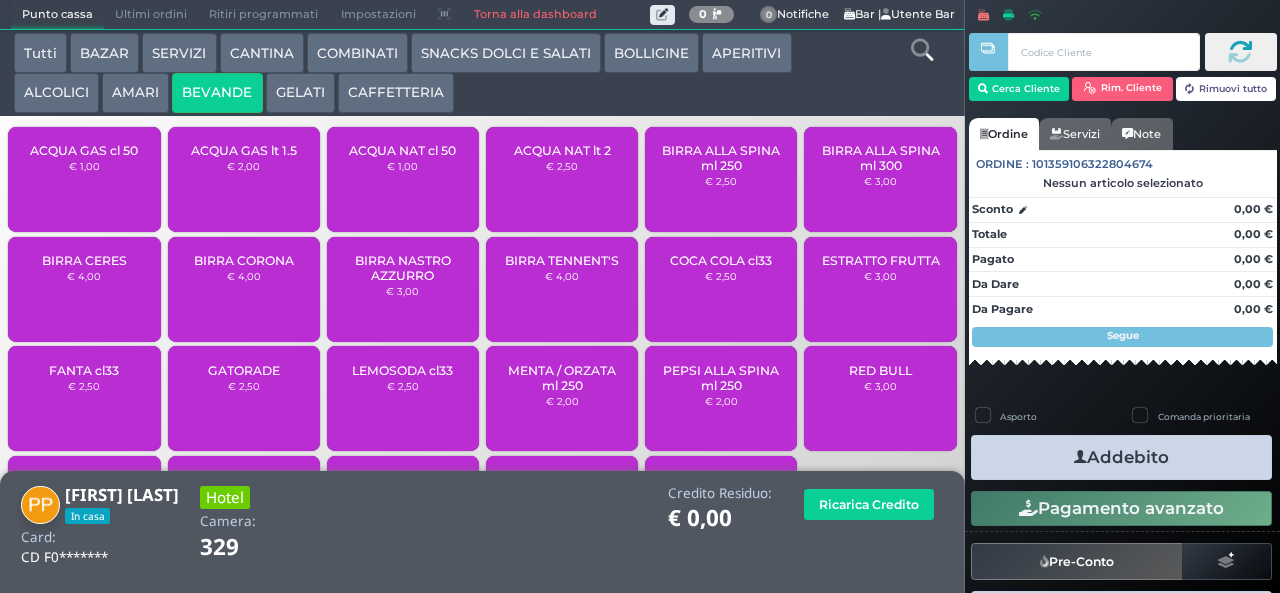 scroll, scrollTop: 133, scrollLeft: 0, axis: vertical 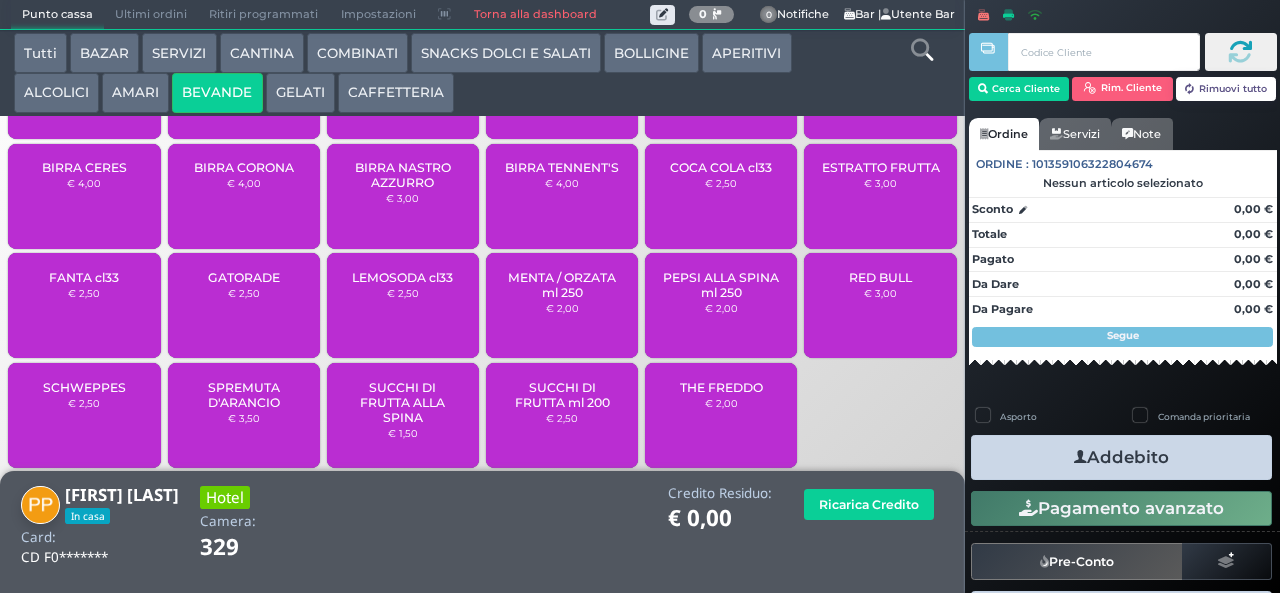 click on "SUCCHI DI FRUTTA ml 200" at bounding box center [562, 395] 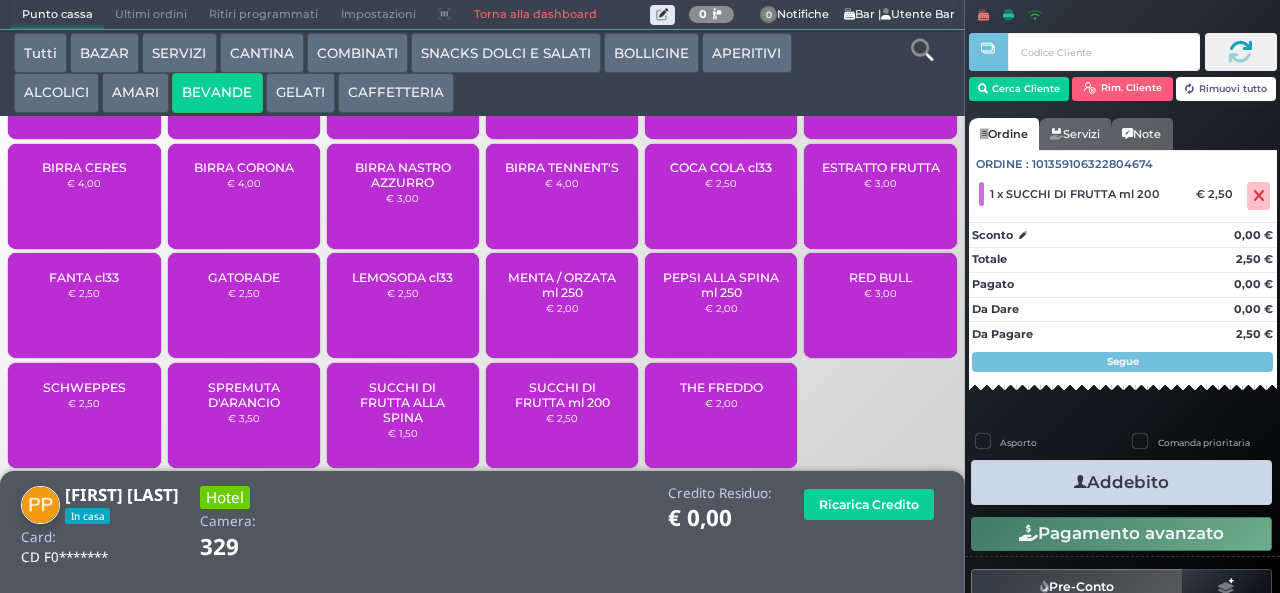 click on "Addebito" at bounding box center [1121, 482] 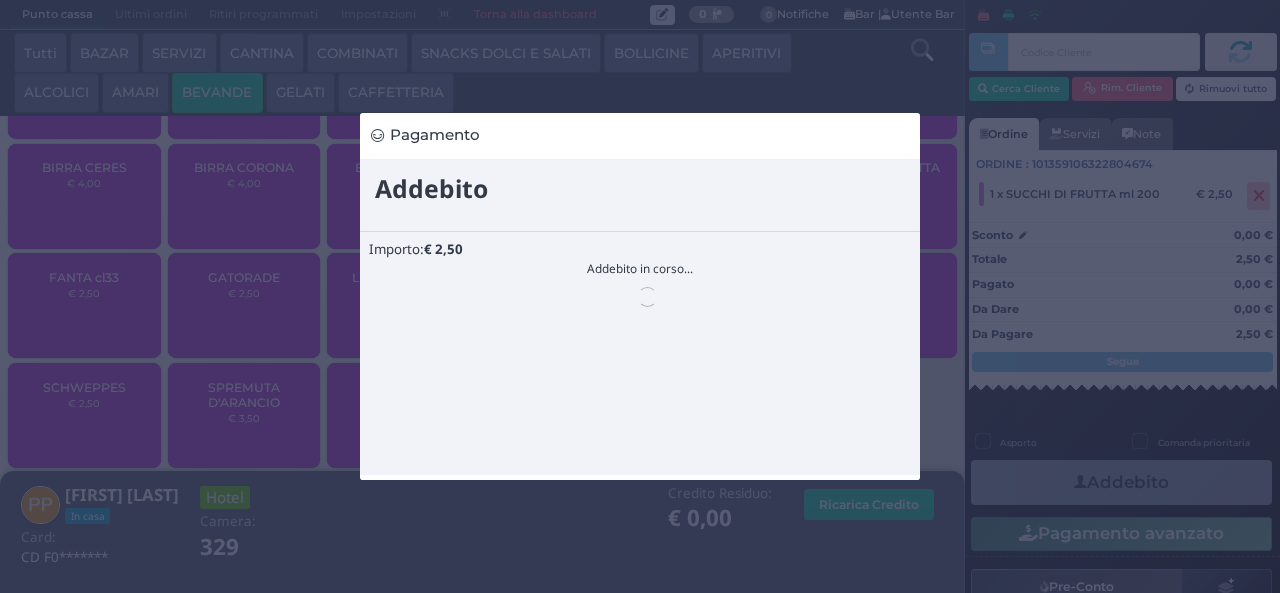 scroll, scrollTop: 0, scrollLeft: 0, axis: both 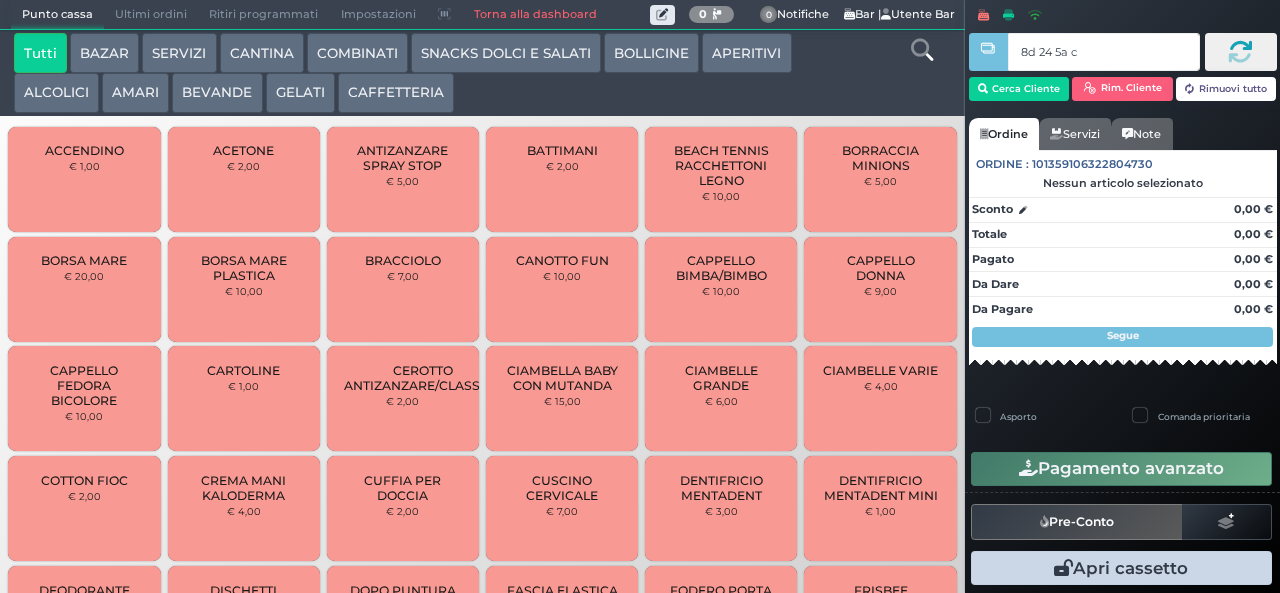 type on "8d 24 5a c3" 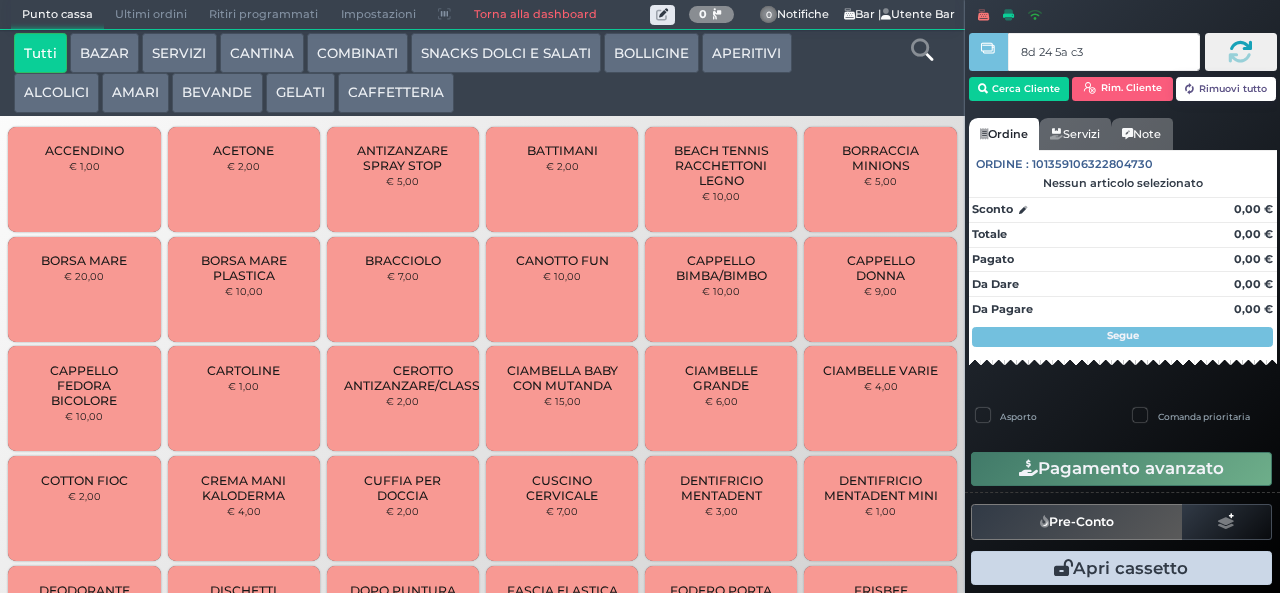 type 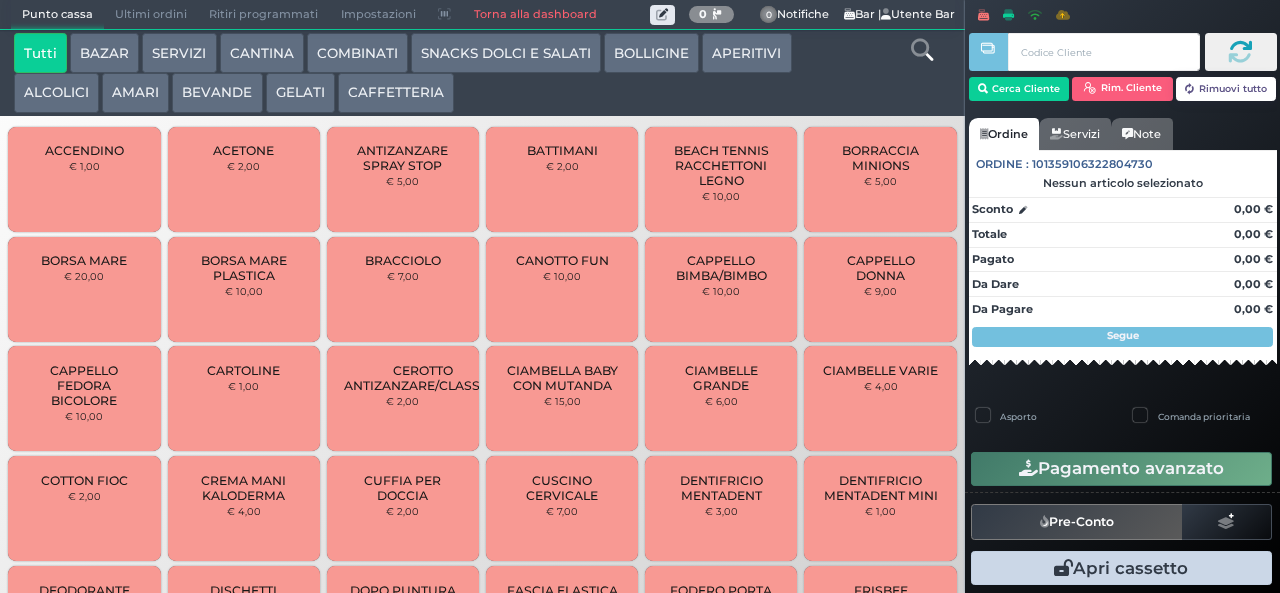 click on "GELATI" at bounding box center [300, 93] 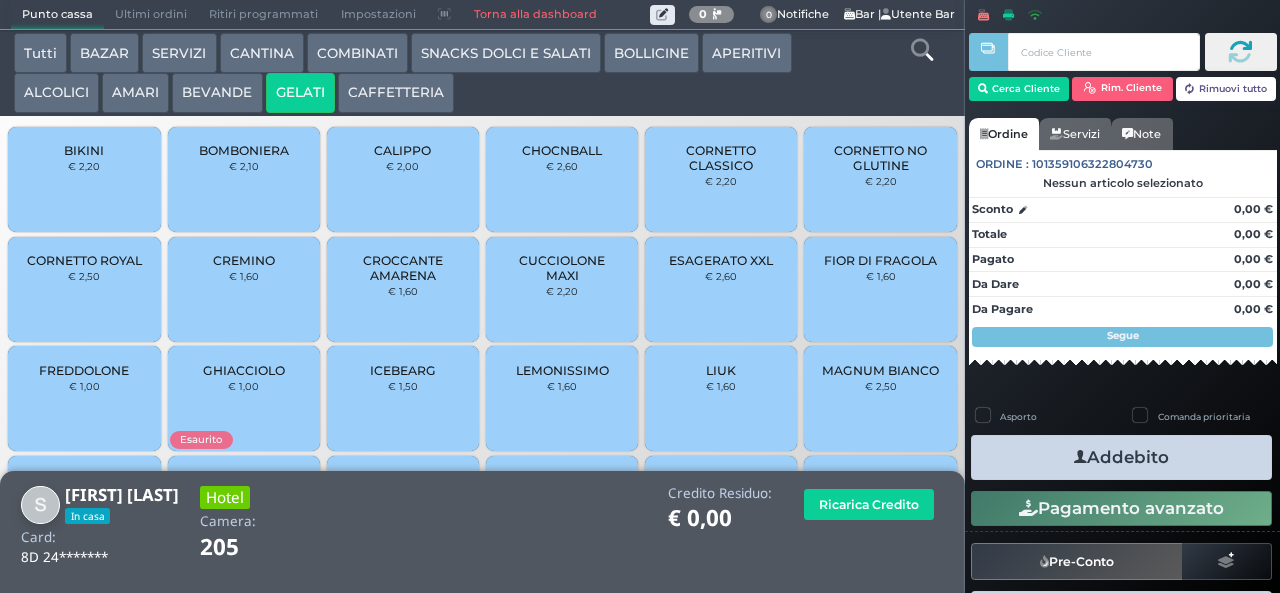 click on "BIKINI" at bounding box center [84, 150] 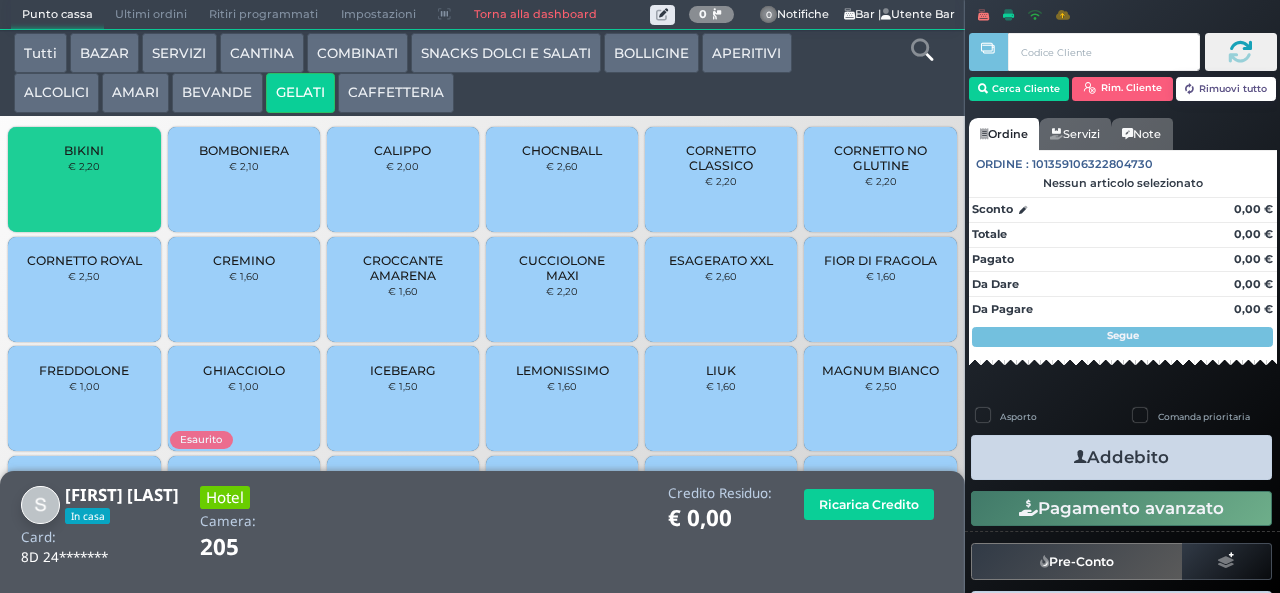 click on "BIKINI" at bounding box center [84, 150] 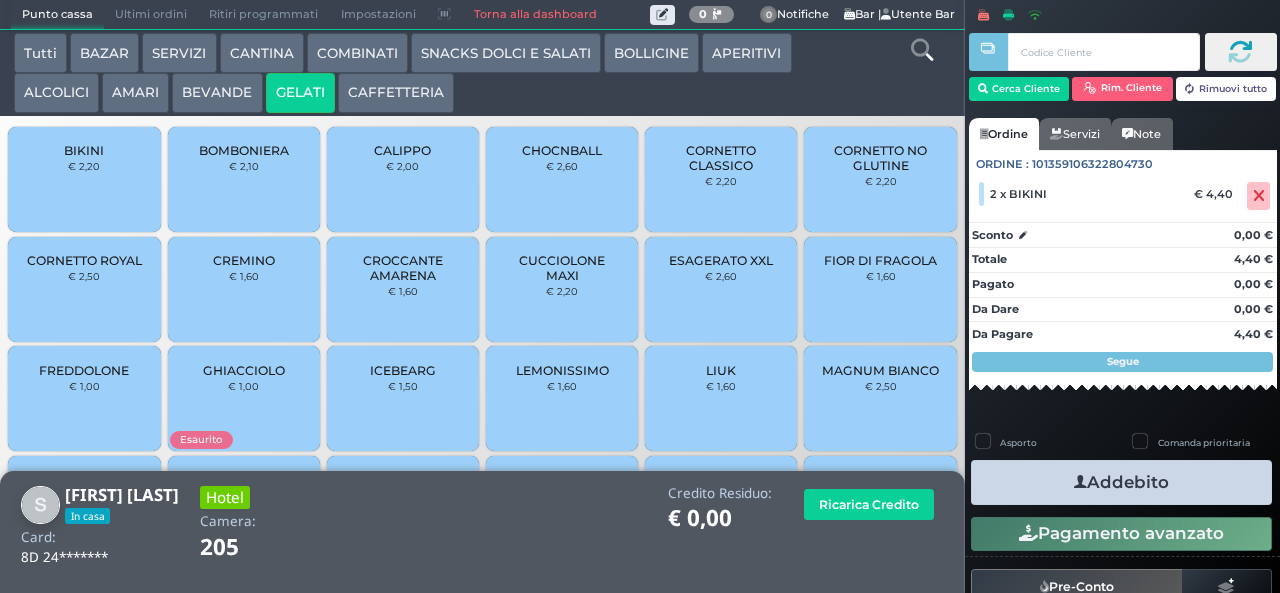 click on "Addebito" at bounding box center [1121, 482] 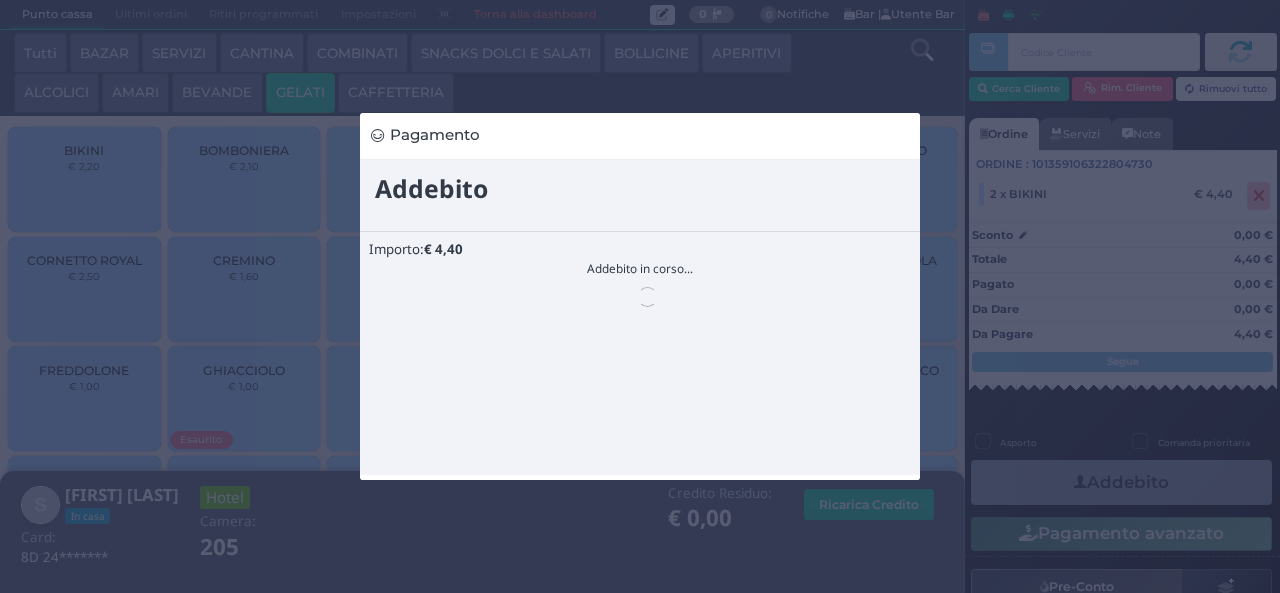 scroll, scrollTop: 0, scrollLeft: 0, axis: both 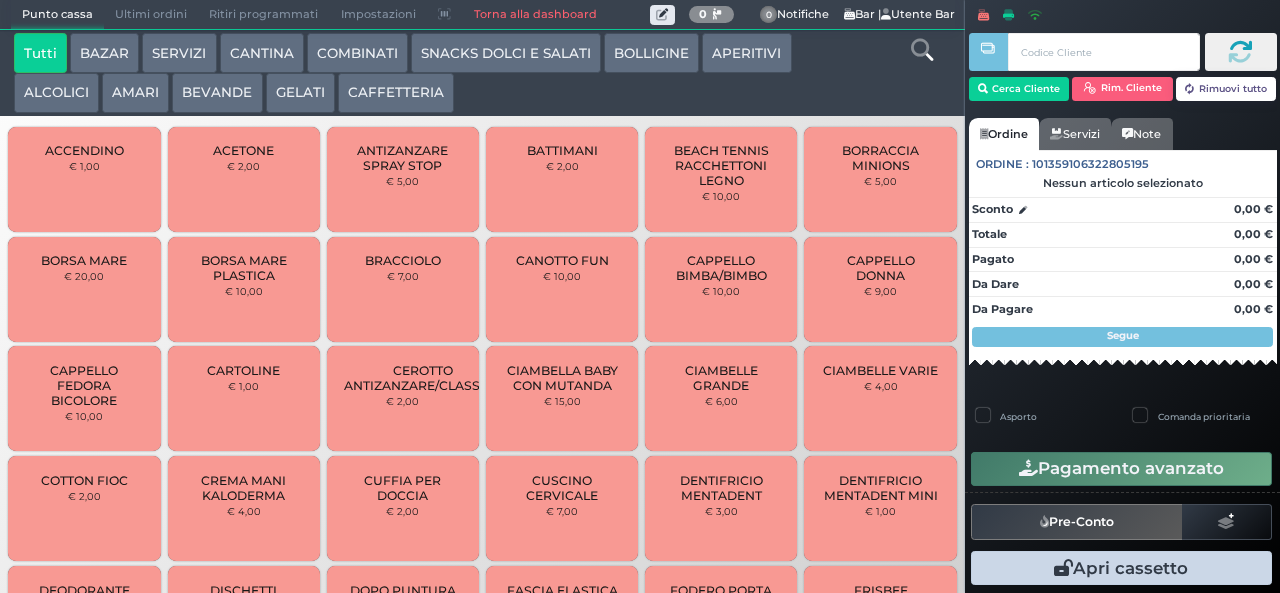 click on "BAZAR" at bounding box center (104, 53) 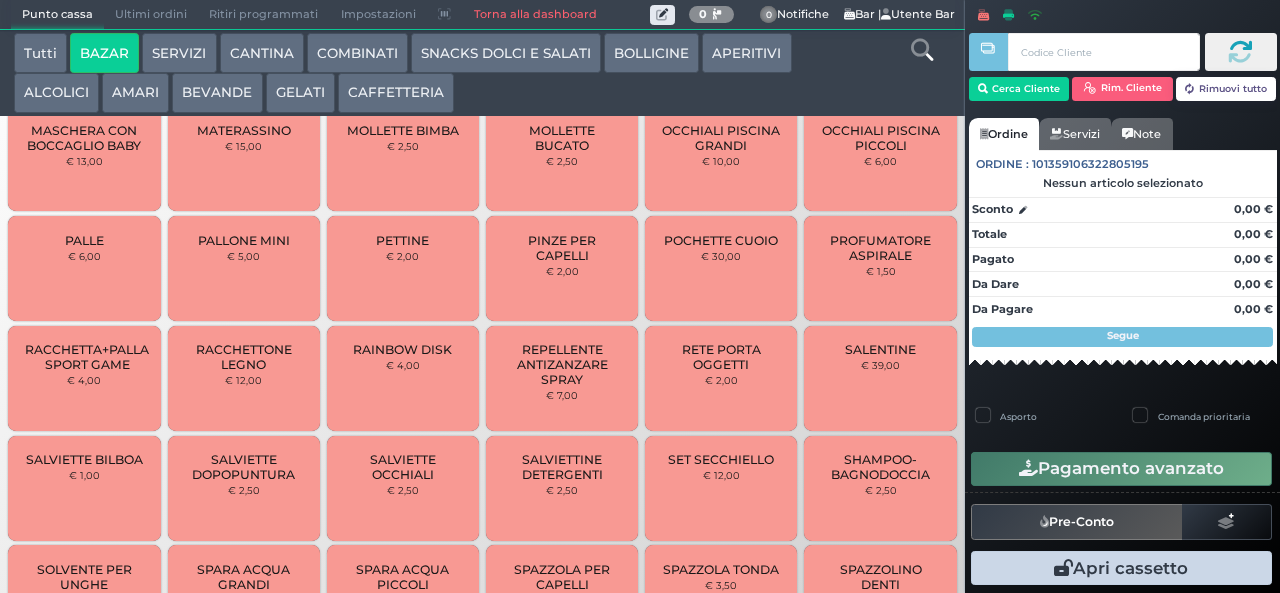 scroll, scrollTop: 1141, scrollLeft: 0, axis: vertical 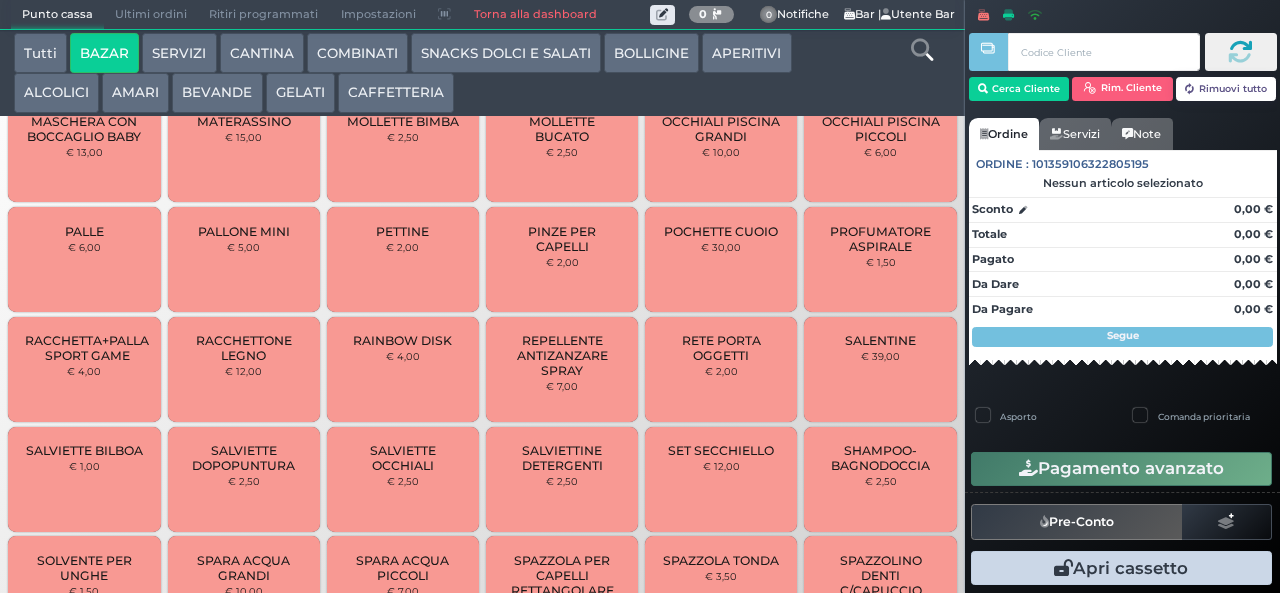 click on "SALENTINE" at bounding box center [880, 340] 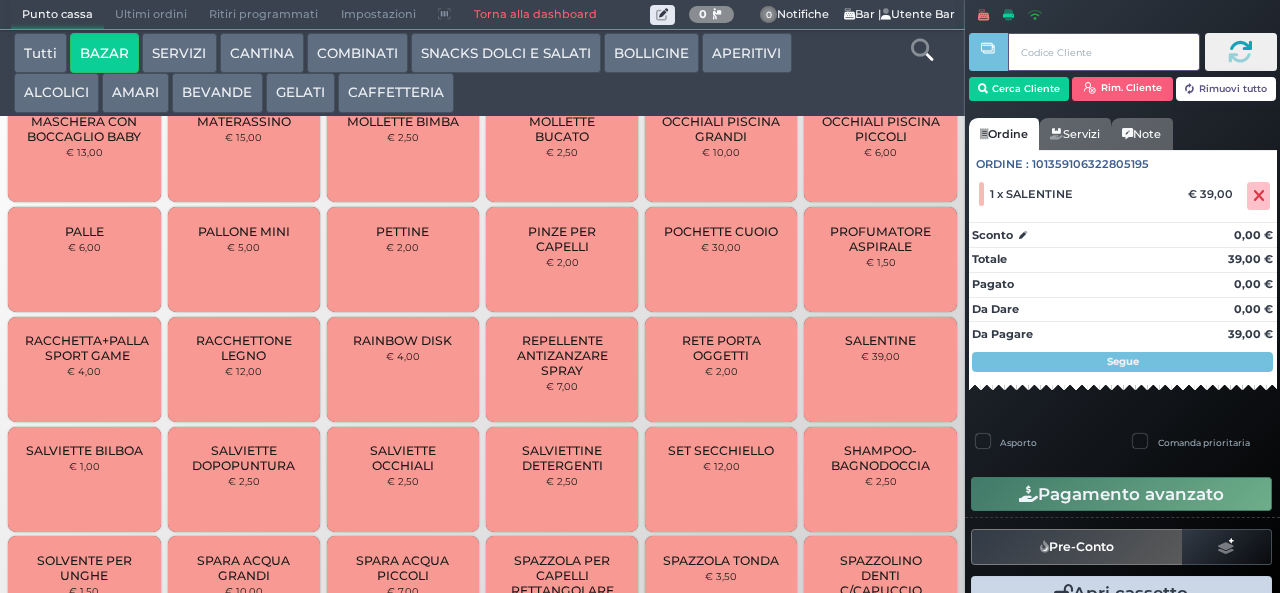 scroll, scrollTop: 1538, scrollLeft: 0, axis: vertical 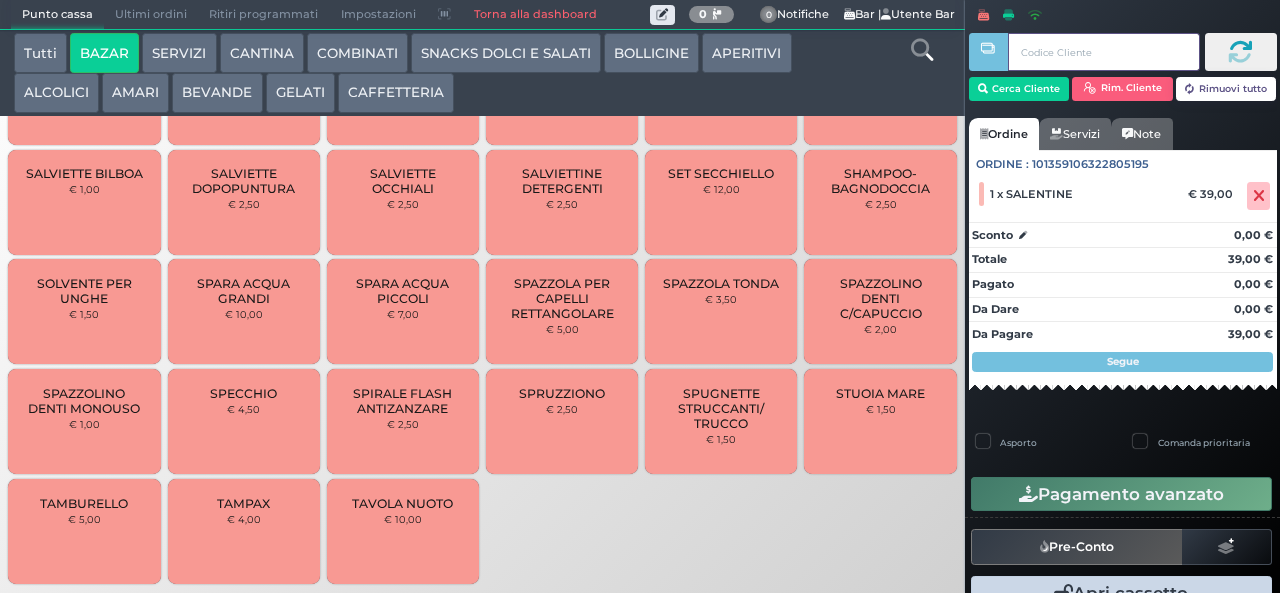 type 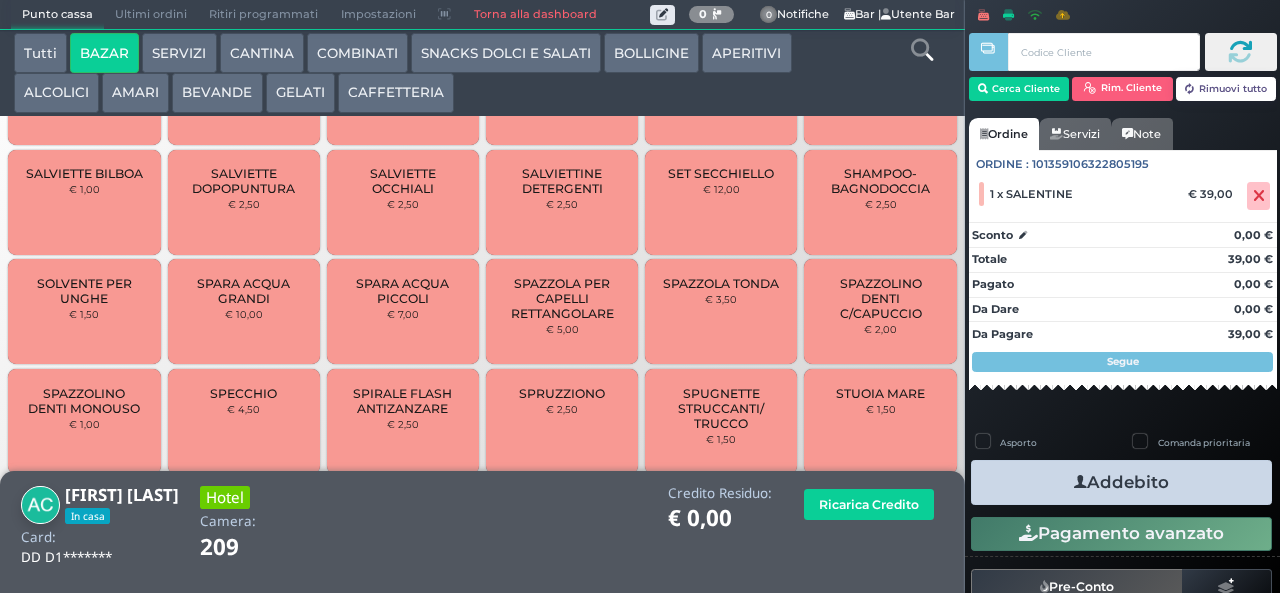 click on "Addebito" at bounding box center [1121, 482] 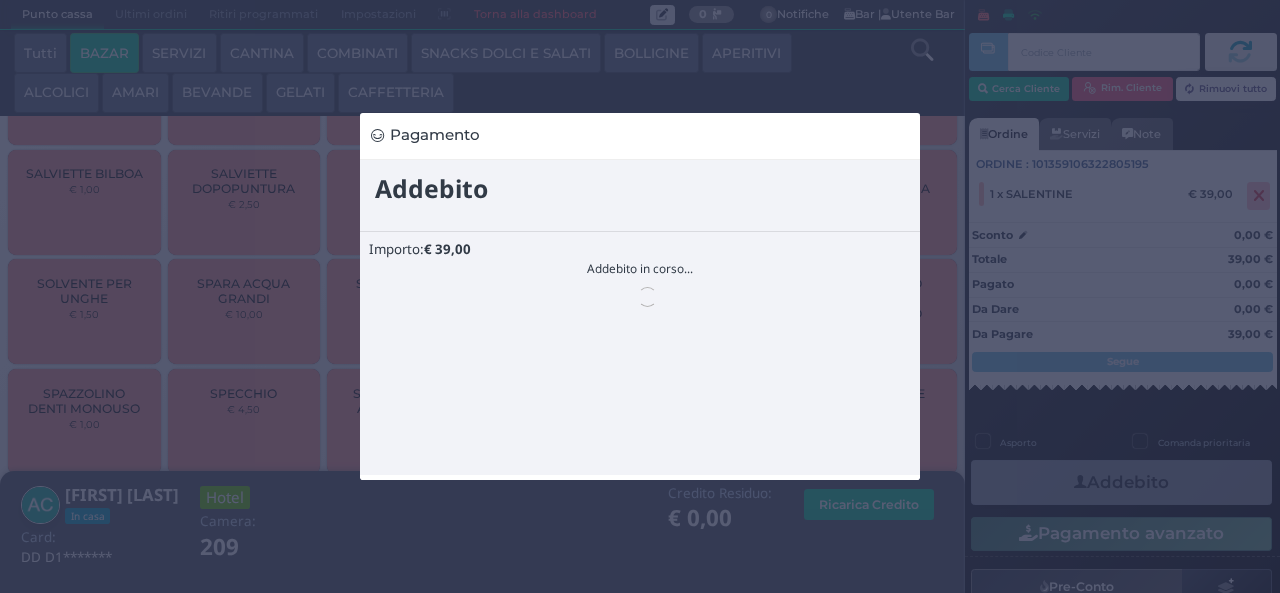scroll, scrollTop: 0, scrollLeft: 0, axis: both 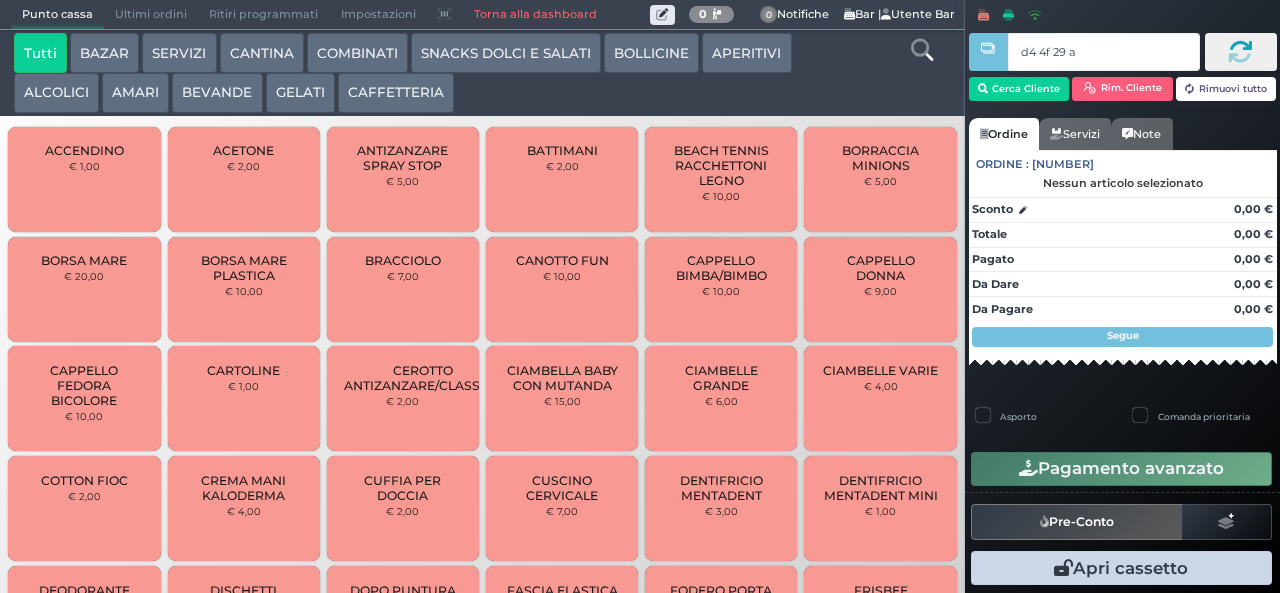 type on "d4 4f 29 af" 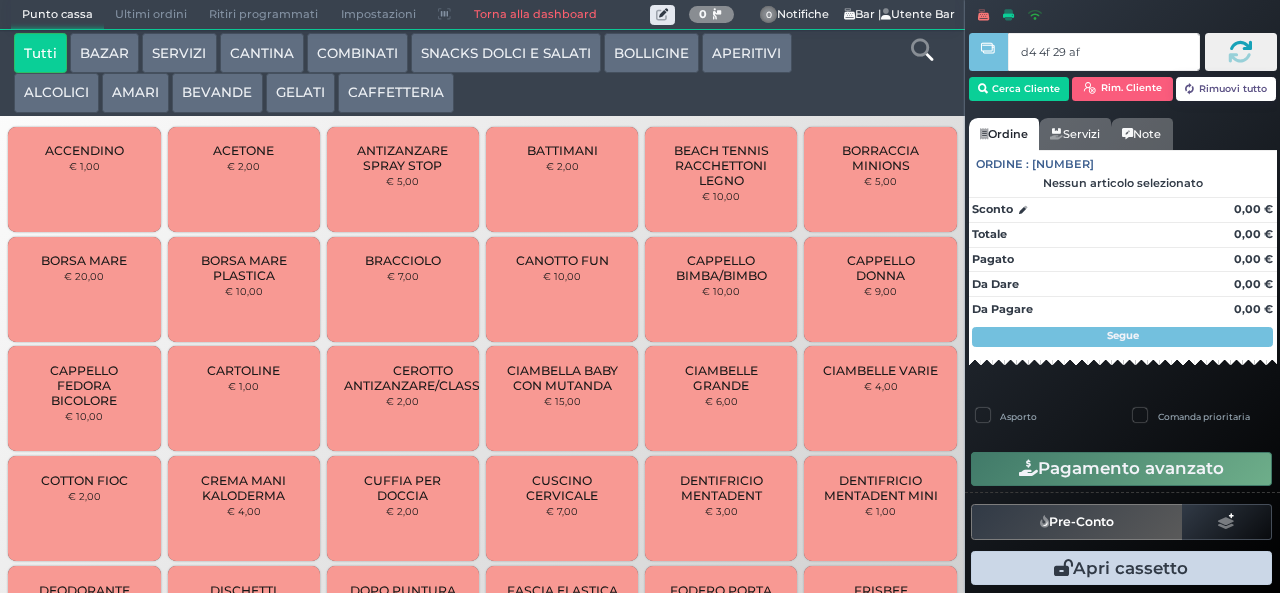 type 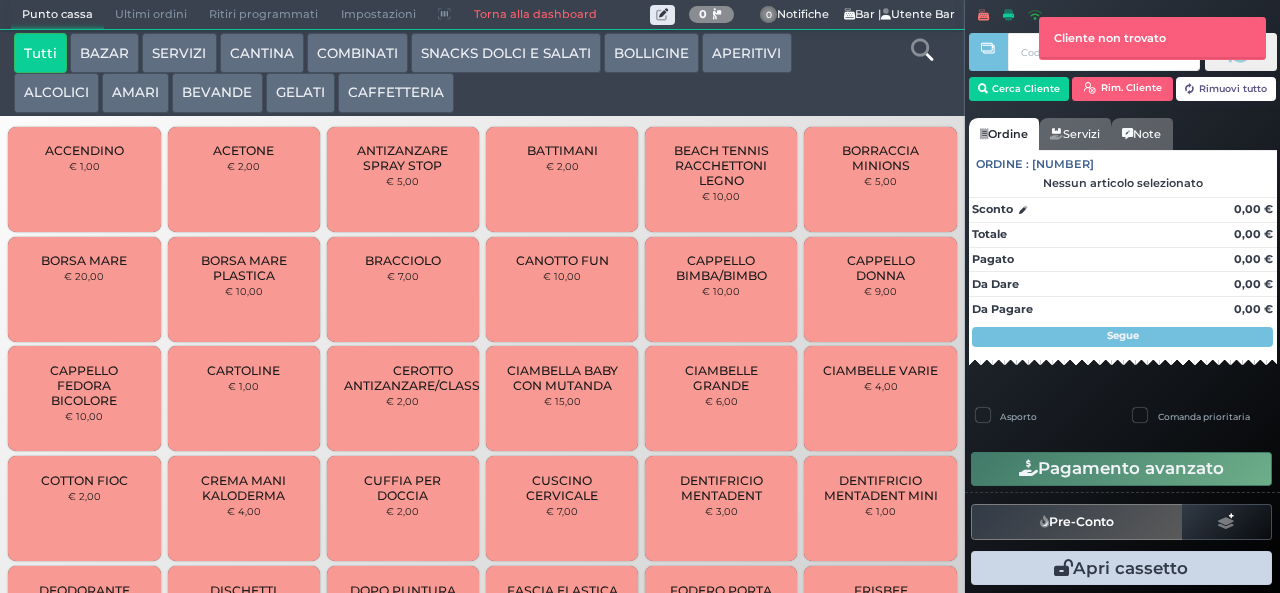 click on "GELATI" at bounding box center [300, 93] 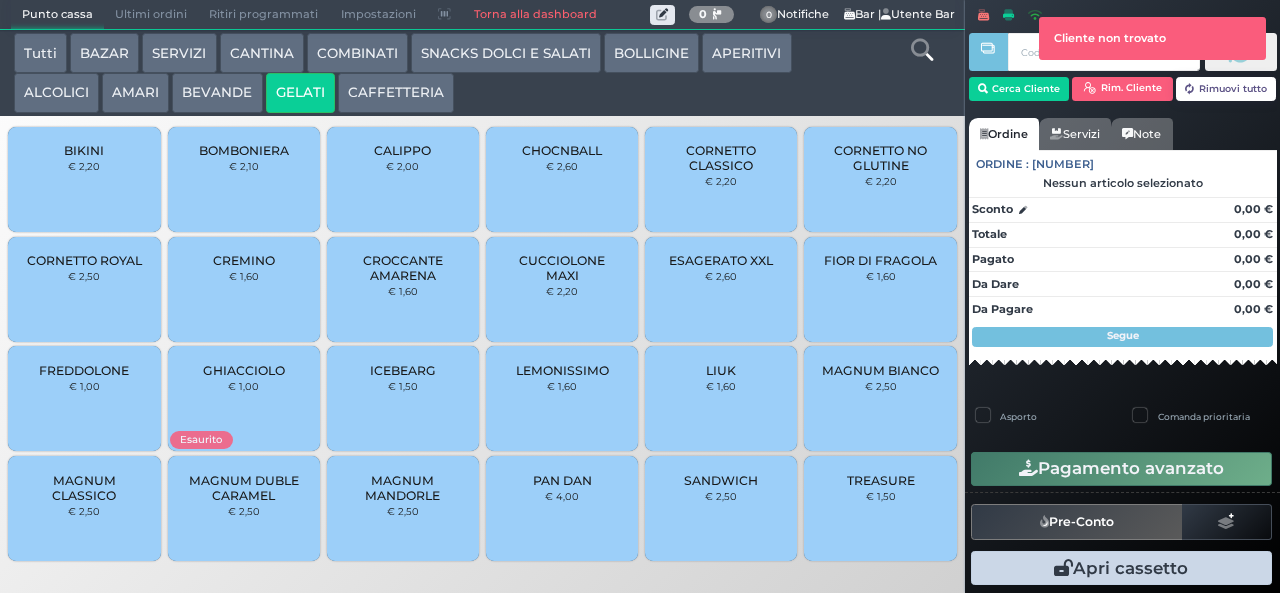 click on "CORNETTO CLASSICO" at bounding box center (721, 158) 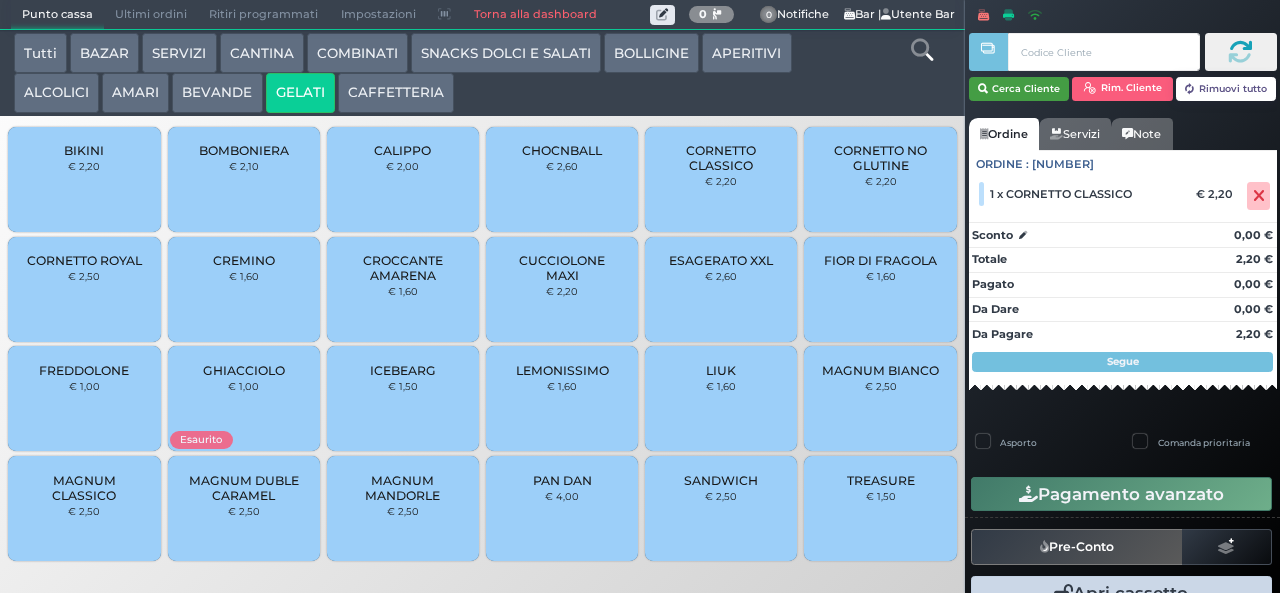 click on "Cerca Cliente" at bounding box center (1019, 89) 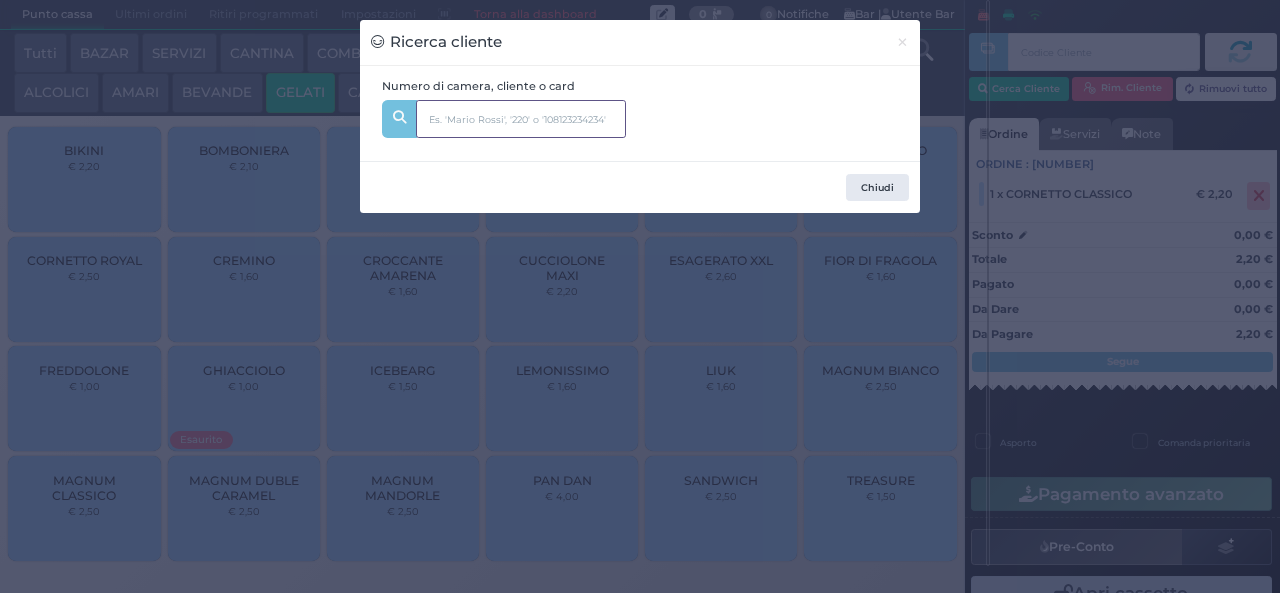 click at bounding box center (521, 119) 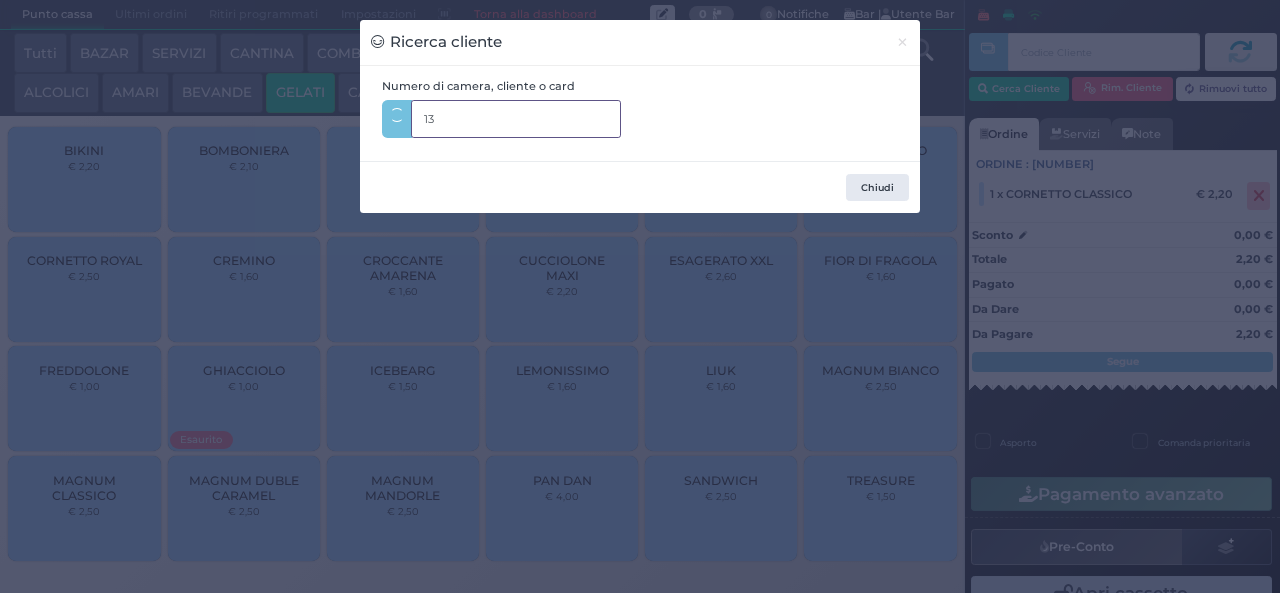 type on "135" 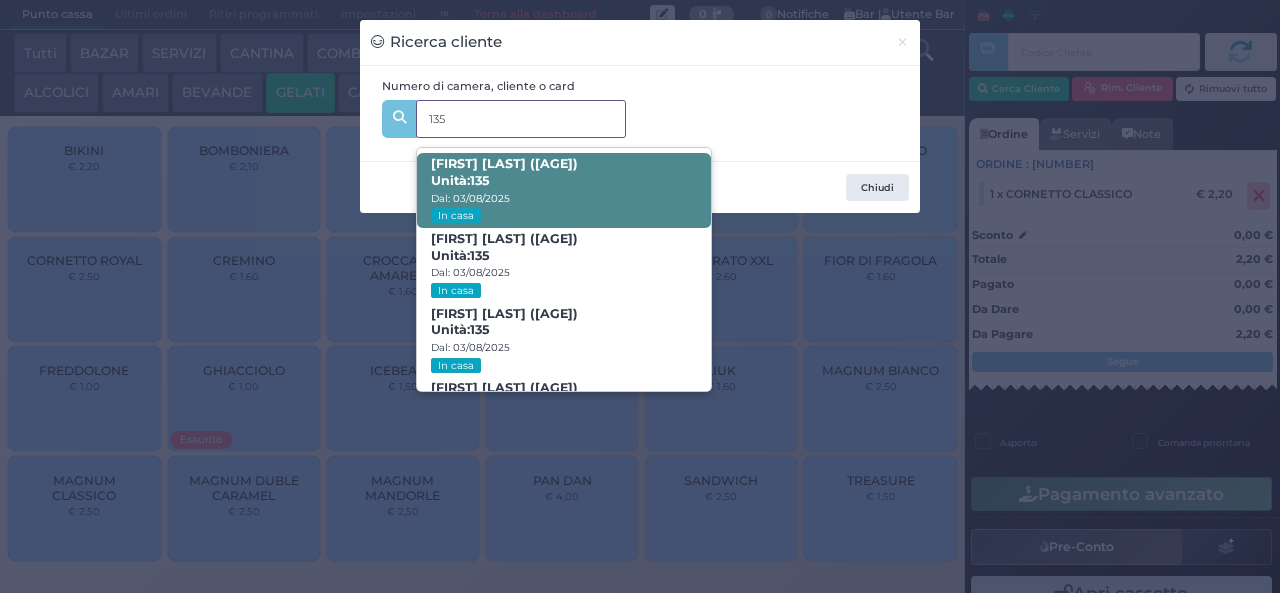 click on "[FIRST] [LAST] ([AGE]) Unità:  [NUMBER] Dal: [DATE] In casa" at bounding box center [563, 190] 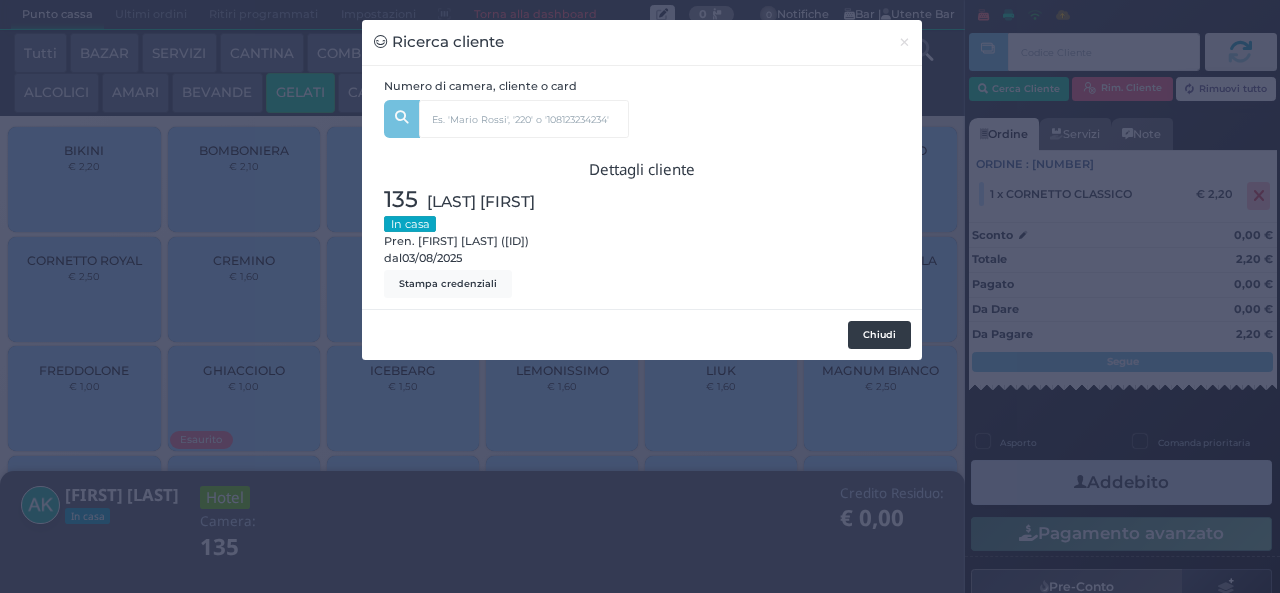 click on "Chiudi" at bounding box center (879, 335) 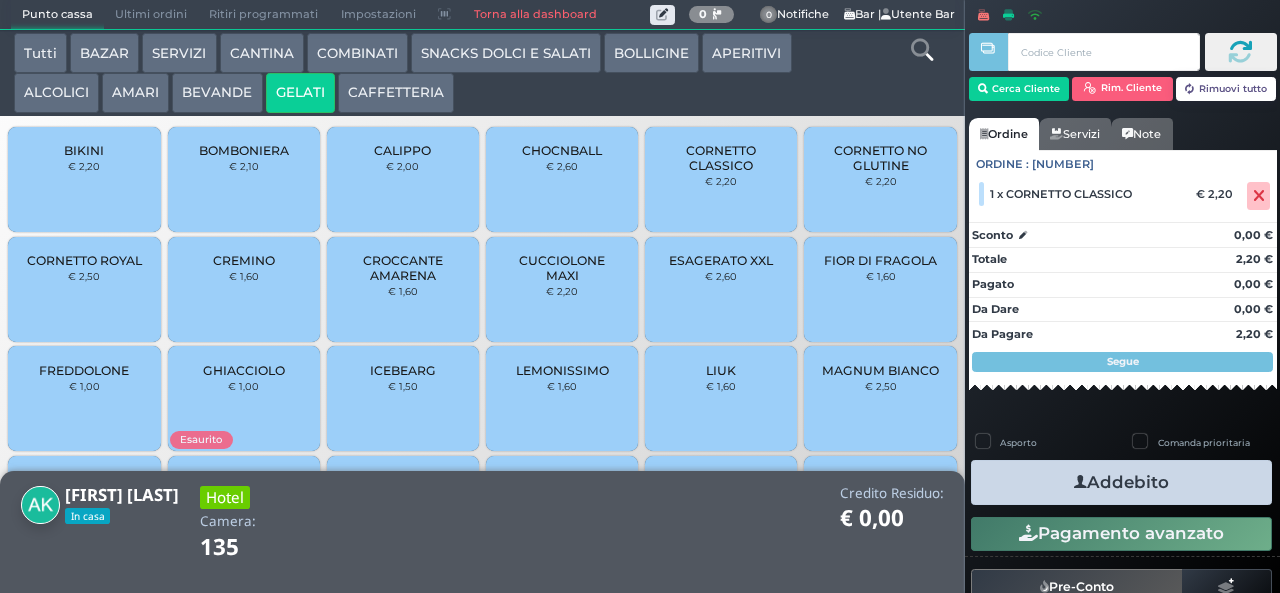 click on "Addebito" at bounding box center [1121, 482] 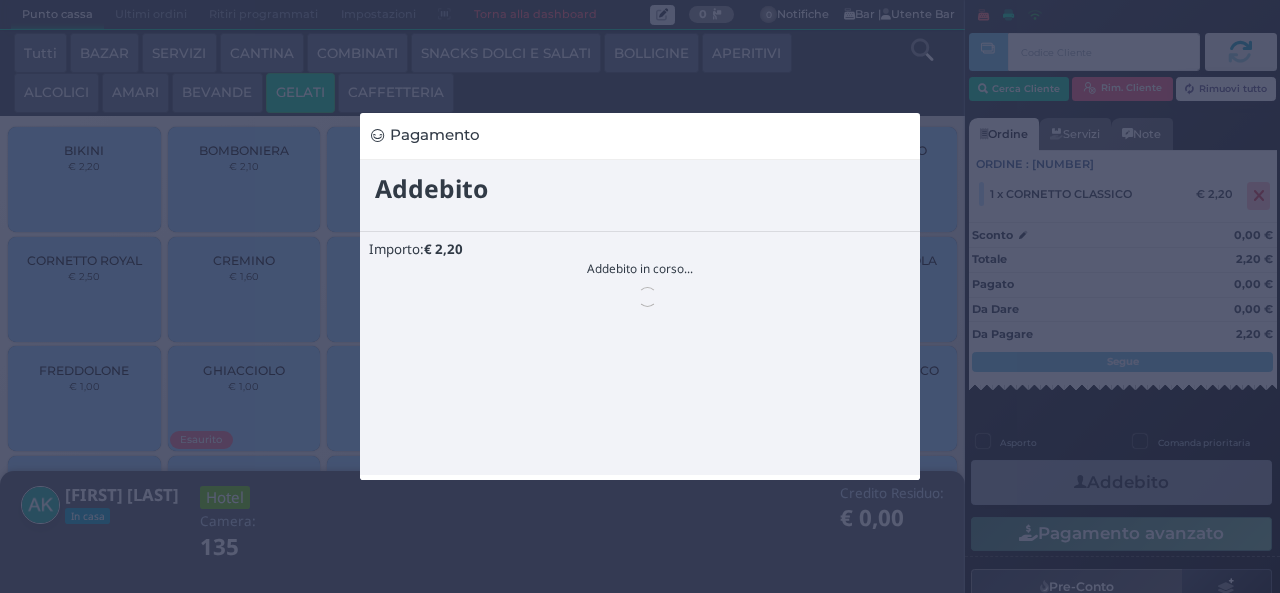 scroll, scrollTop: 0, scrollLeft: 0, axis: both 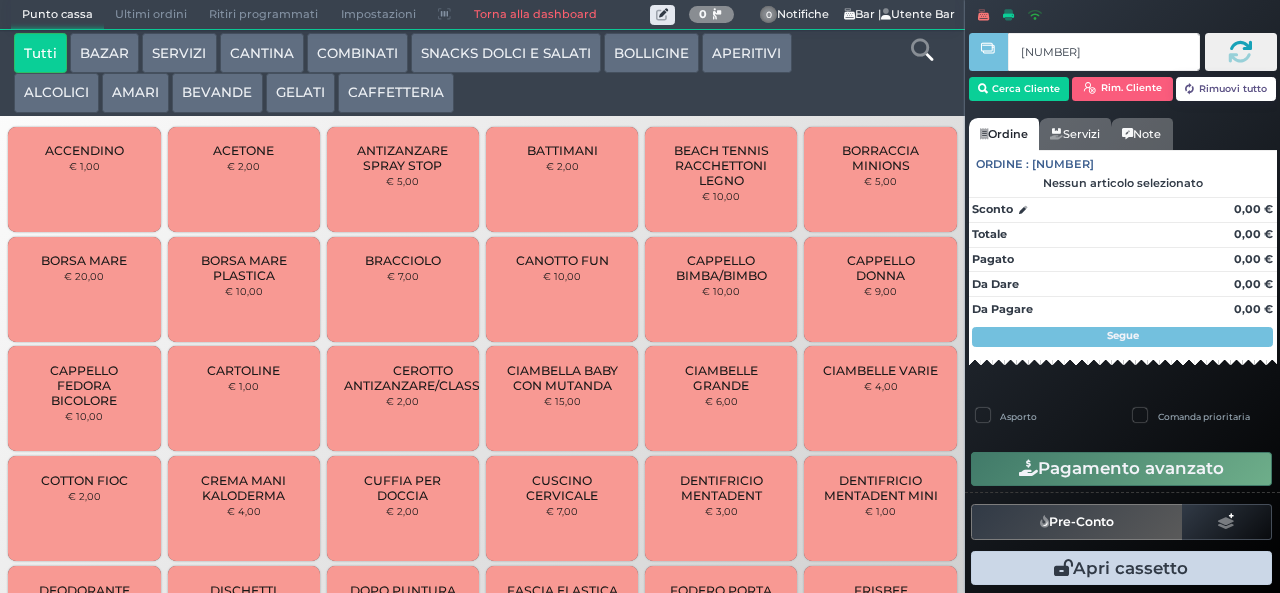 type on "[NUMBER]" 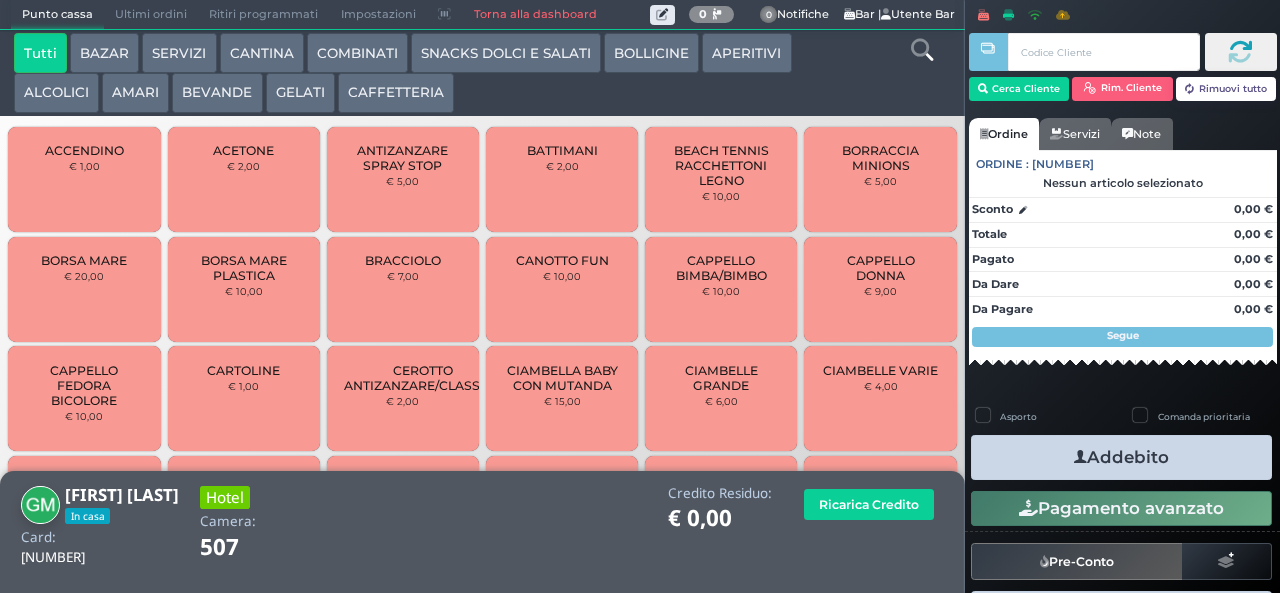 click on "SNACKS DOLCI E SALATI" at bounding box center (506, 53) 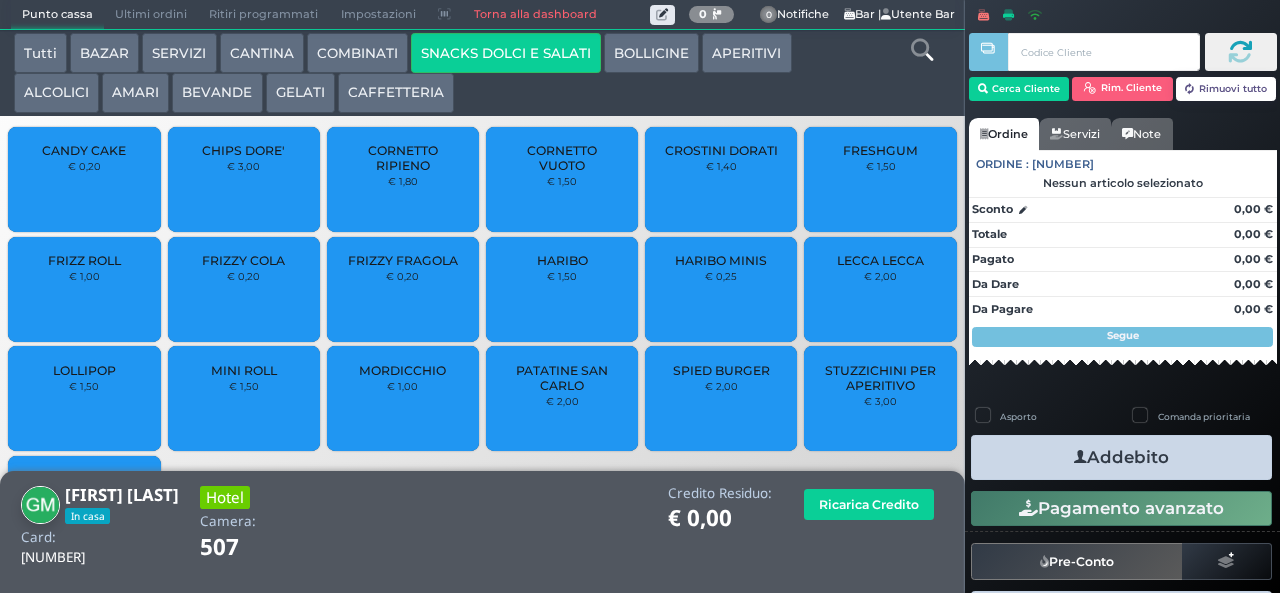 click on "BEVANDE" at bounding box center (217, 93) 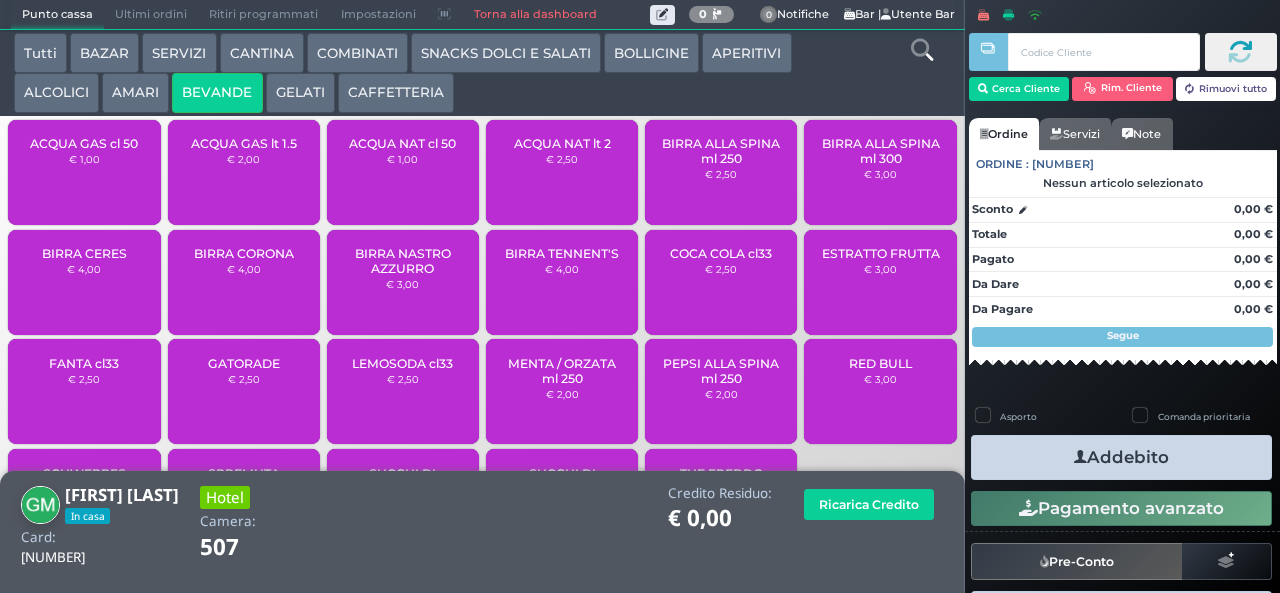 scroll, scrollTop: 0, scrollLeft: 0, axis: both 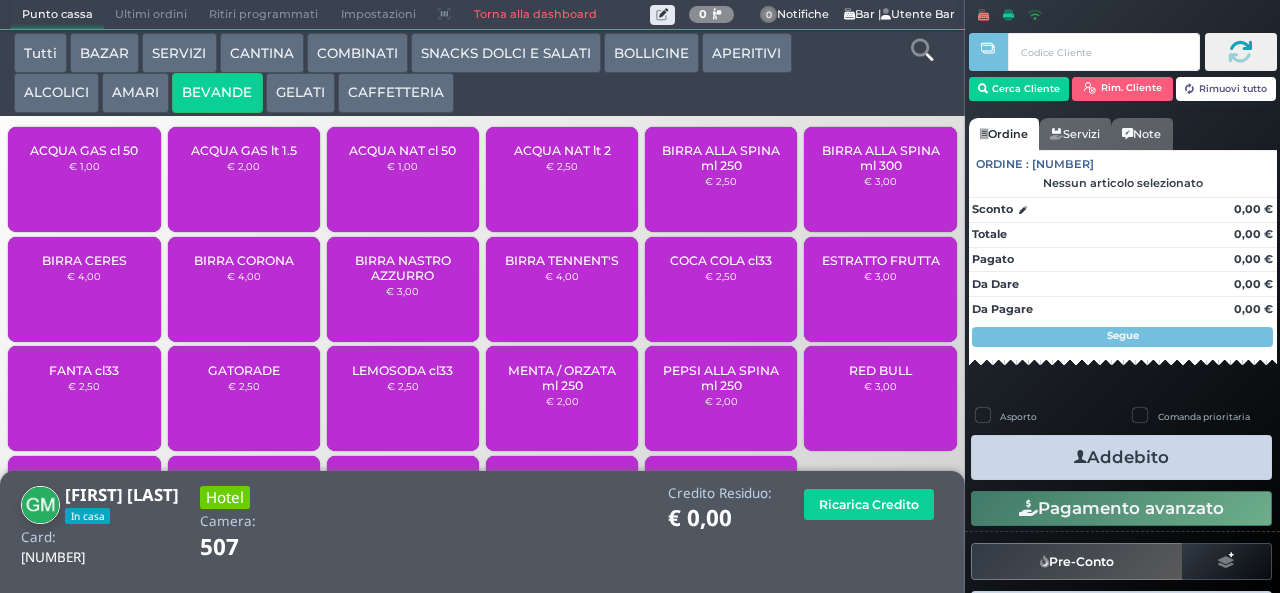 click on "COCA COLA cl33" at bounding box center [721, 260] 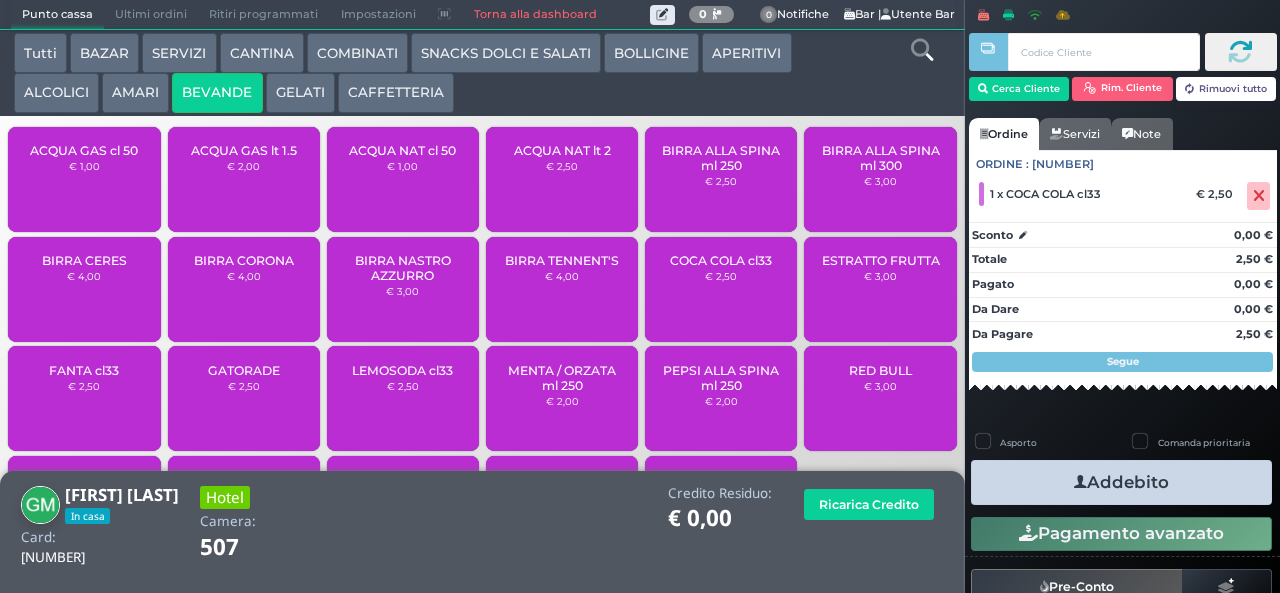 click on "Addebito" at bounding box center (1121, 482) 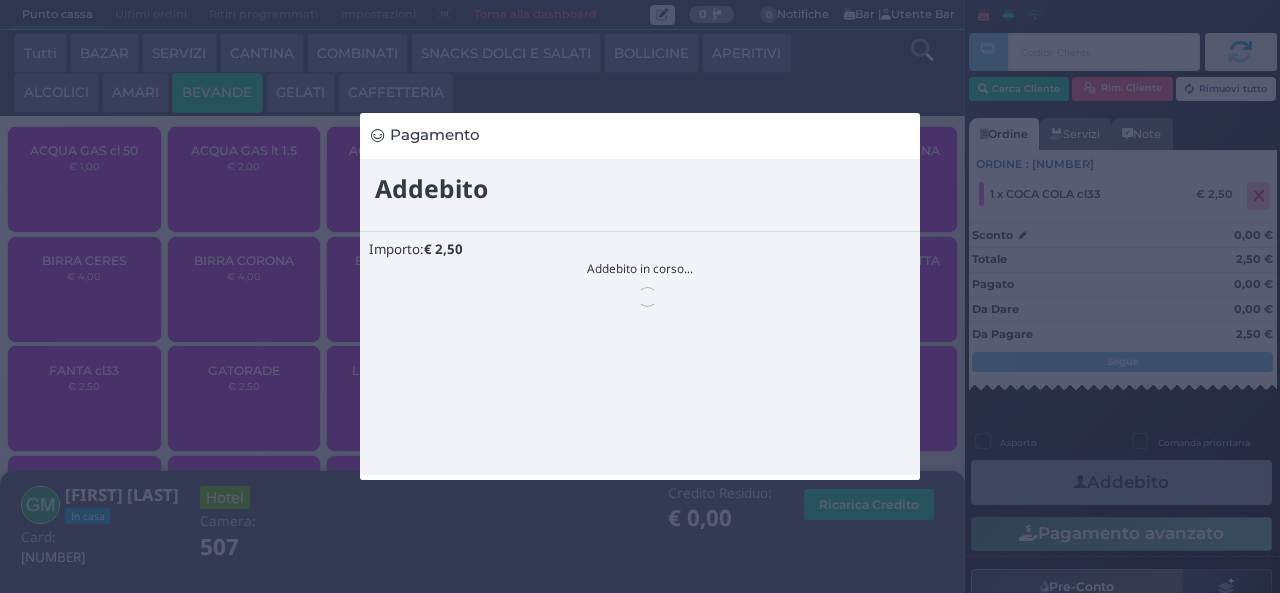 scroll, scrollTop: 0, scrollLeft: 0, axis: both 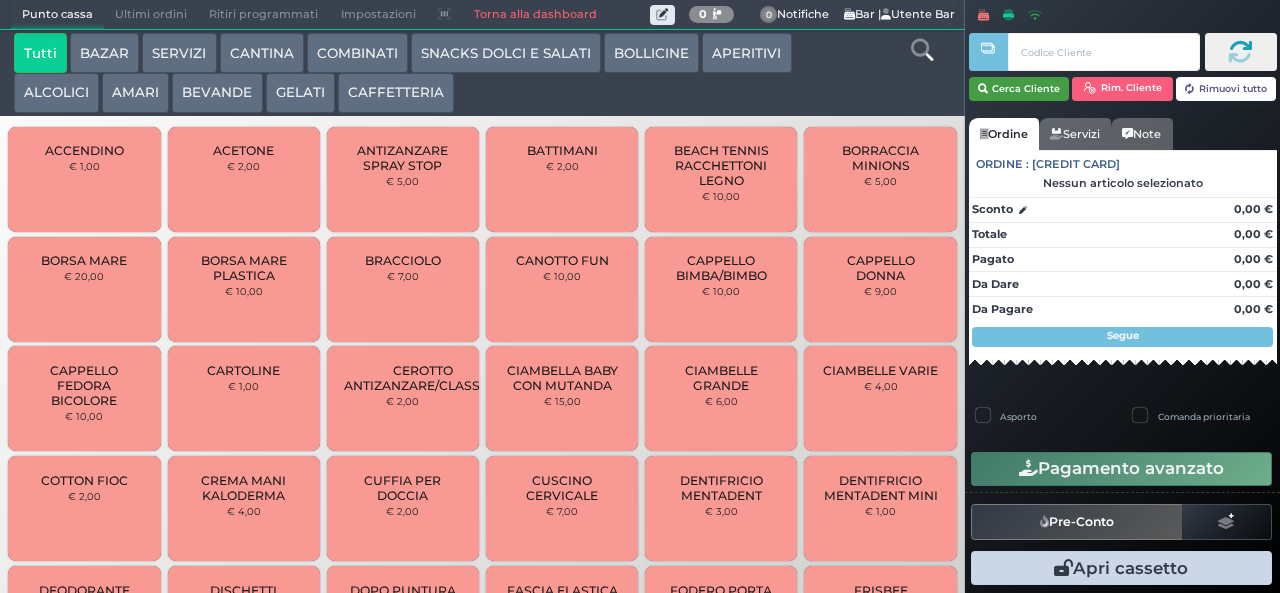 click on "Cerca Cliente" at bounding box center [1019, 89] 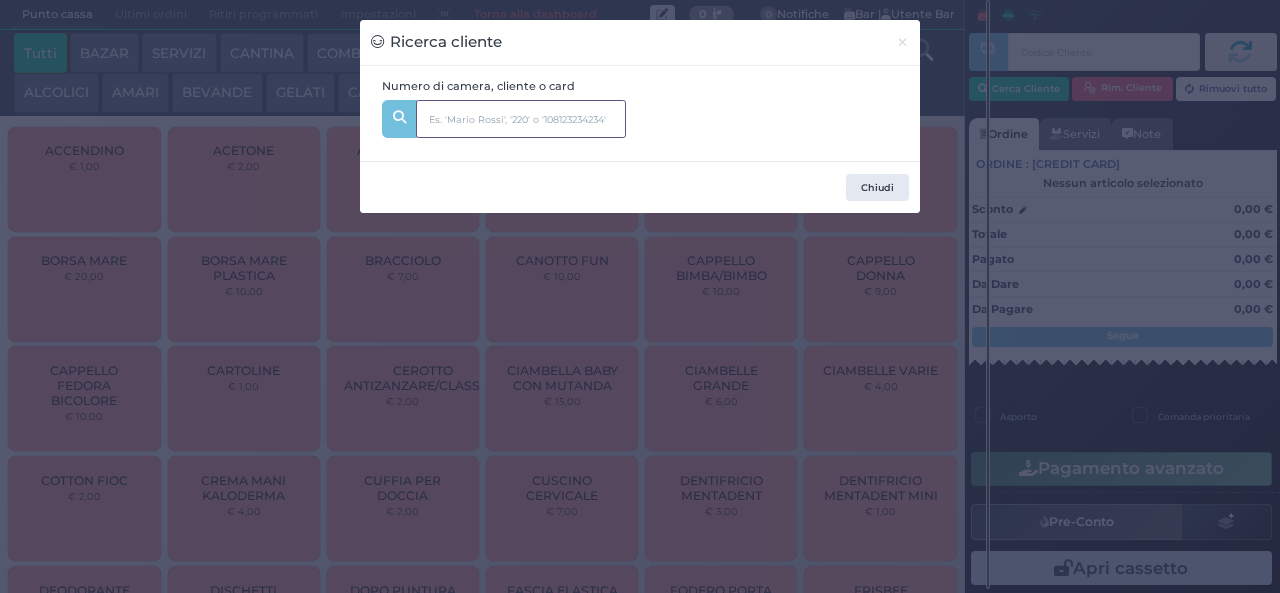 click at bounding box center (521, 119) 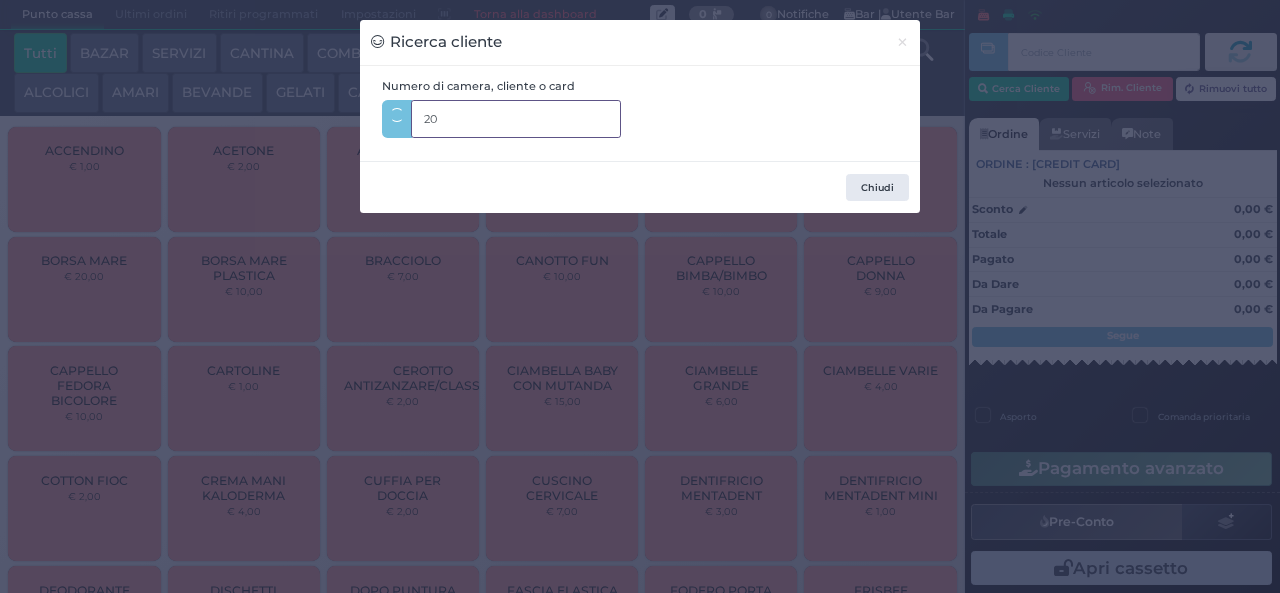 type on "202" 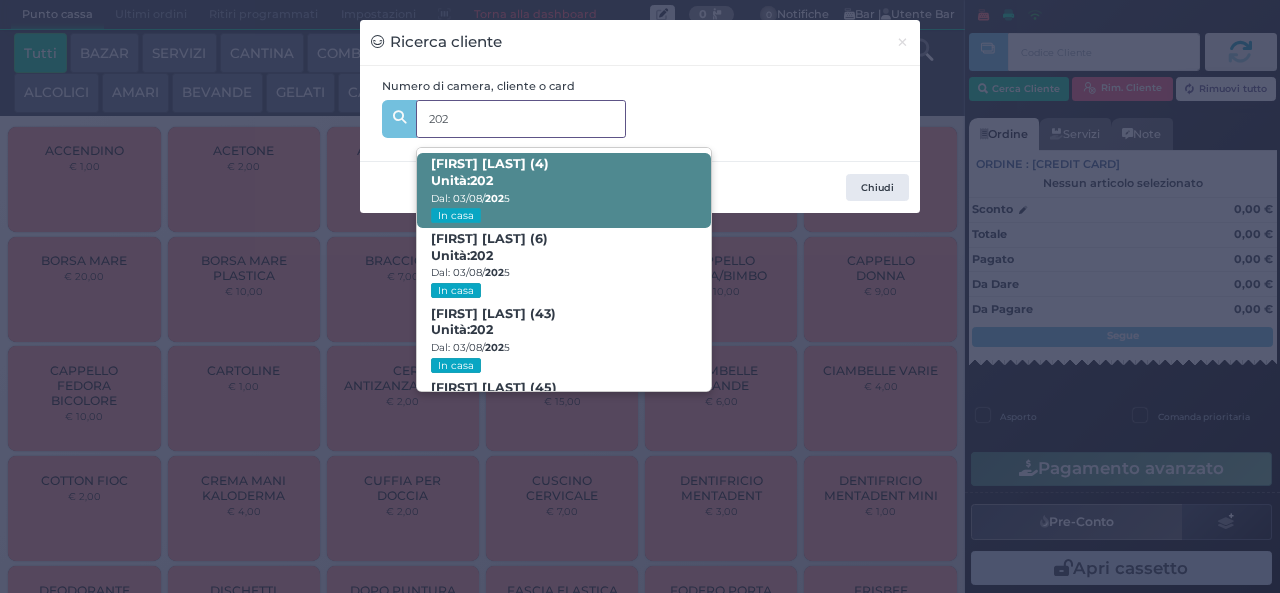 click on "[FIRST]  [LAST] (4) Unità:  202 Dal: [DATE] In casa" at bounding box center [563, 190] 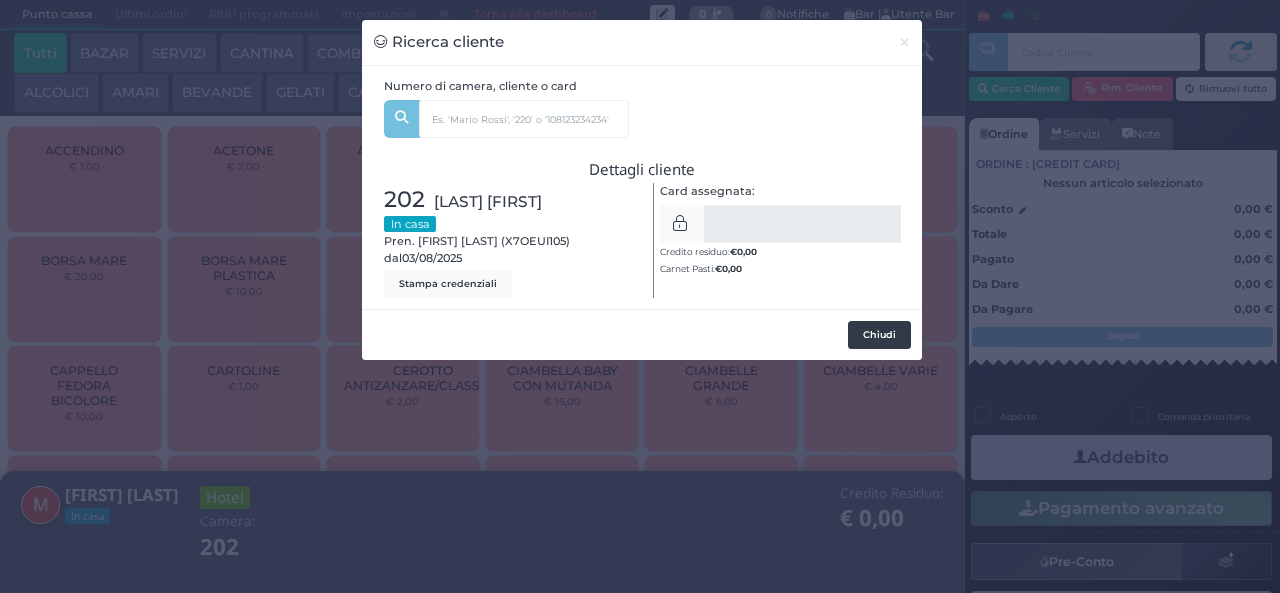 click on "Chiudi" at bounding box center [879, 335] 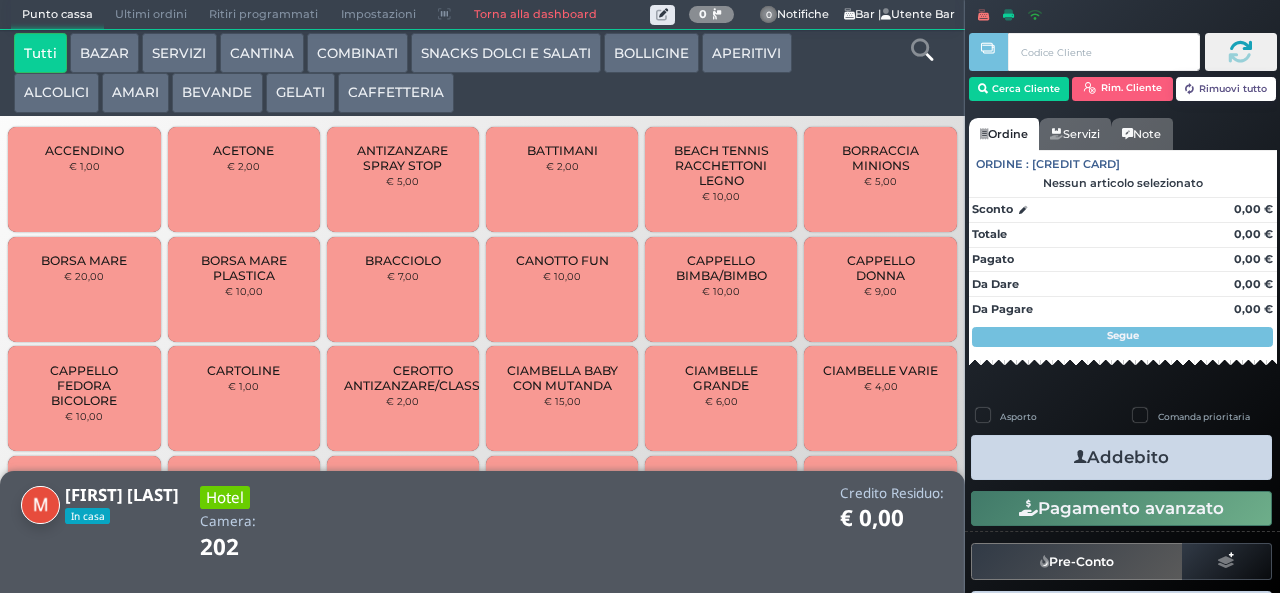 click on "SNACKS DOLCI E SALATI" at bounding box center (506, 53) 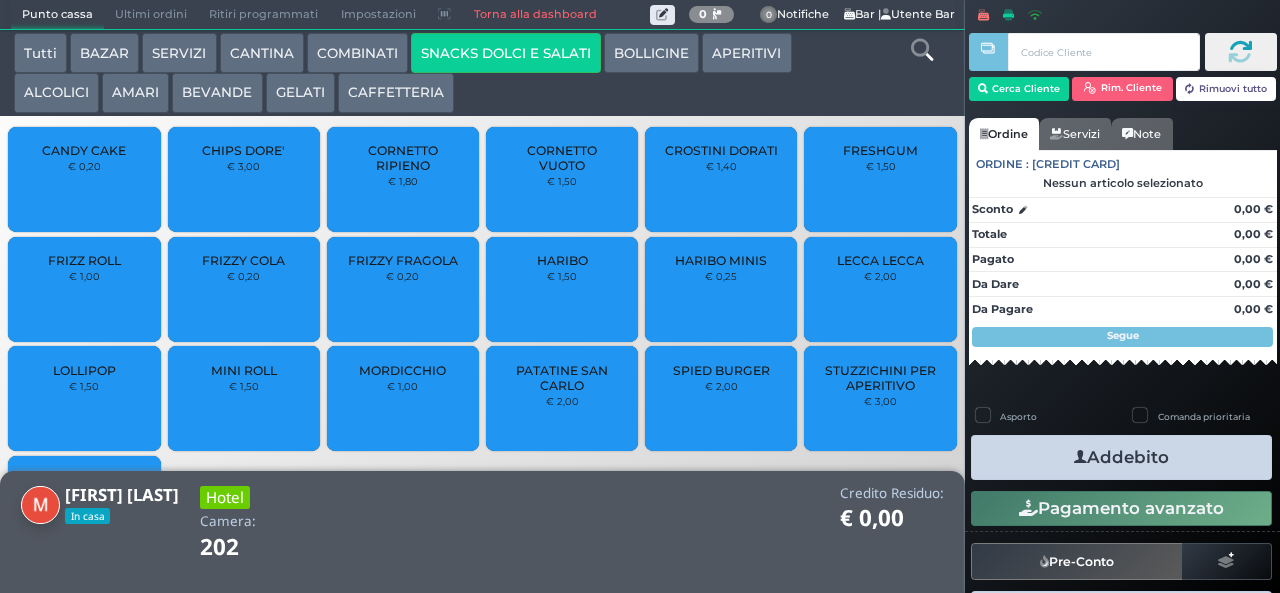 click on "PATATINE SAN CARLO" at bounding box center [562, 378] 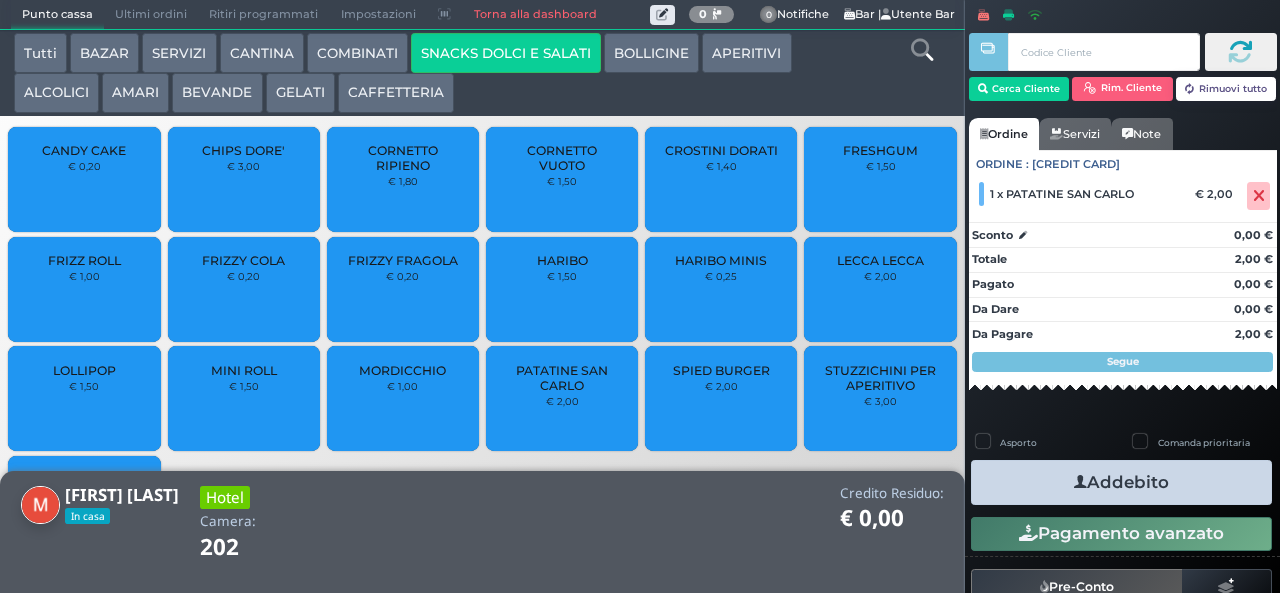 click on "Addebito" at bounding box center [1121, 482] 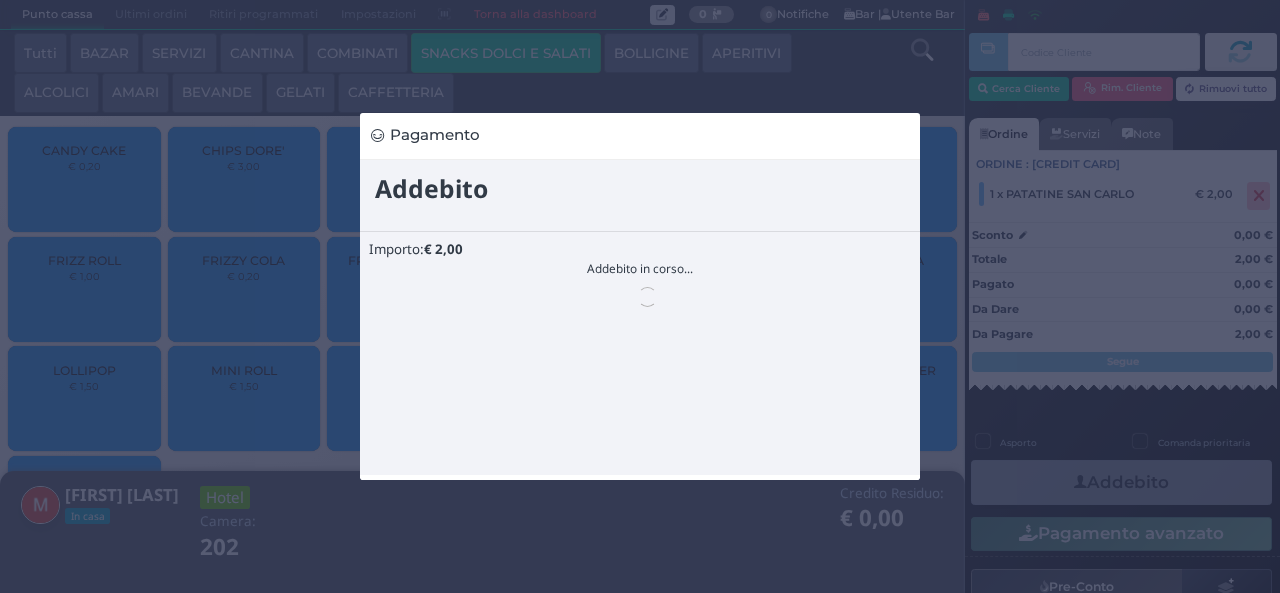 scroll, scrollTop: 0, scrollLeft: 0, axis: both 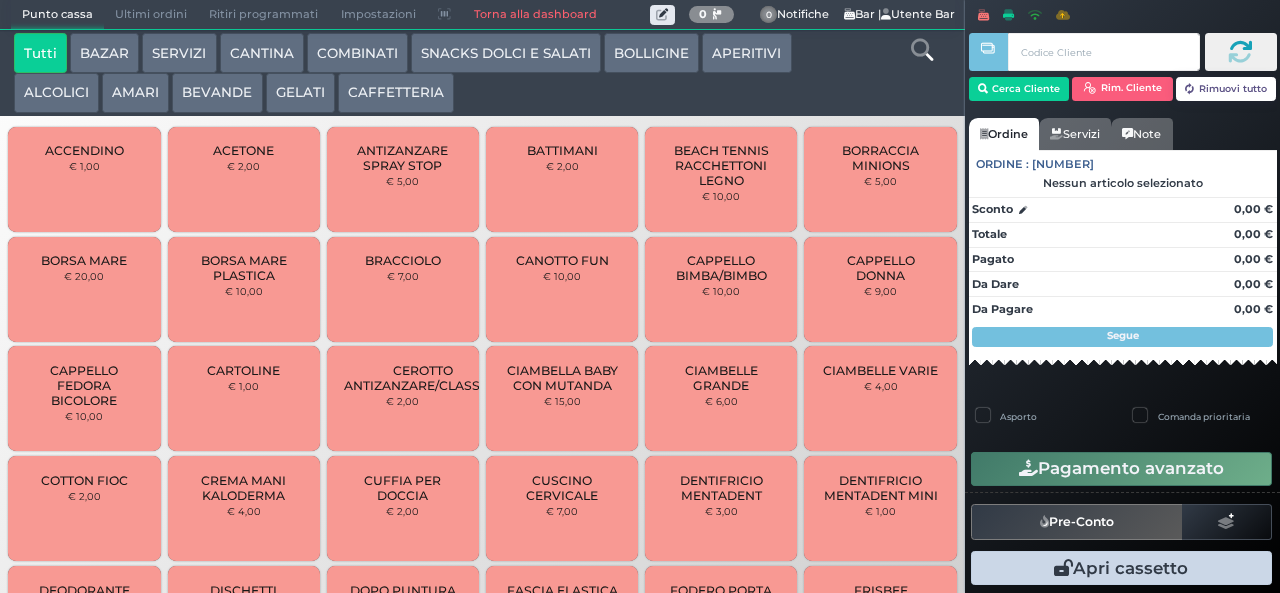 click on "CAFFETTERIA" at bounding box center (396, 93) 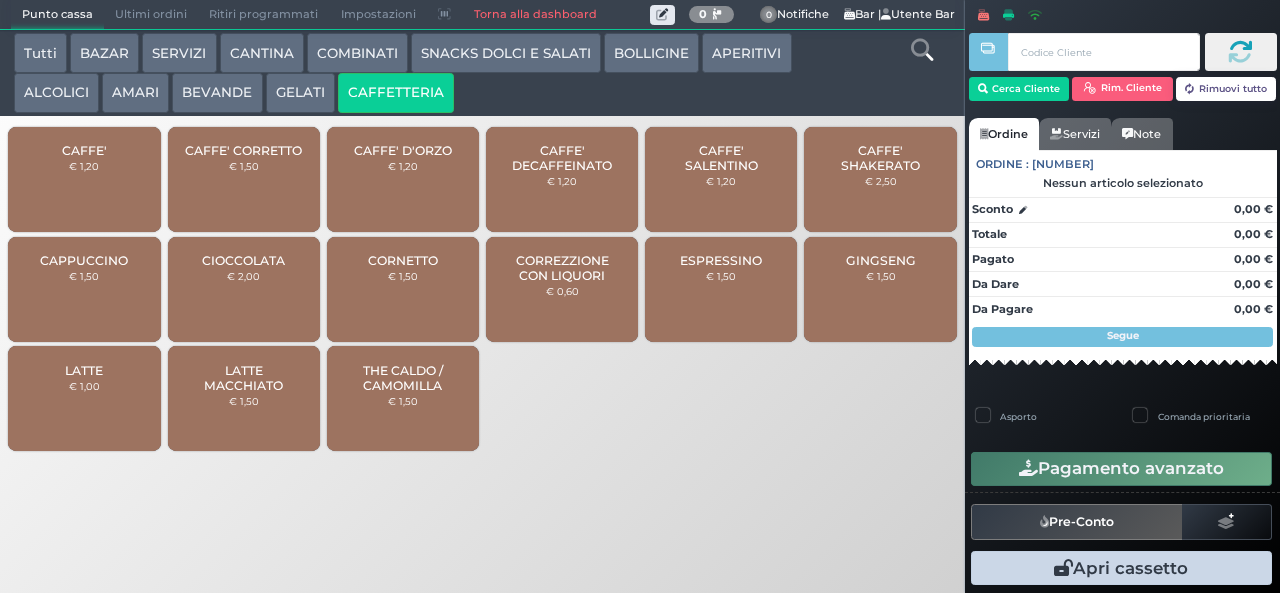 click on "COMBINATI" at bounding box center [357, 53] 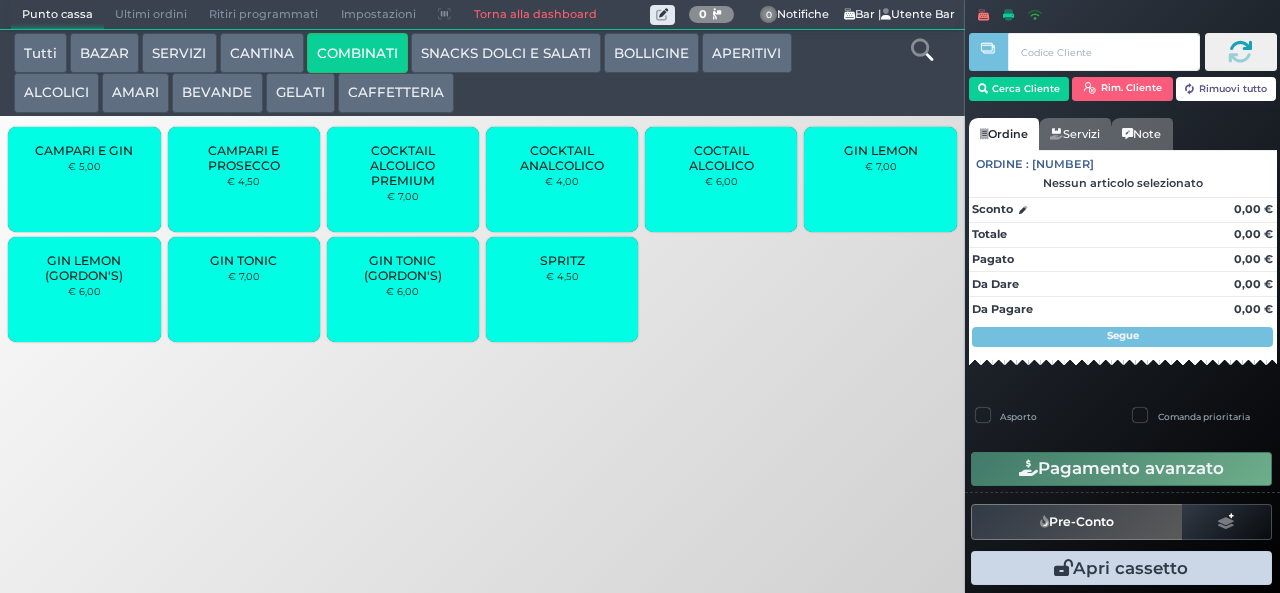 click on "COCKTAIL ALCOLICO PREMIUM" at bounding box center (403, 165) 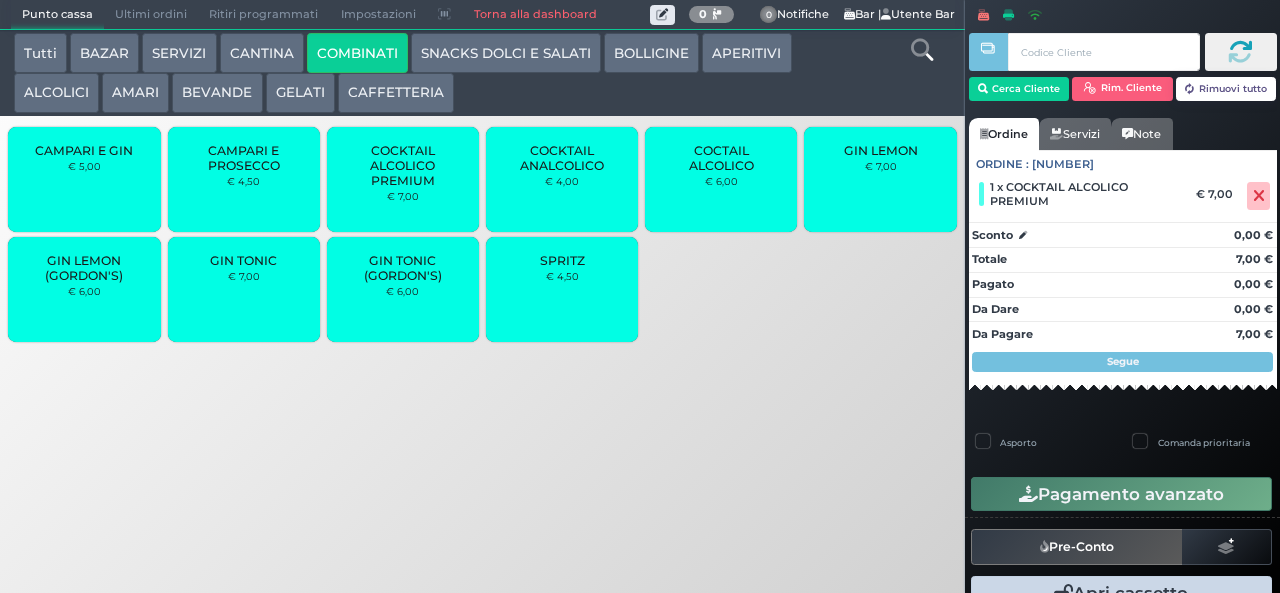 click on "BEVANDE" at bounding box center (217, 93) 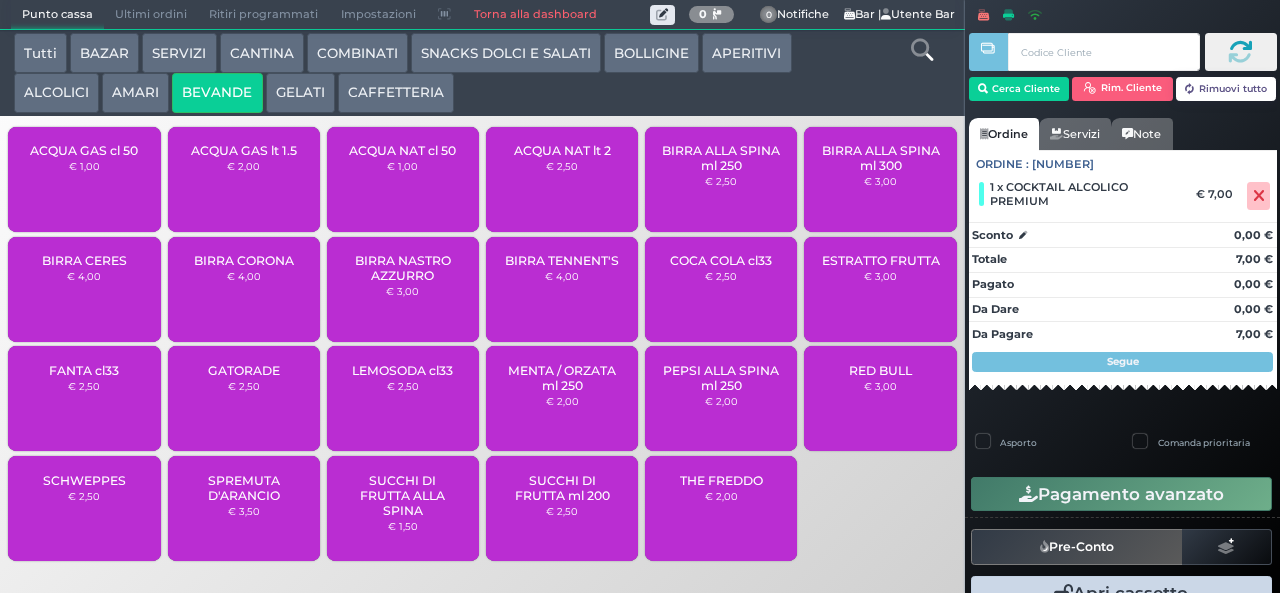 click on "CAFFETTERIA" at bounding box center (396, 93) 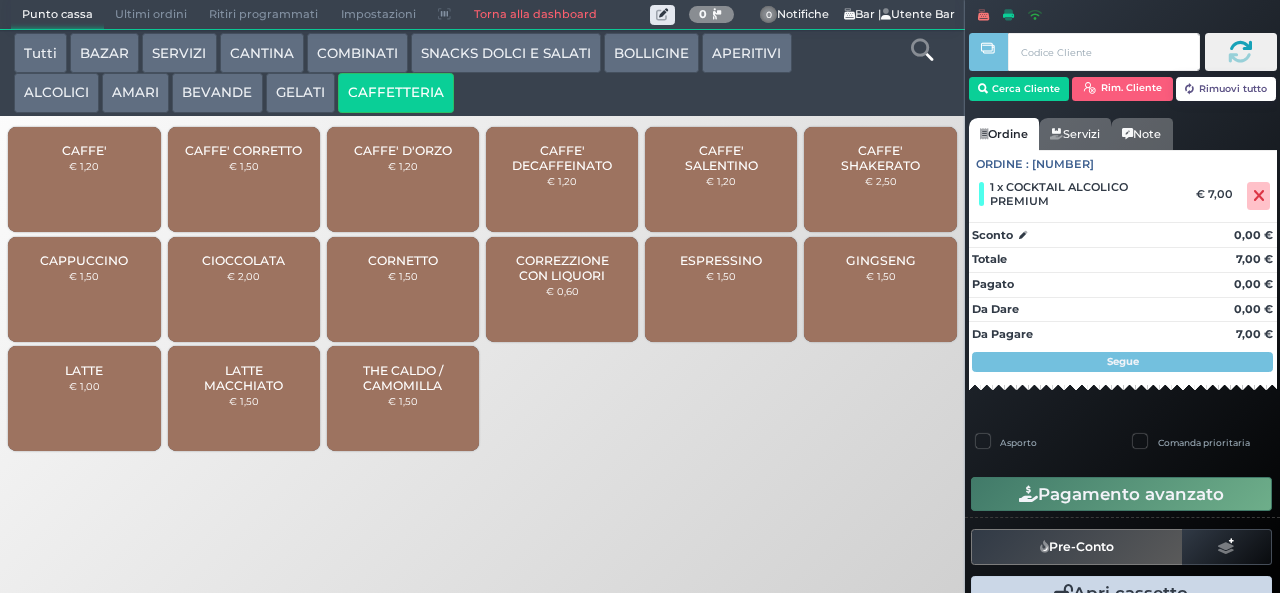 click on "SNACKS DOLCI E SALATI" at bounding box center (506, 53) 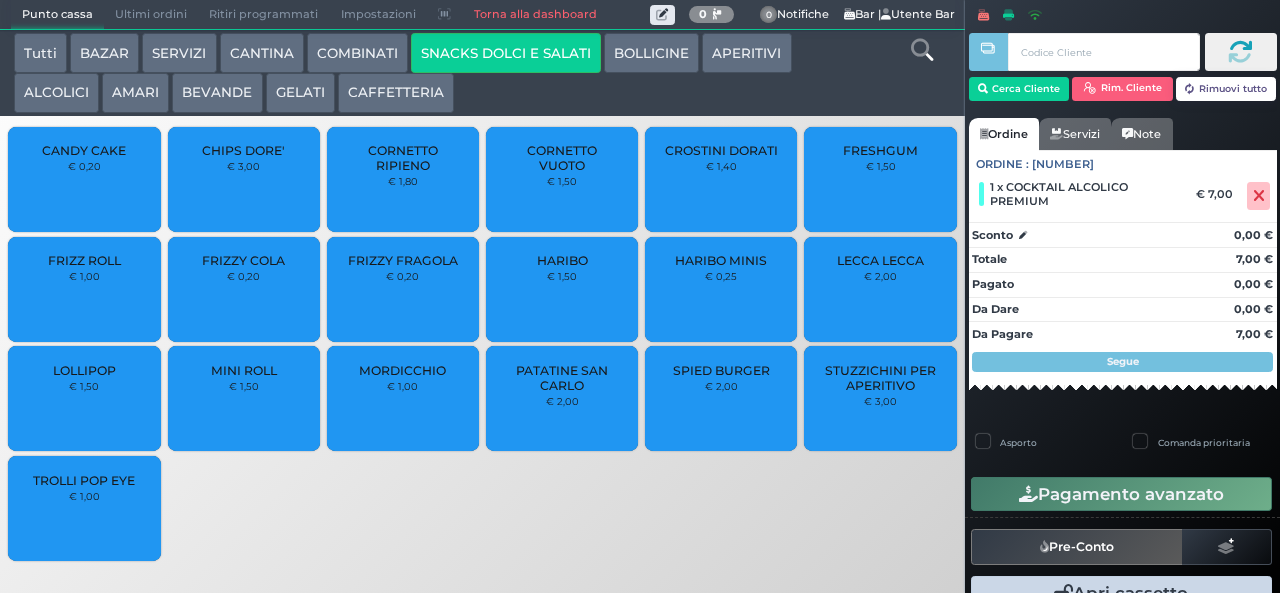 click on "CANDY CAKE" at bounding box center (84, 150) 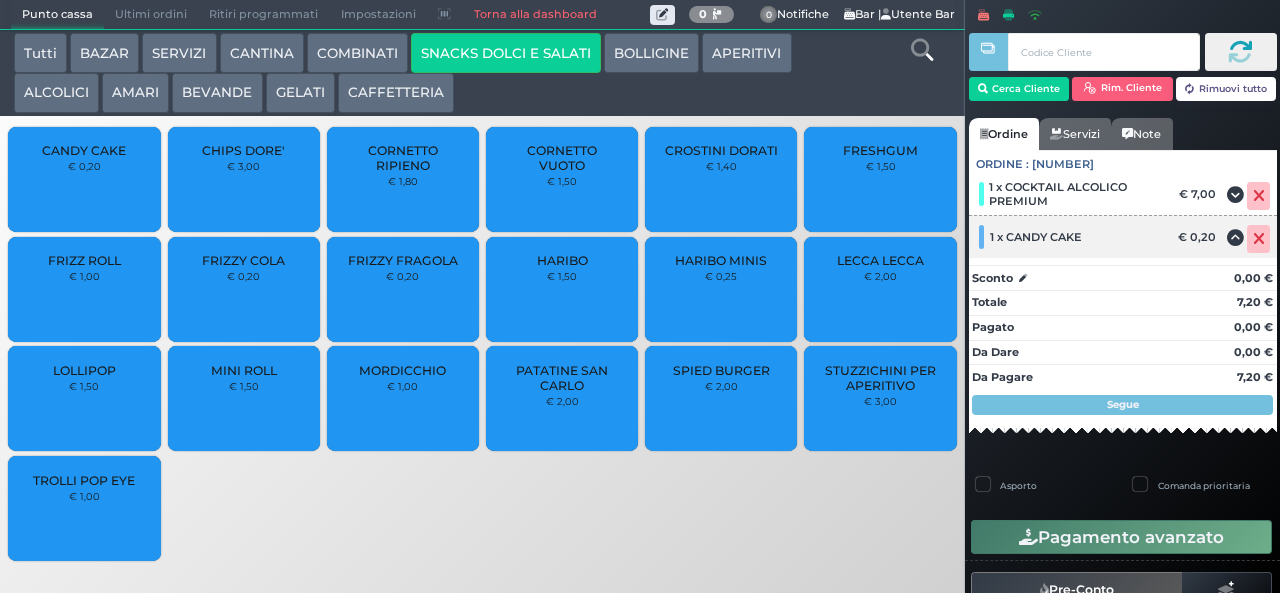 click at bounding box center (1259, 239) 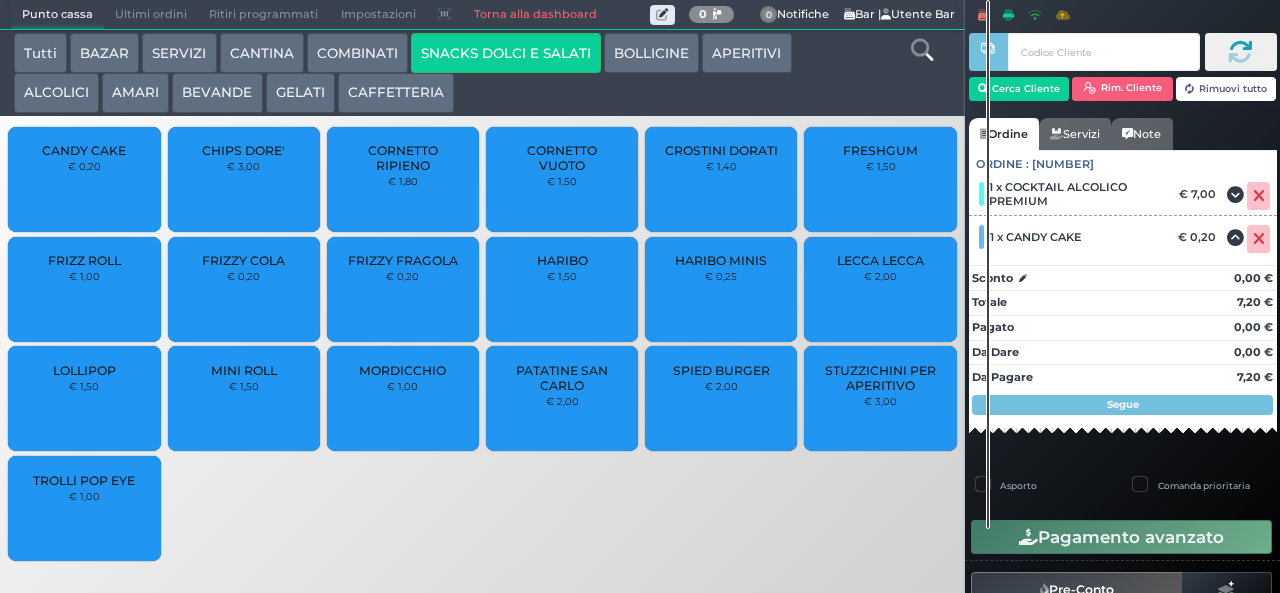 click on "CHIPS DORE'" at bounding box center (243, 150) 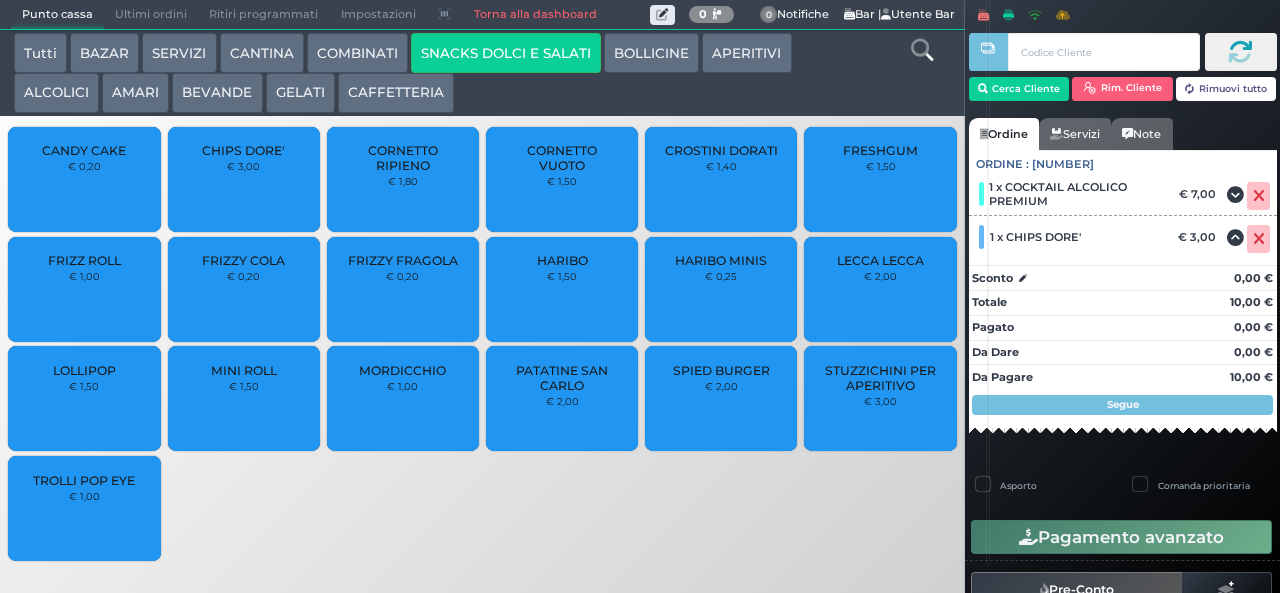 click on "PATATINE SAN CARLO" at bounding box center [562, 378] 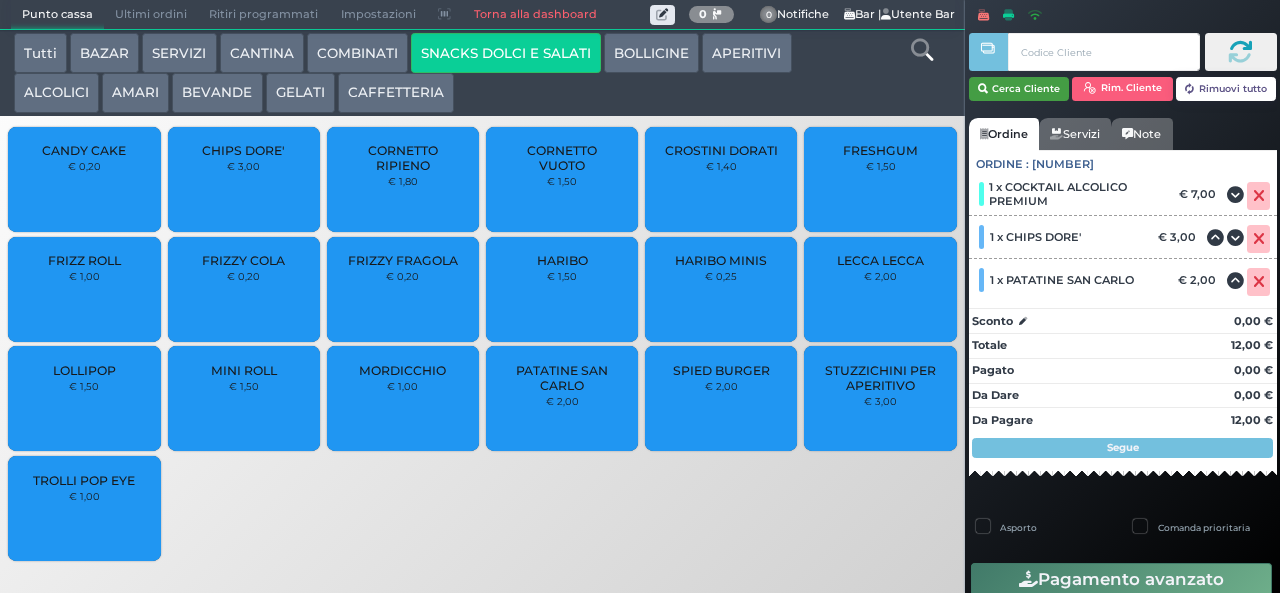 click on "Cerca Cliente" at bounding box center [1019, 89] 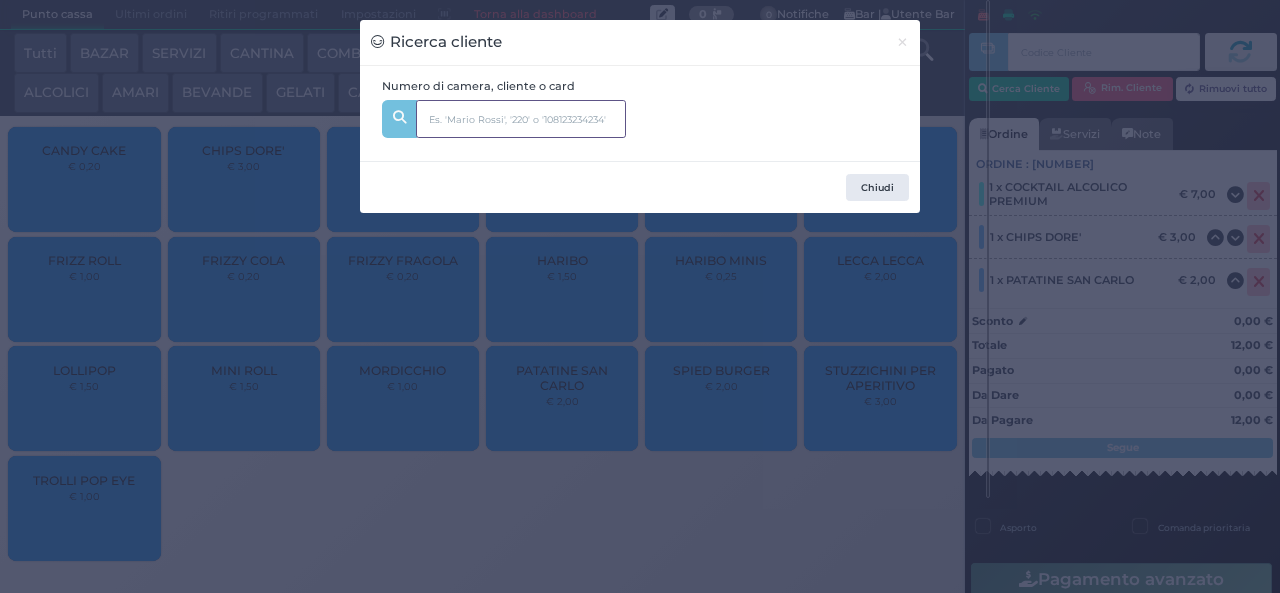 click at bounding box center [521, 119] 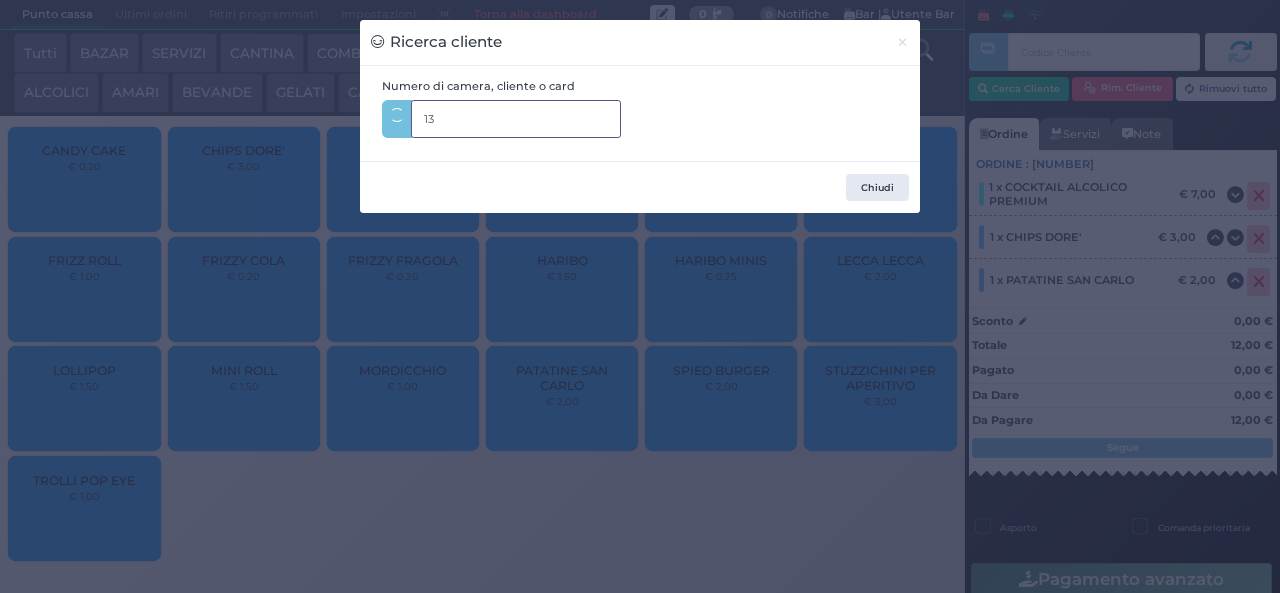 type on "136" 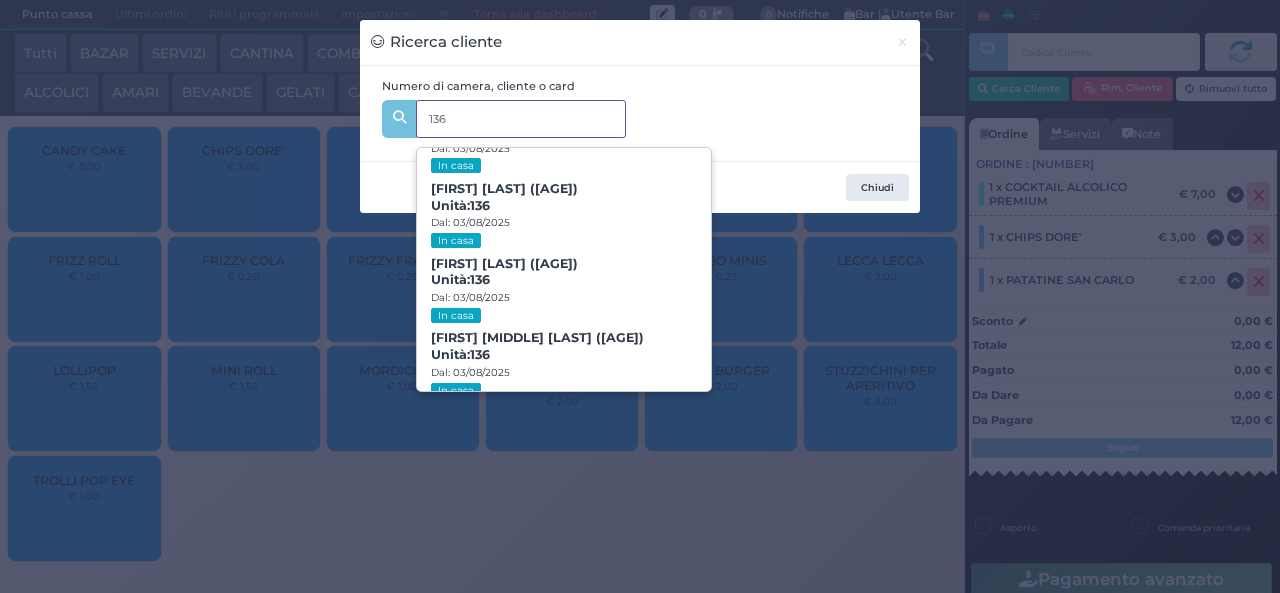 scroll, scrollTop: 91, scrollLeft: 0, axis: vertical 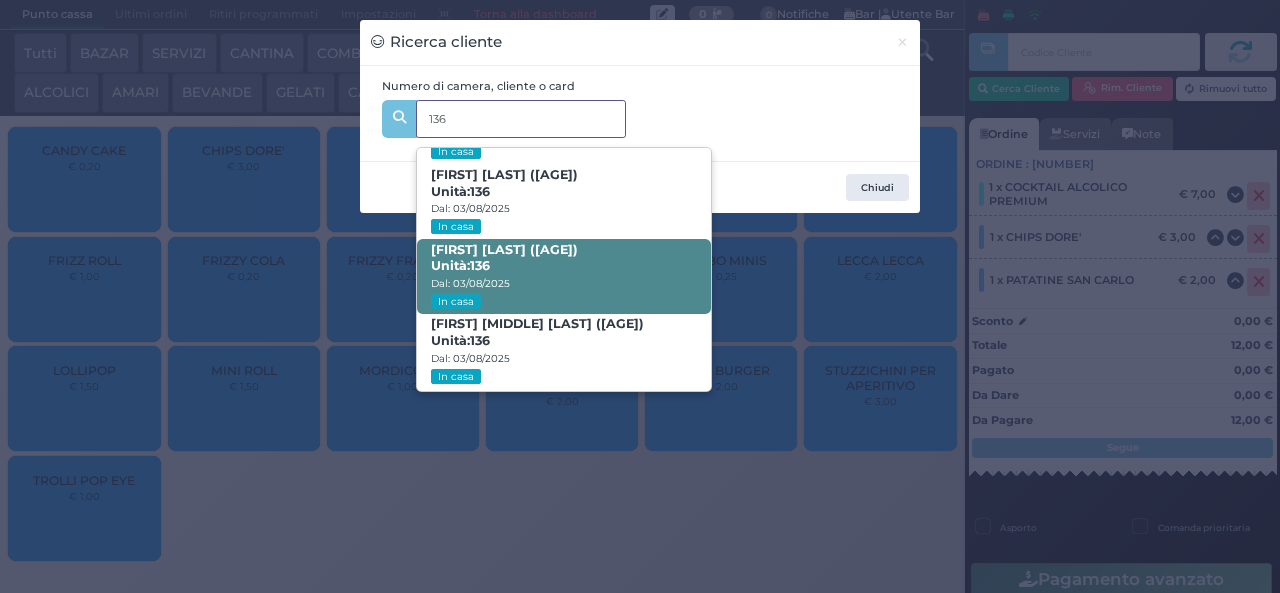 click on "[FIRST] [LAST] ([AGE]) Unità:  [NUMBER]" at bounding box center [504, 258] 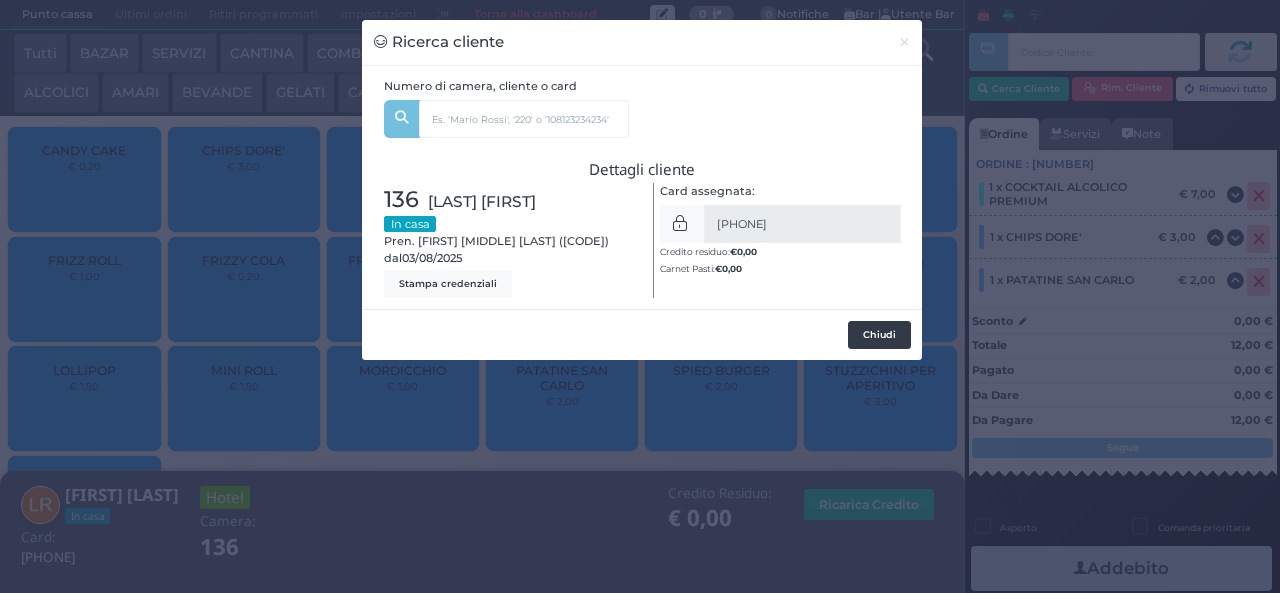 click on "Chiudi" at bounding box center [879, 335] 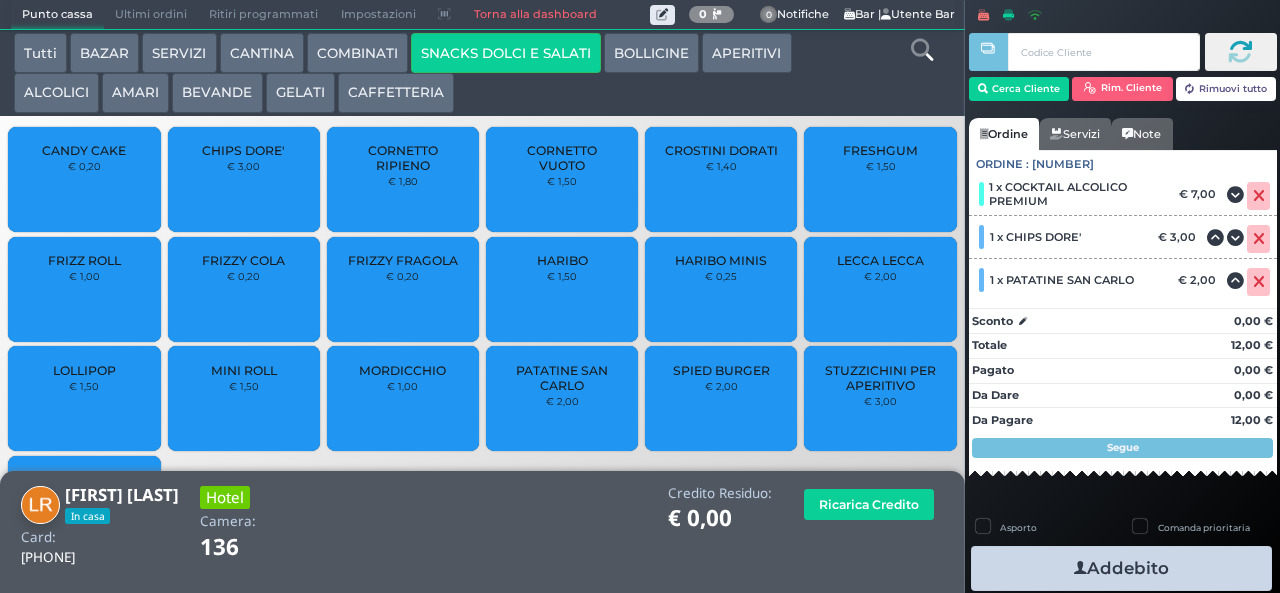 click on "Addebito" at bounding box center (1121, 568) 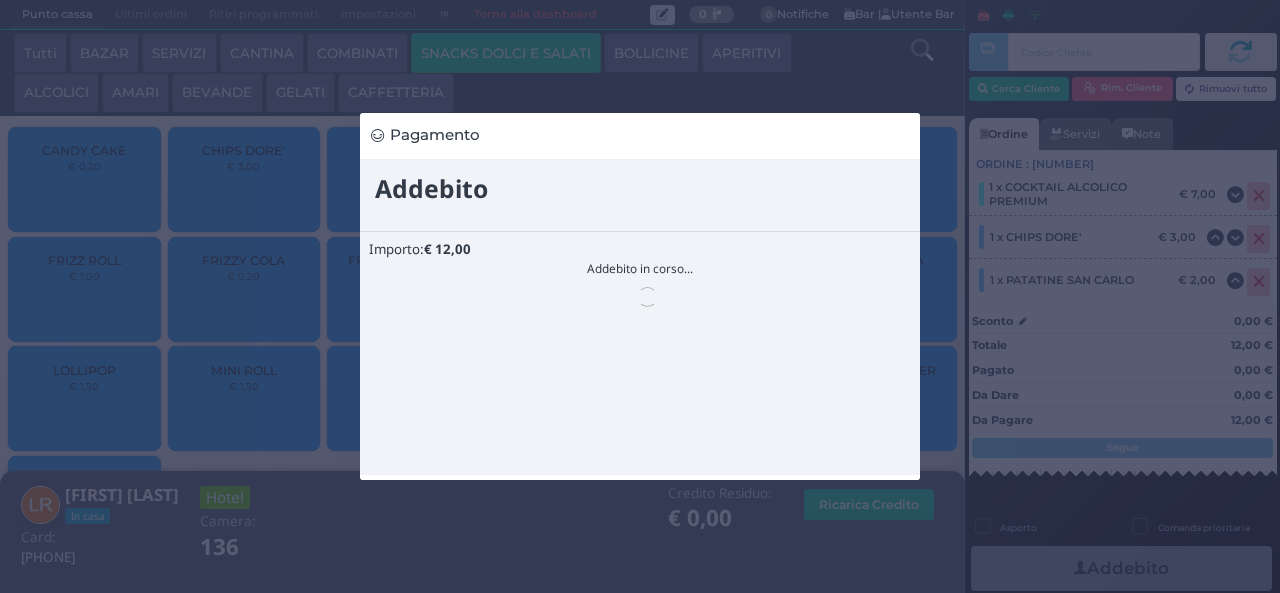 scroll, scrollTop: 0, scrollLeft: 0, axis: both 